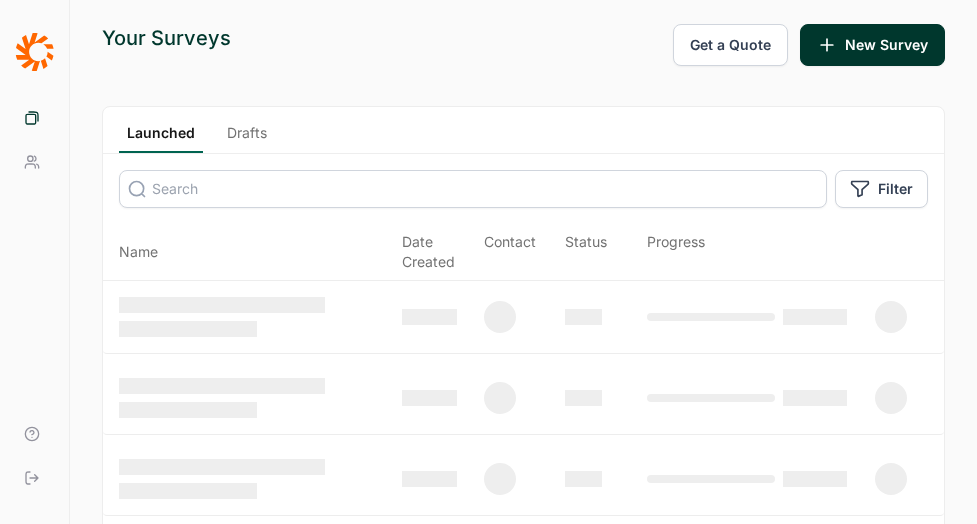 scroll, scrollTop: 0, scrollLeft: 0, axis: both 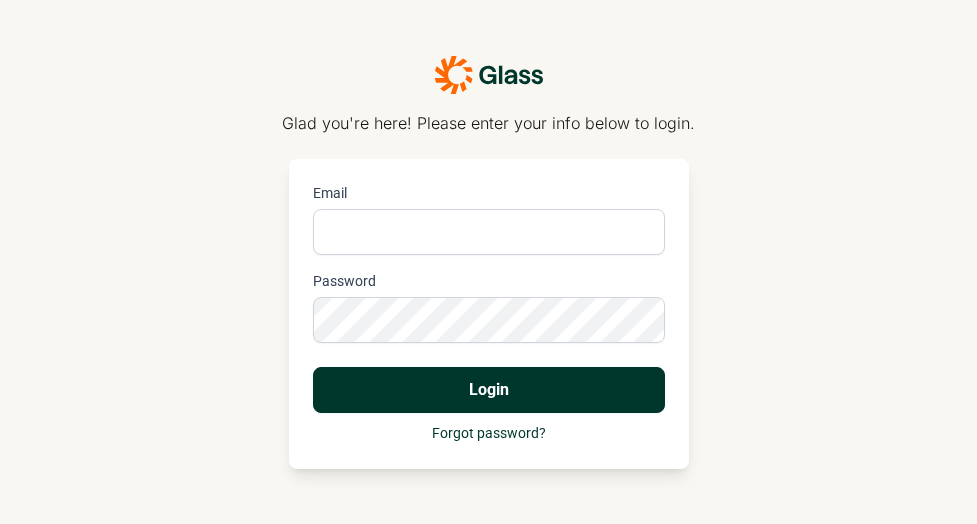 type on "[PERSON_NAME][EMAIL_ADDRESS][PERSON_NAME][DOMAIN_NAME]" 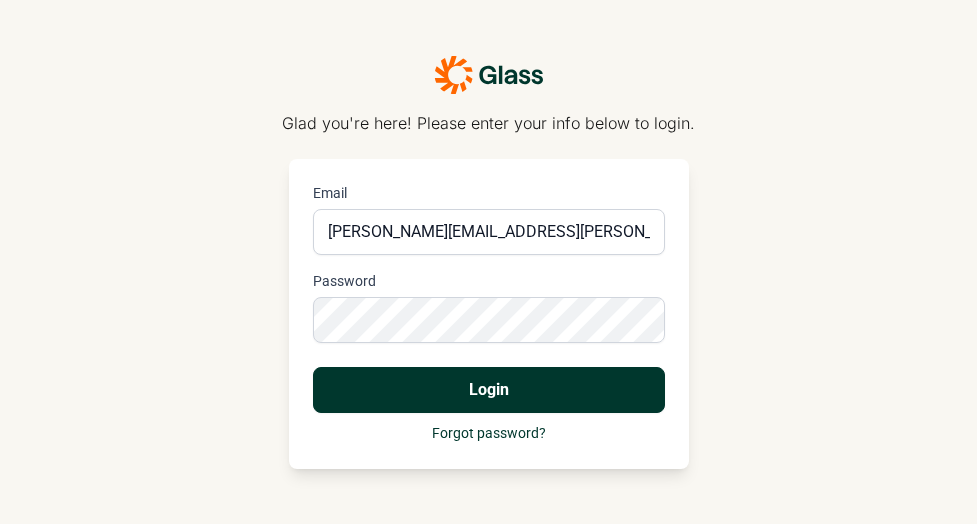 click on "Login" at bounding box center [489, 390] 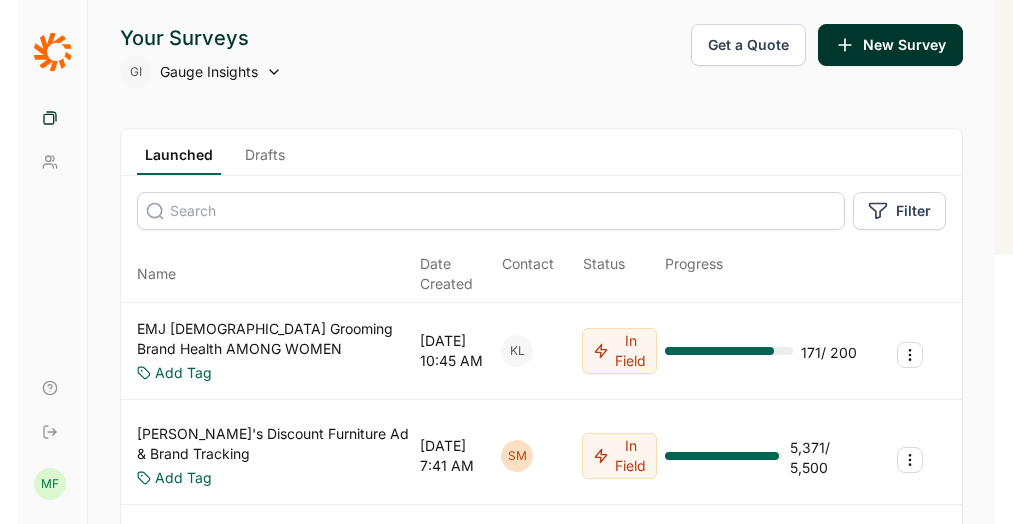 scroll, scrollTop: 0, scrollLeft: 0, axis: both 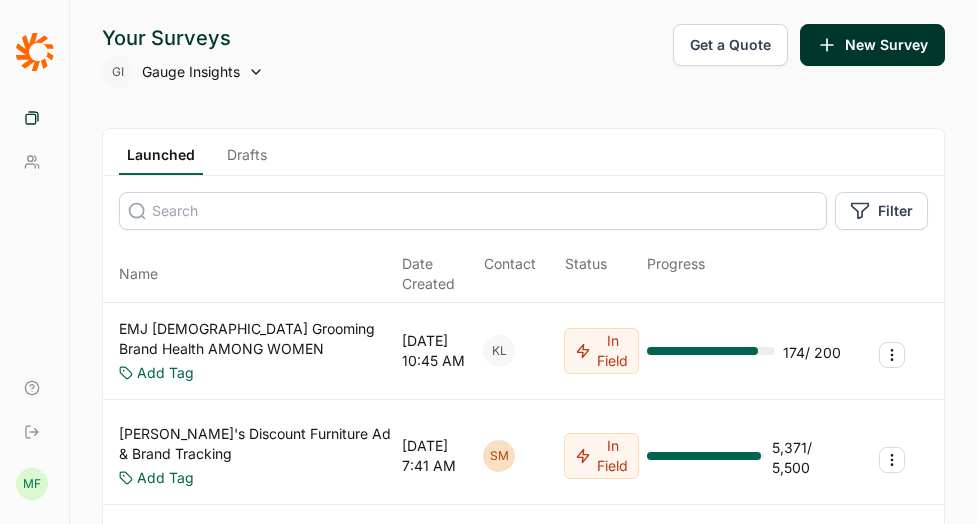 click on "Launched Drafts" at bounding box center [523, 152] 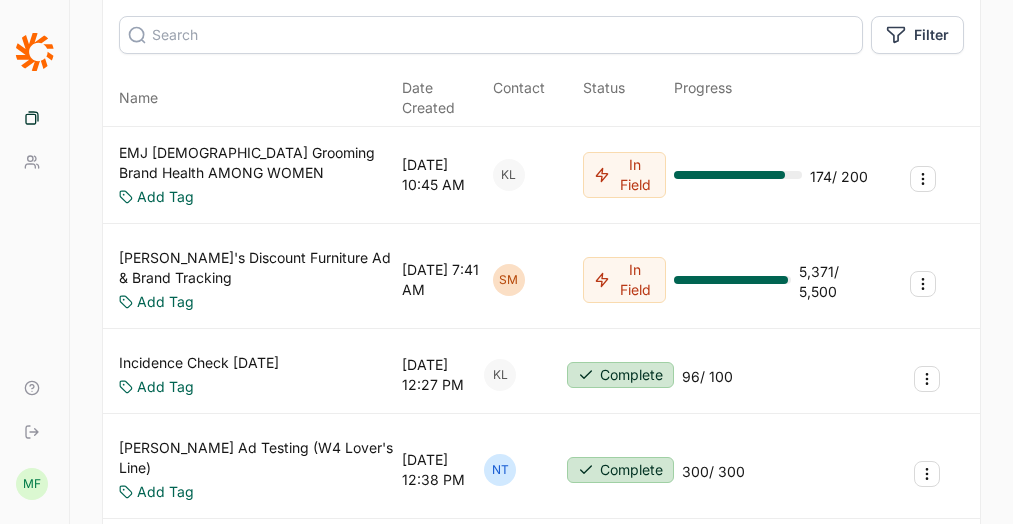 scroll, scrollTop: 0, scrollLeft: 0, axis: both 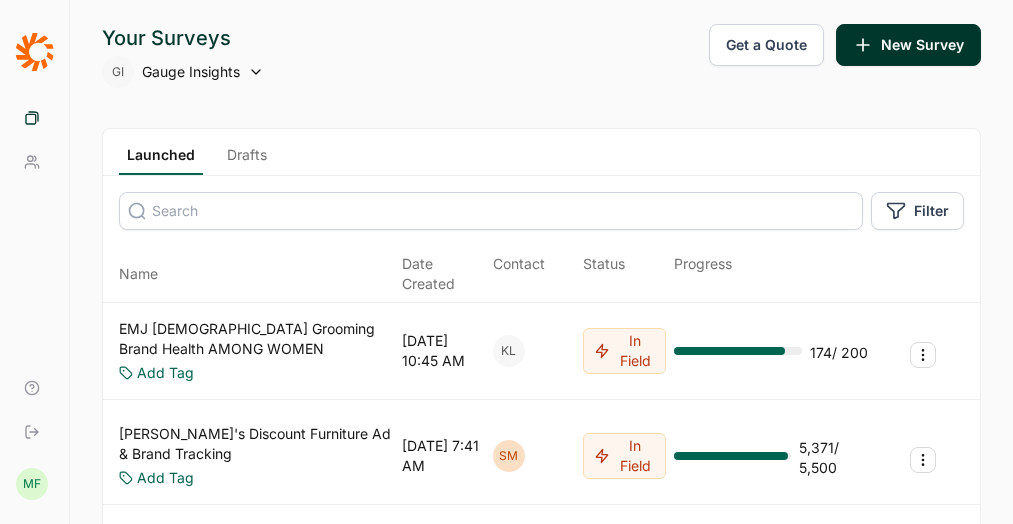 click 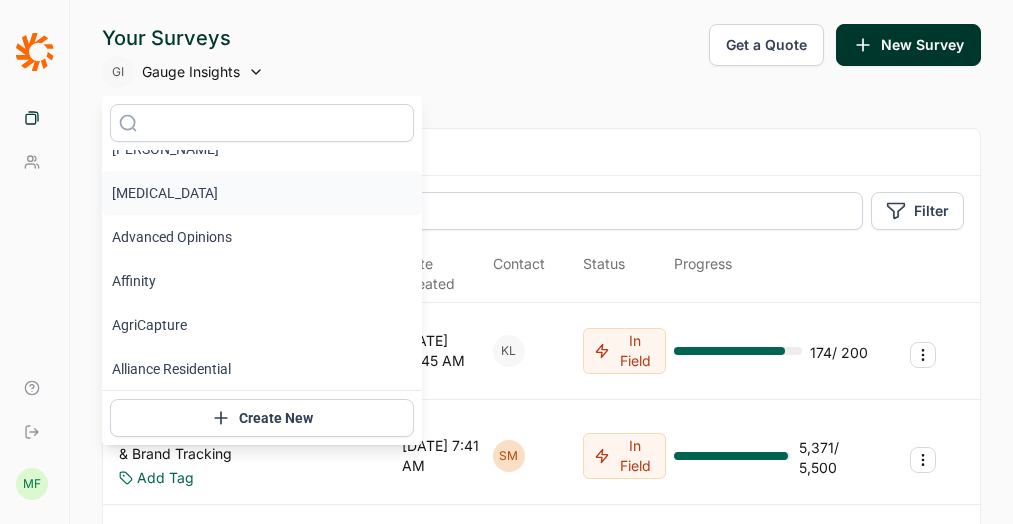 scroll, scrollTop: 680, scrollLeft: 0, axis: vertical 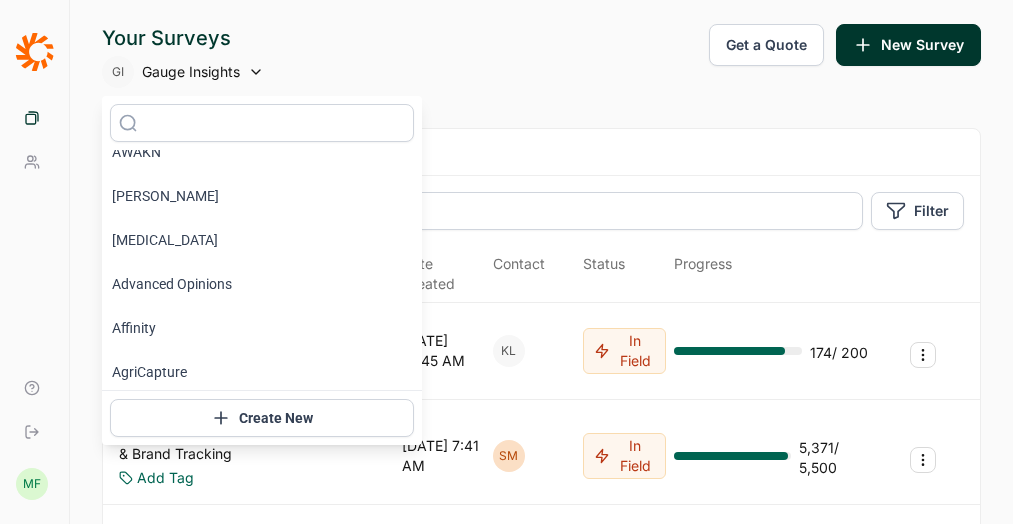 click on "Your Surveys GI Gauge Insights Get a Quote New Survey" at bounding box center [541, 56] 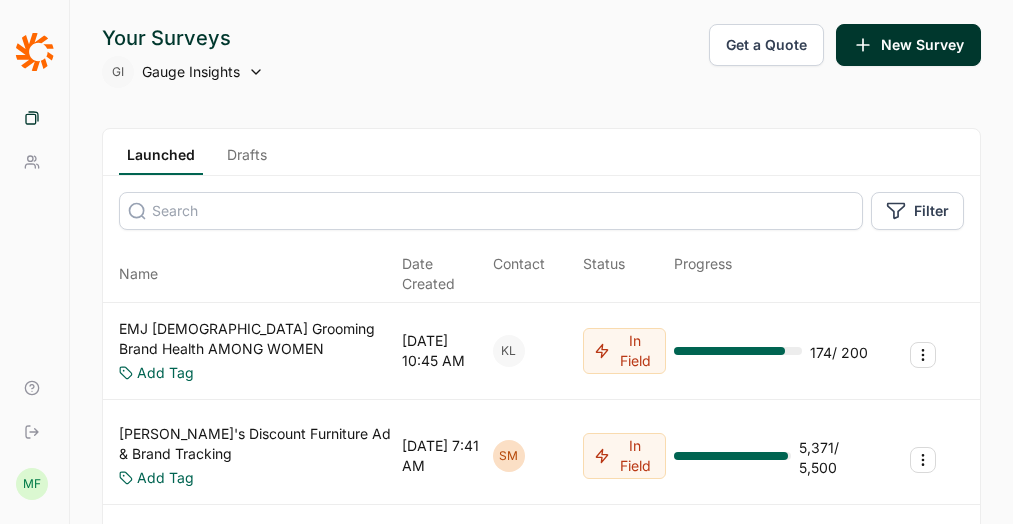 click 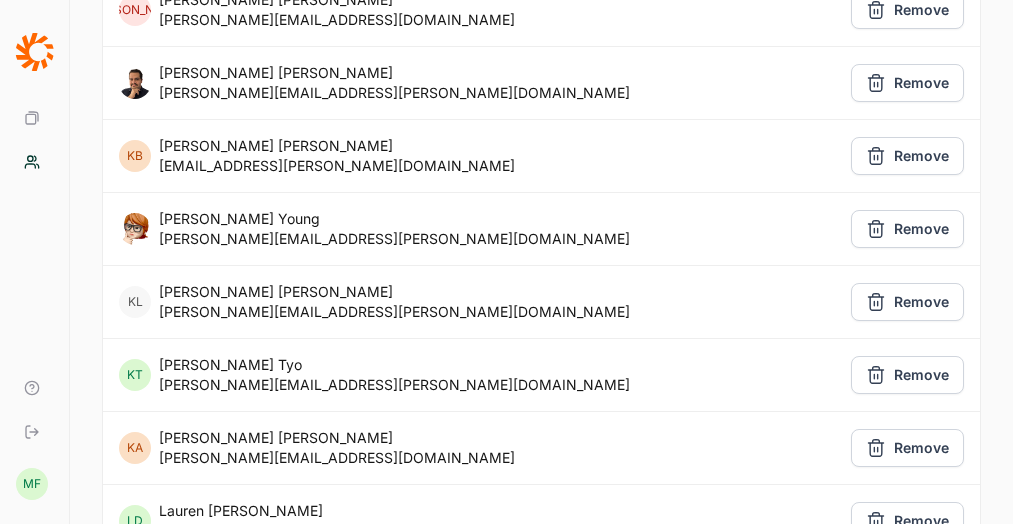 scroll, scrollTop: 0, scrollLeft: 0, axis: both 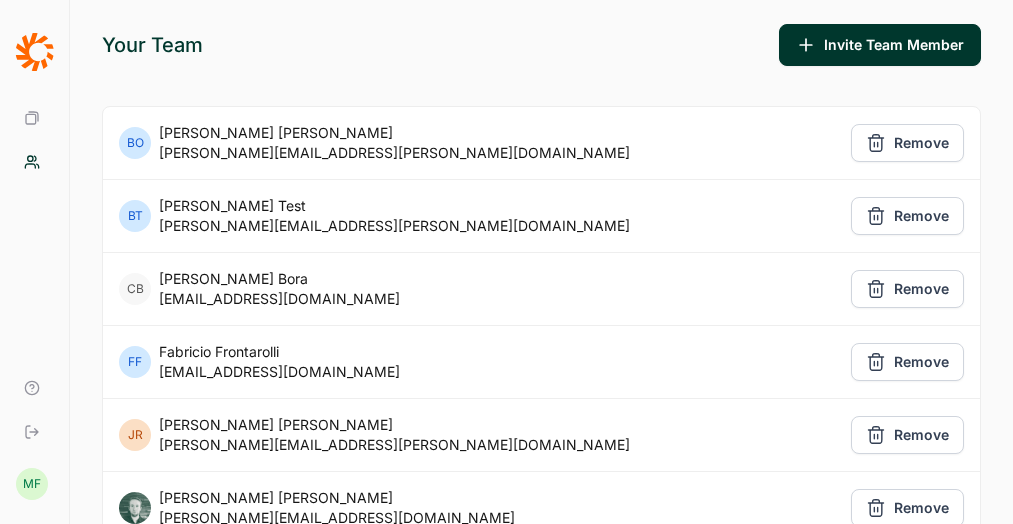 click 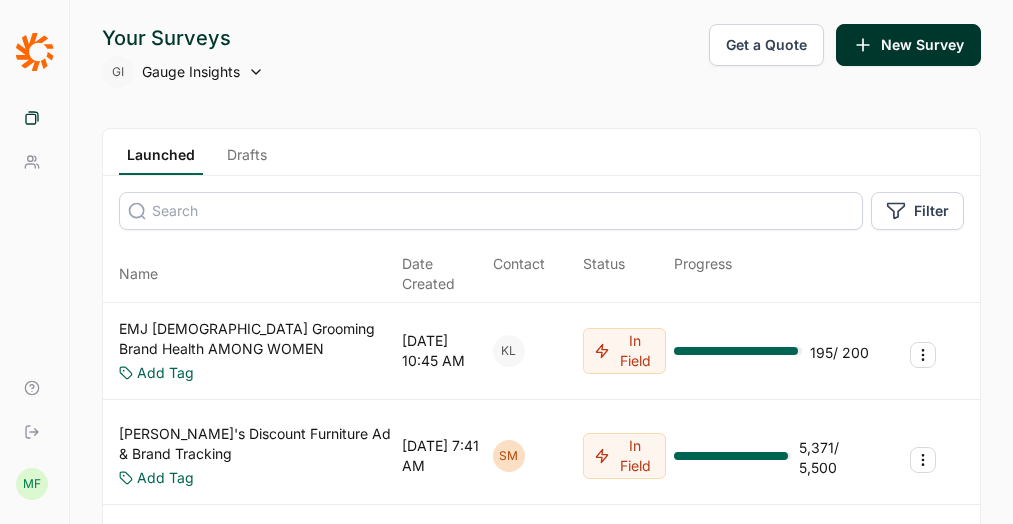 click 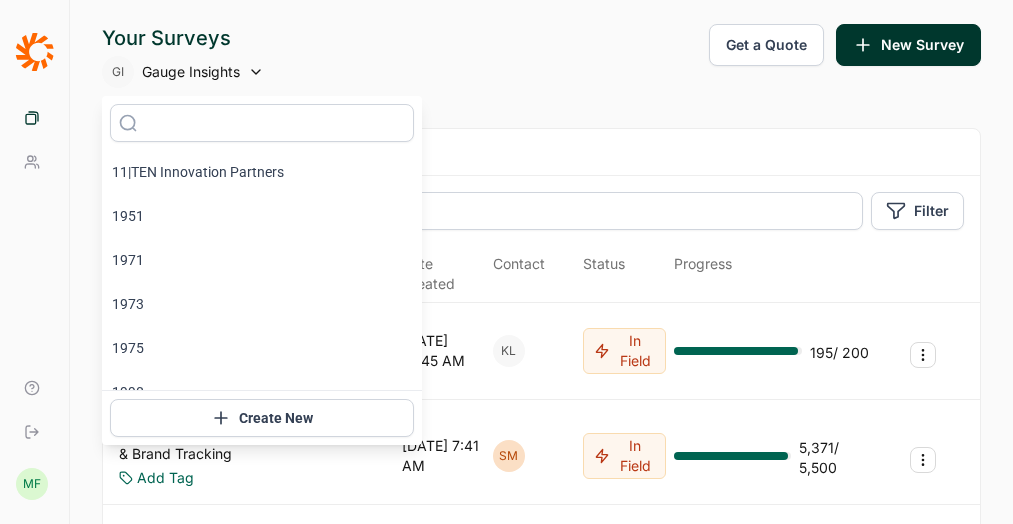 click on "Your Surveys GI Gauge Insights Get a Quote New Survey" at bounding box center [541, 56] 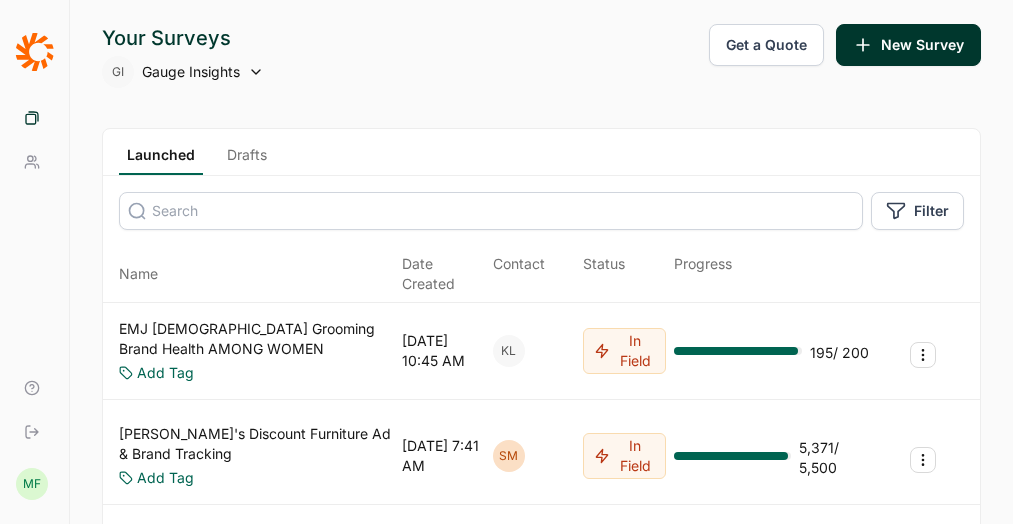 click 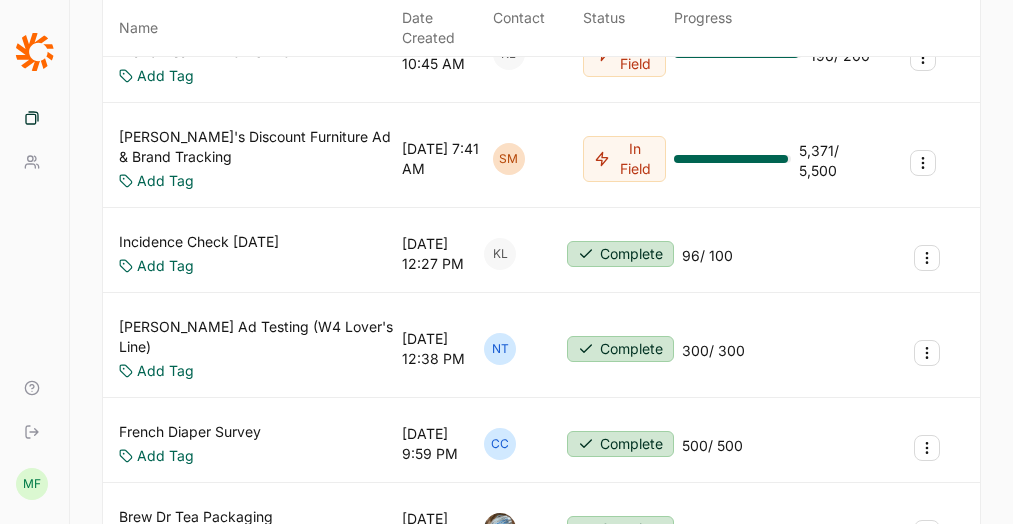 scroll, scrollTop: 0, scrollLeft: 0, axis: both 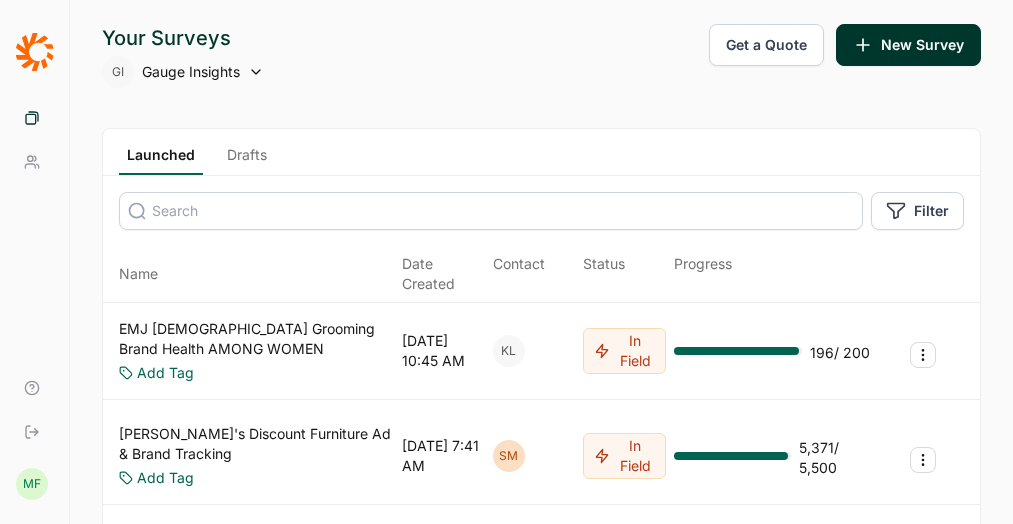 click on "Drafts" at bounding box center (247, 160) 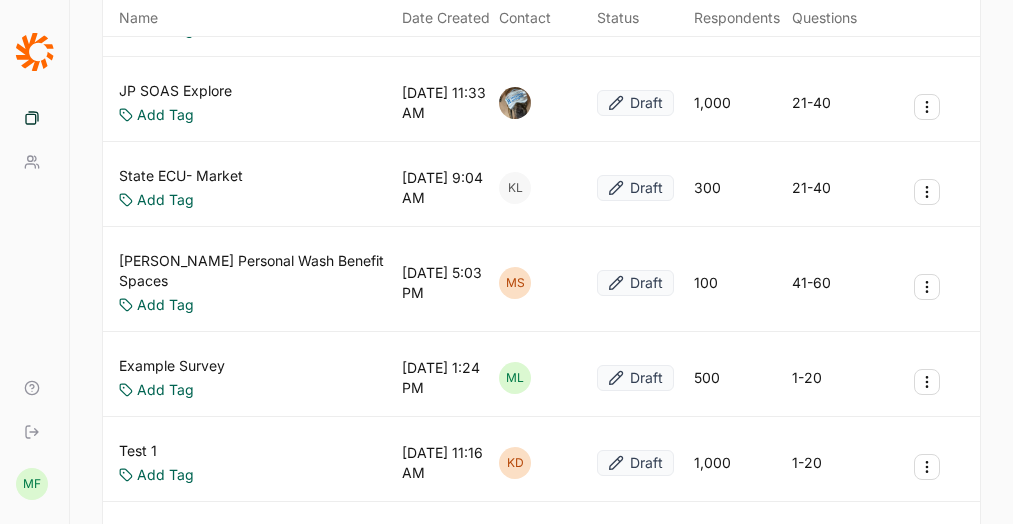 scroll, scrollTop: 0, scrollLeft: 0, axis: both 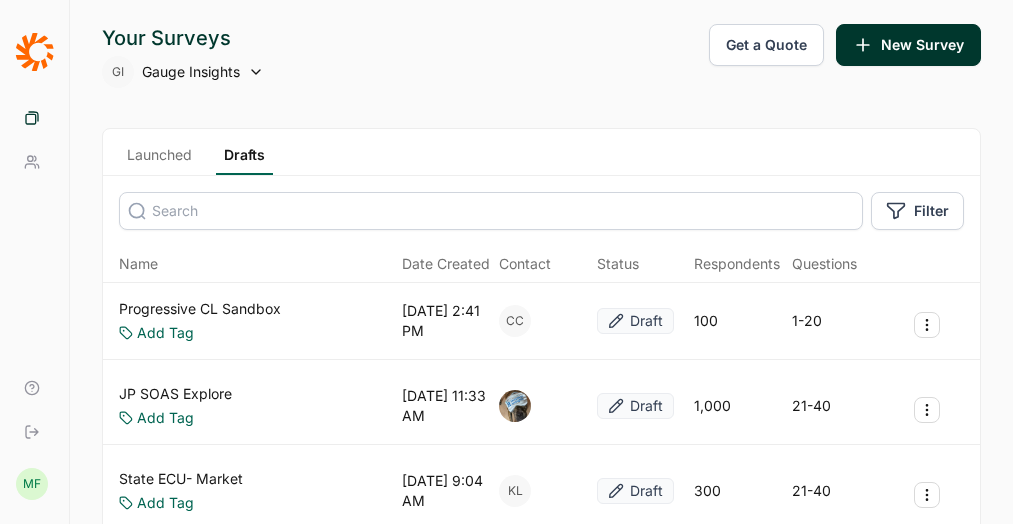 click on "Launched" at bounding box center [159, 160] 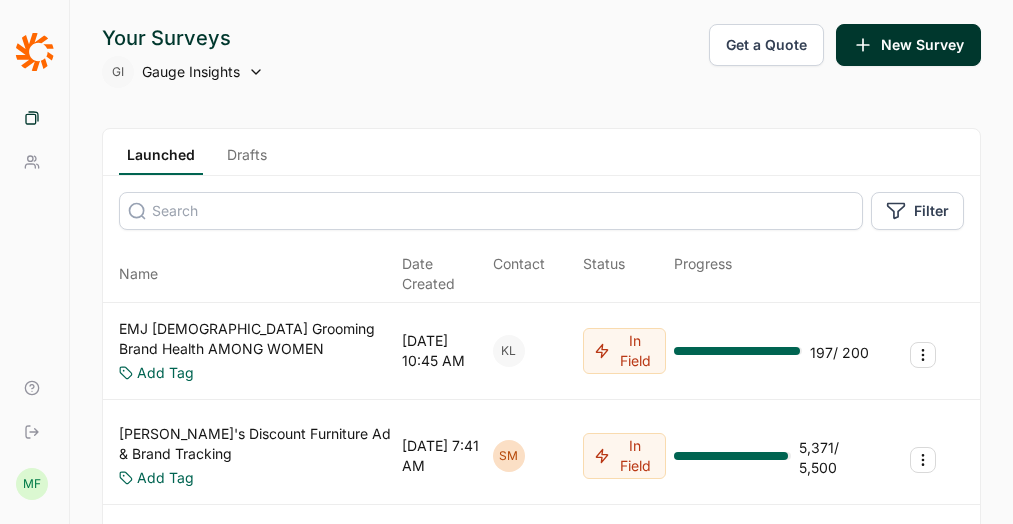 click at bounding box center [491, 211] 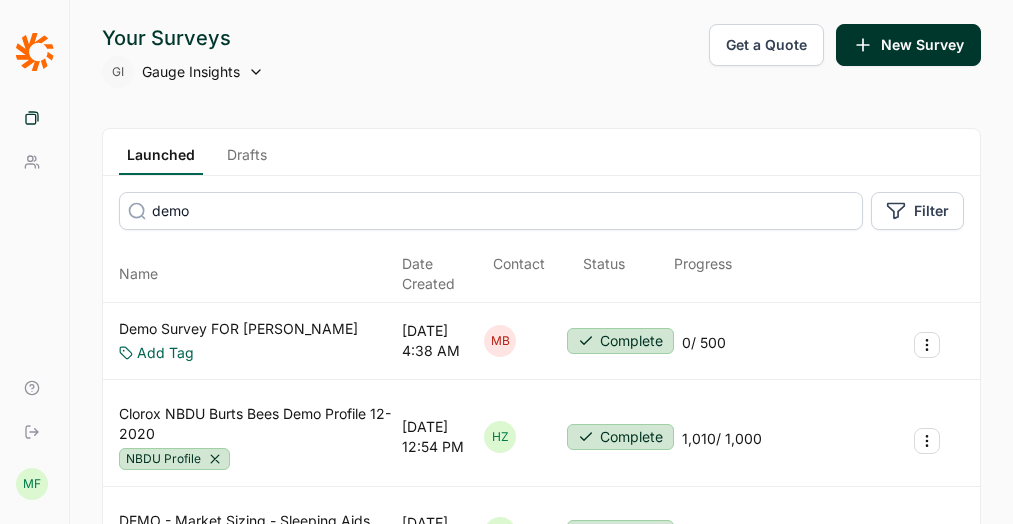 type on "demo" 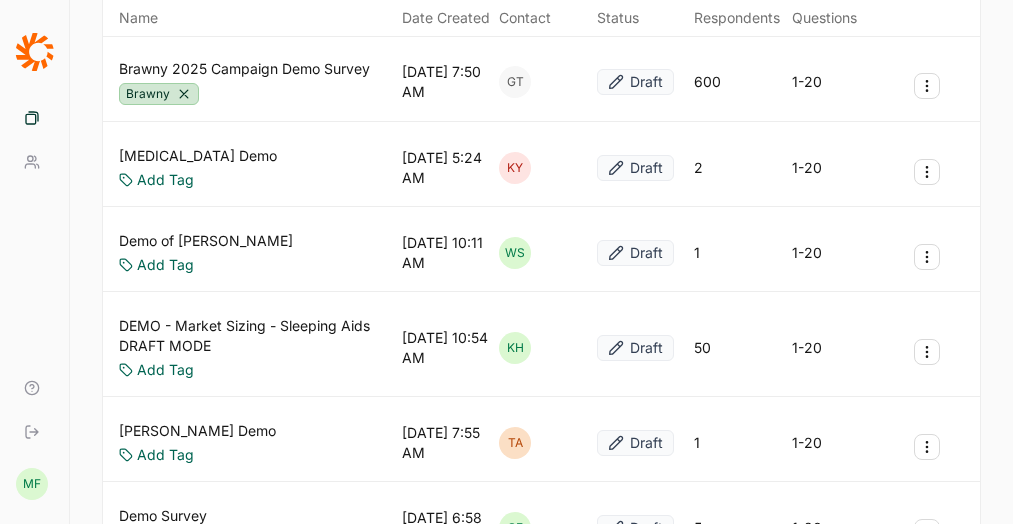 scroll, scrollTop: 588, scrollLeft: 0, axis: vertical 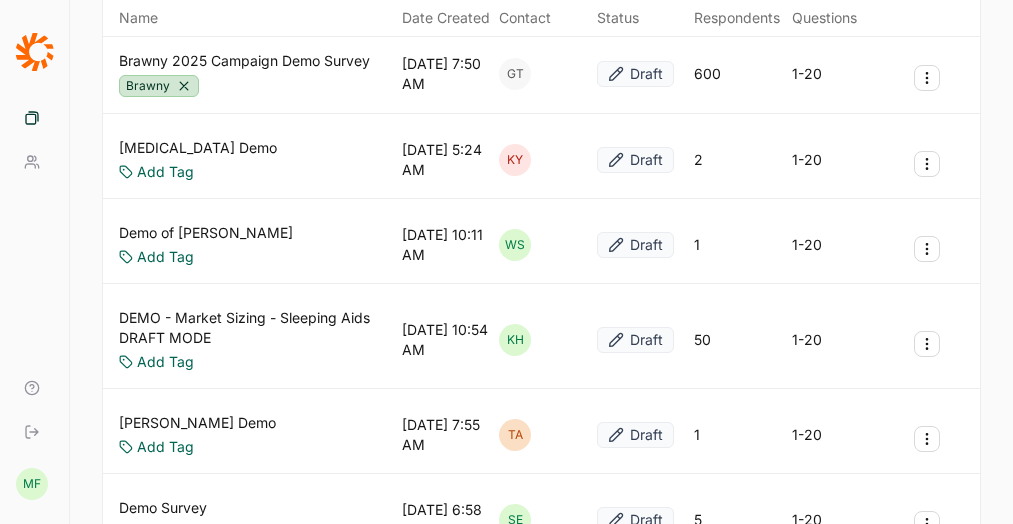 click on "[MEDICAL_DATA] Demo" at bounding box center (198, 148) 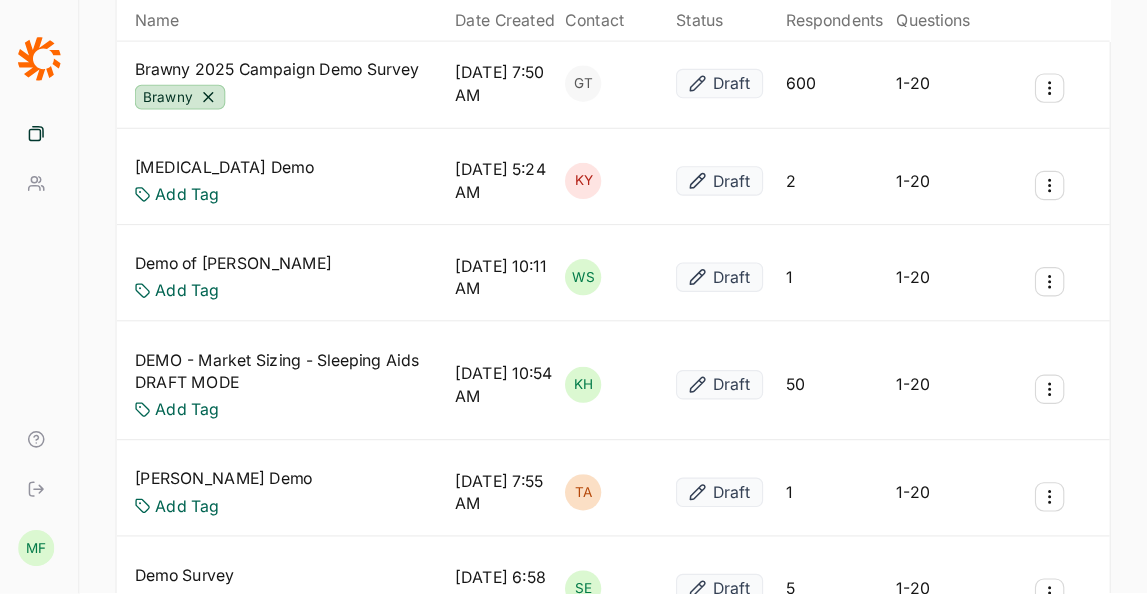 scroll, scrollTop: 0, scrollLeft: 0, axis: both 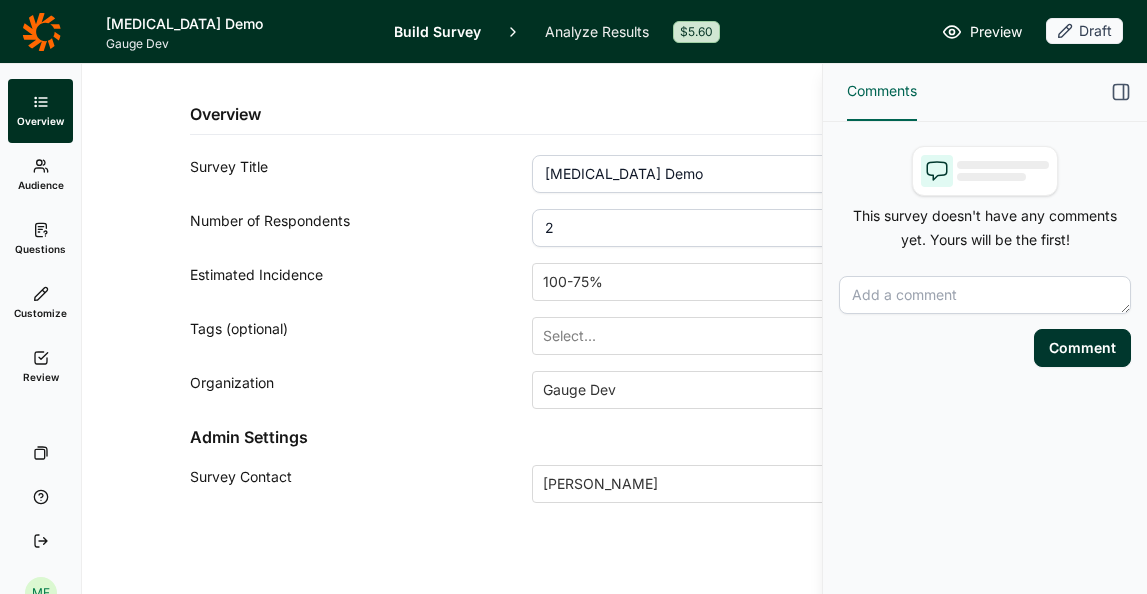 click 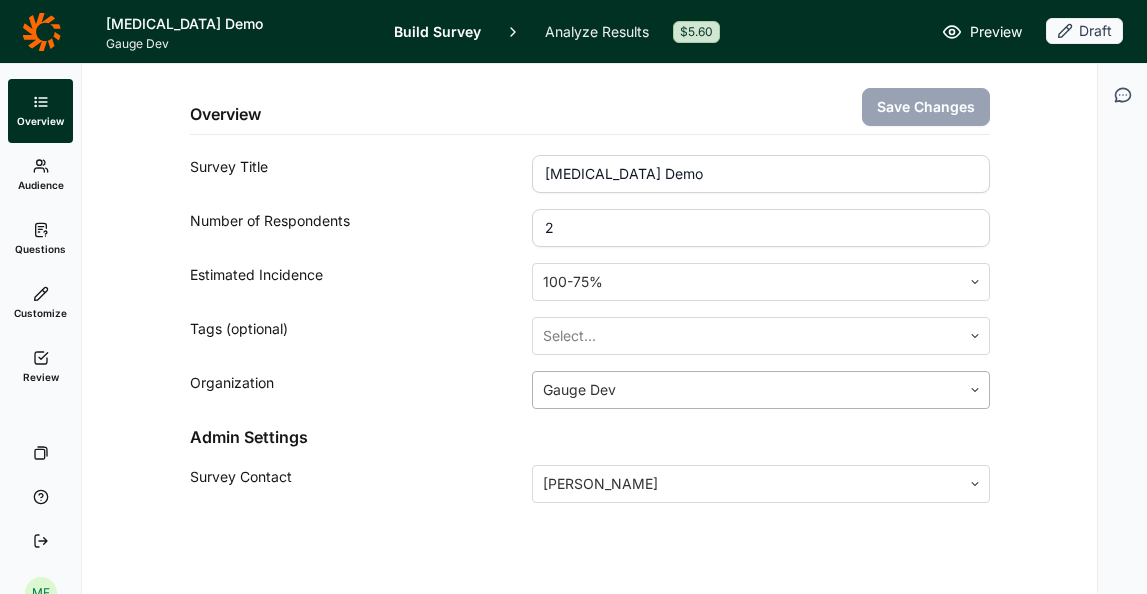 click 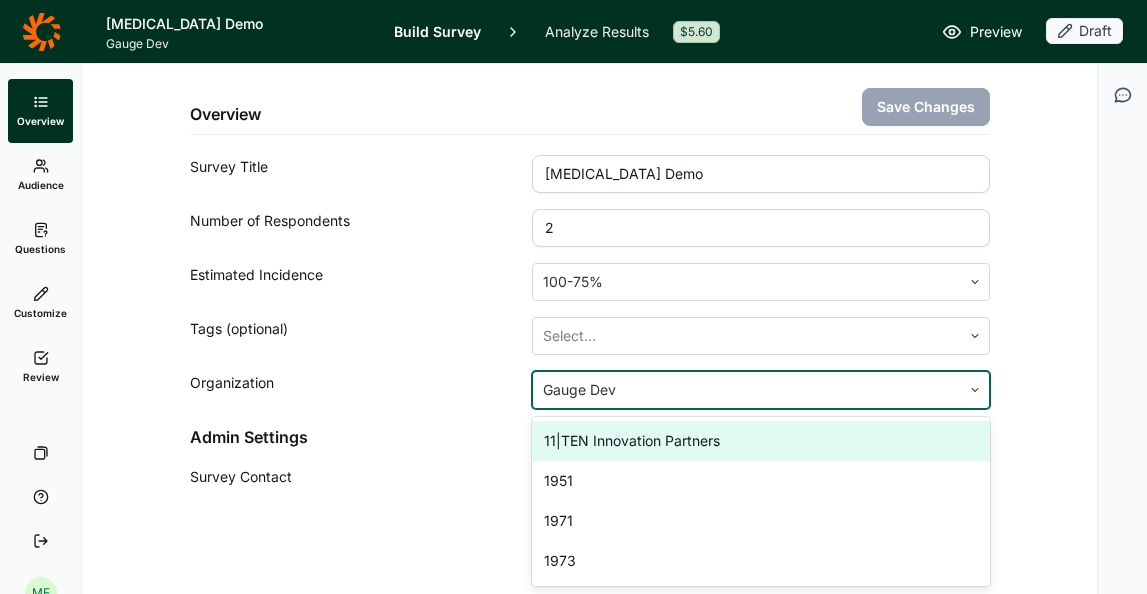 click on "Overview Save Changes Survey Title [MEDICAL_DATA] Demo Number of Respondents 2 Estimated Incidence 100-75% Tags (optional) Select... Organization 11|TEN Innovation Partners, 1 of 288. 288 results available. Use Up and Down to choose options, press Enter to select the currently focused option, press Escape to exit the menu, press Tab to select the option and exit the menu. Gauge Dev 11|TEN Innovation Partners 1951 1971 1973 1975 1990 22squared 360i ACME ALSAC / St Jude AMA Atlanta AMEA (Clorox) AMJ Insights AT&T ATDC AWAKN [PERSON_NAME] [MEDICAL_DATA] Advanced Opinions Affinity  AgriCapture Alliance Residential [PERSON_NAME] Allstate Atlas Lane AvoLife B.V!BeZ BBDO Beauty by Imagination [GEOGRAPHIC_DATA] Beuhi [PERSON_NAME] Consulting Big Red Rooster Big [PERSON_NAME] [PERSON_NAME] [PERSON_NAME]'s Discount Furniture [PERSON_NAME]'s Red Mill [PERSON_NAME]'s Red Mill Bonnies  Brandable Brew [PERSON_NAME] Design Brita (Clorox) Burts Bees (Clorox) Busy Beauty Buzzie CCD / JPG Resources  CHALK 242 [US_STATE] [GEOGRAPHIC_DATA] Camco Campus Insights [GEOGRAPHIC_DATA] (Clorox) [PERSON_NAME]" at bounding box center (589, 331) 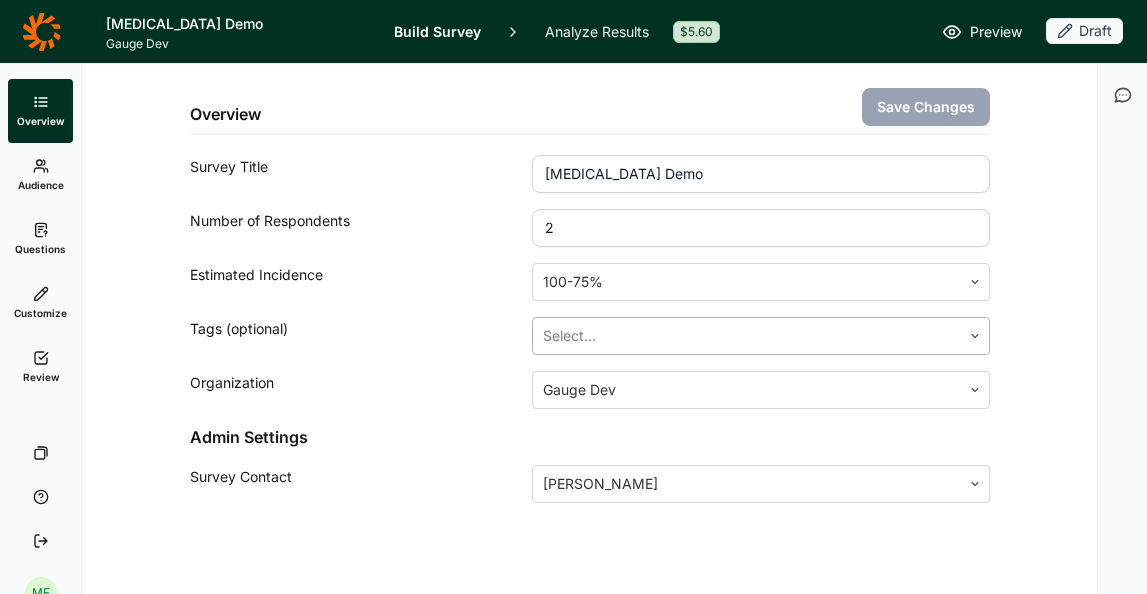click 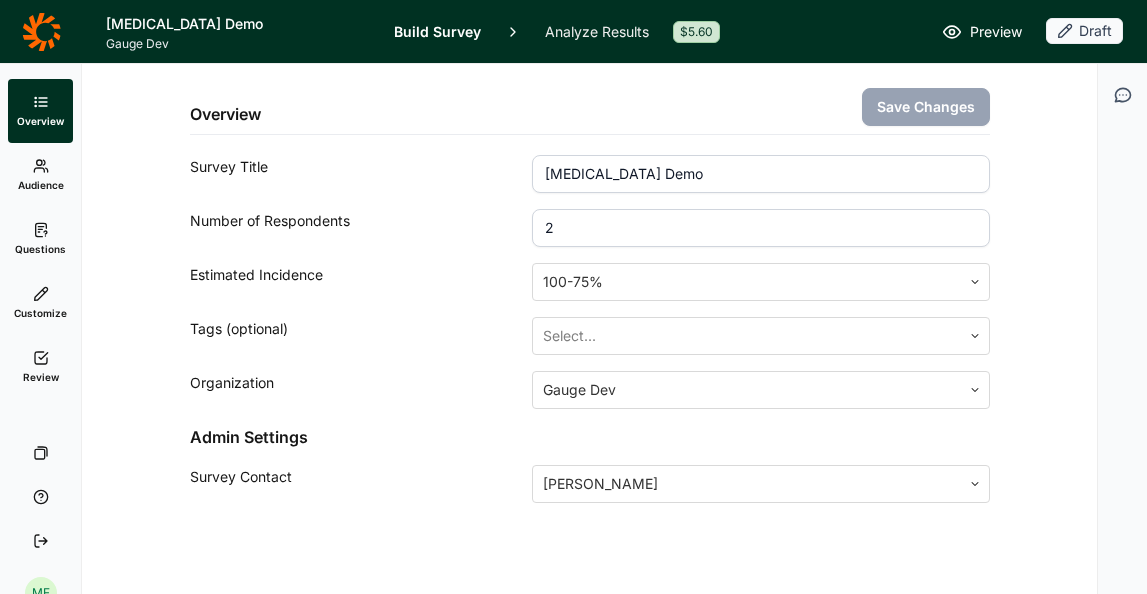 click on "Overview Save Changes Survey Title [MEDICAL_DATA] Demo Number of Respondents 2 Estimated Incidence 100-75% Tags (optional) Select... Organization Gauge Dev Admin Settings Survey Contact [PERSON_NAME]" at bounding box center [589, 331] 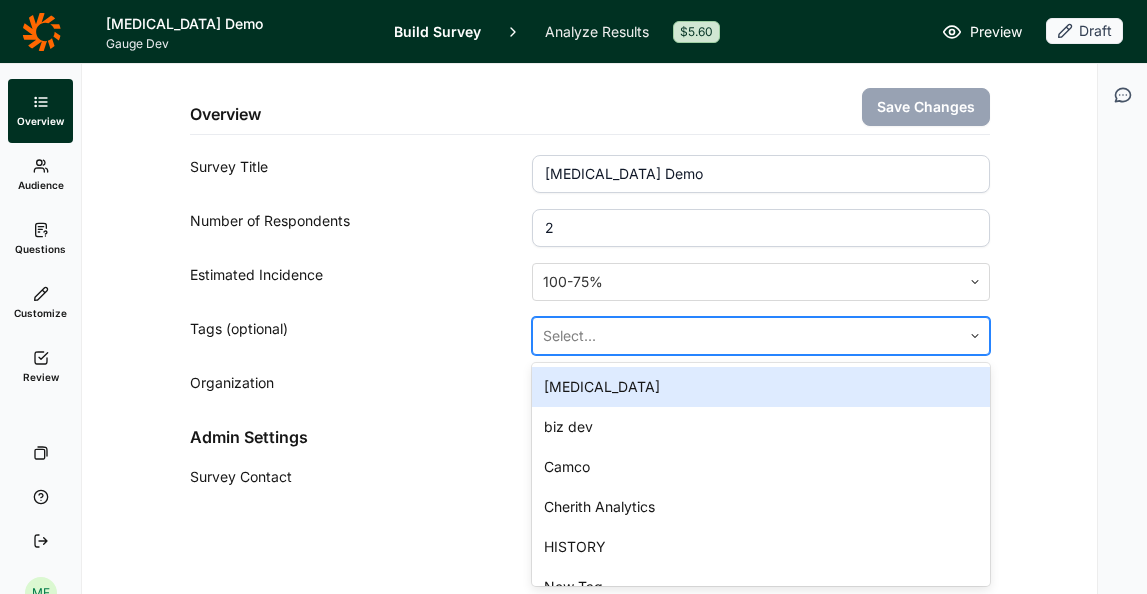 click 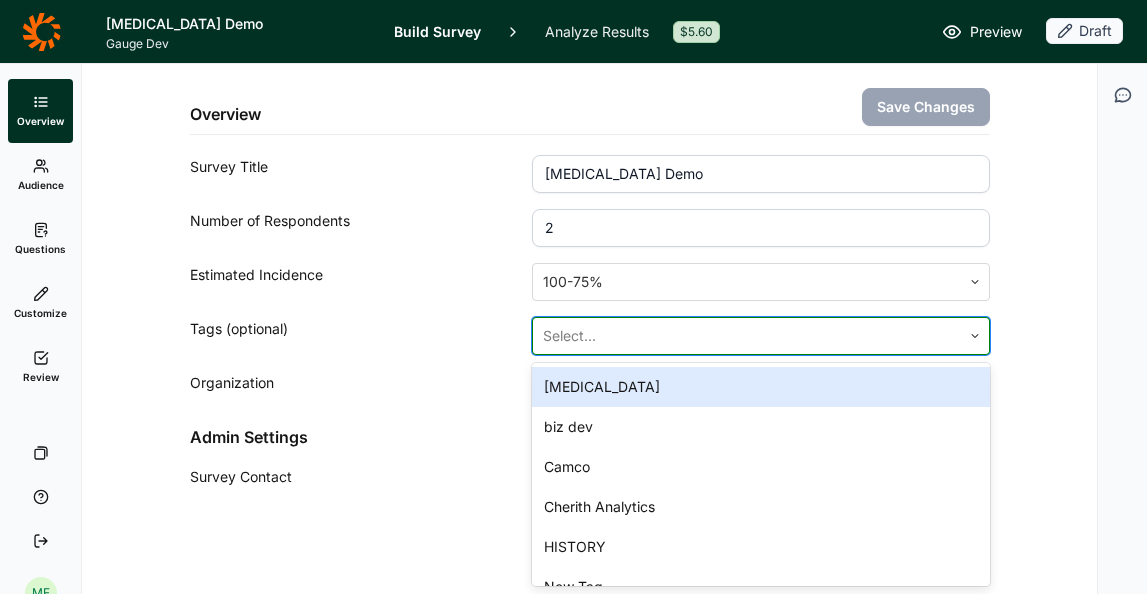 click on "Overview Save Changes Survey Title [MEDICAL_DATA] Demo Number of Respondents 2 Estimated Incidence 100-75% Tags (optional) [MEDICAL_DATA], 1 of 9. 9 results available. Use Up and Down to choose options, press Enter to select the currently focused option, press Escape to exit the menu, press Tab to select the option and exit the menu. Select... [MEDICAL_DATA] biz dev Camco Cherith Analytics HISTORY New Tag Sanofi Test Launches Wonderlust Organization Gauge Dev Admin Settings Survey Contact [PERSON_NAME]" at bounding box center (589, 331) 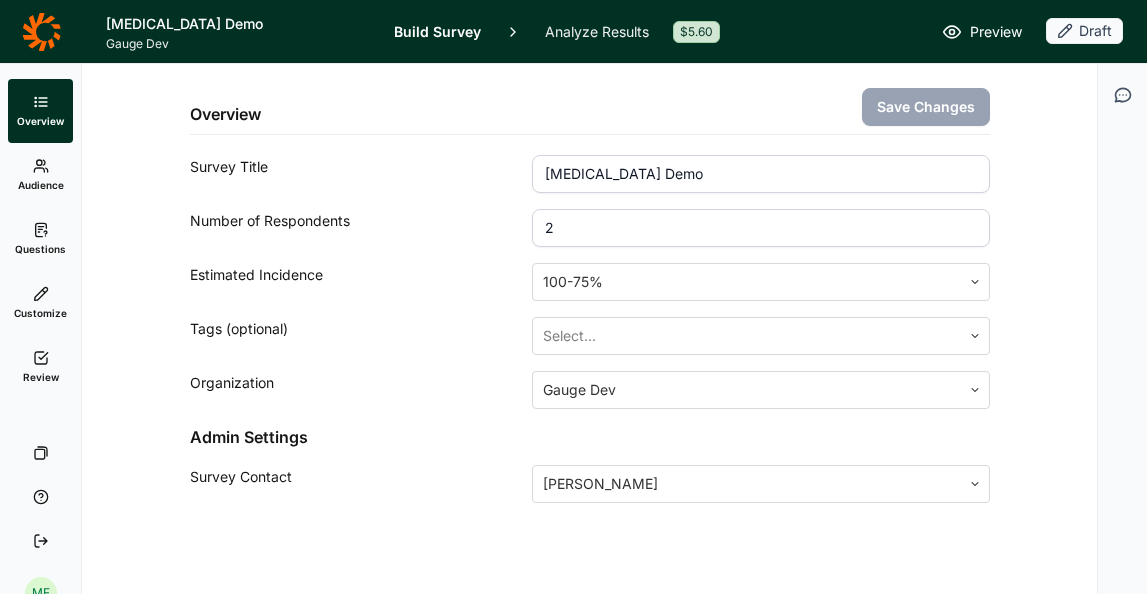 click on "2" at bounding box center [760, 228] 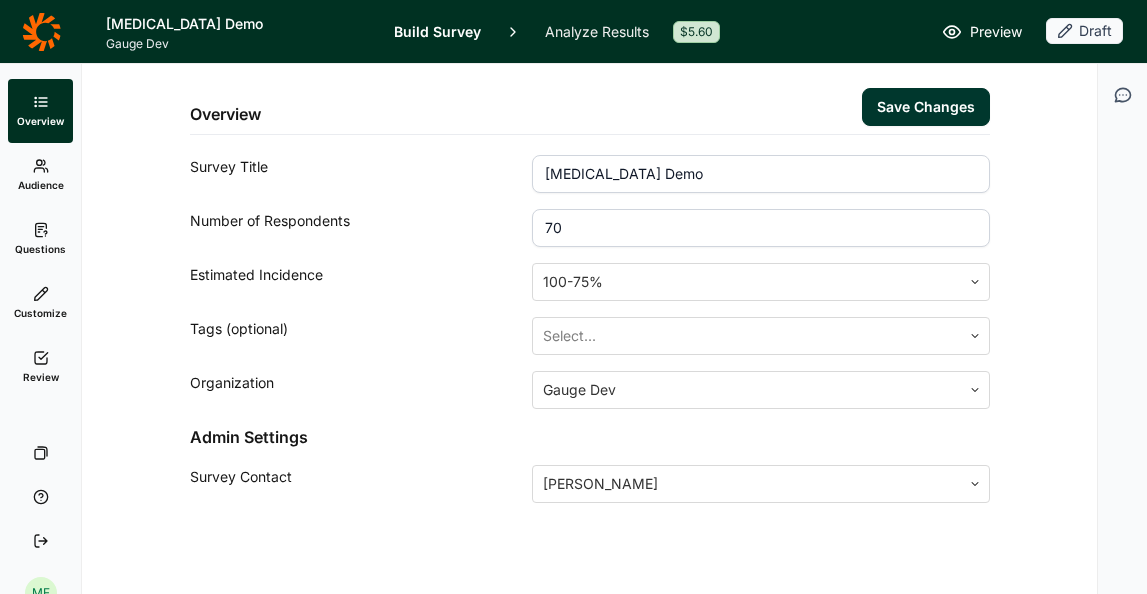 type on "70" 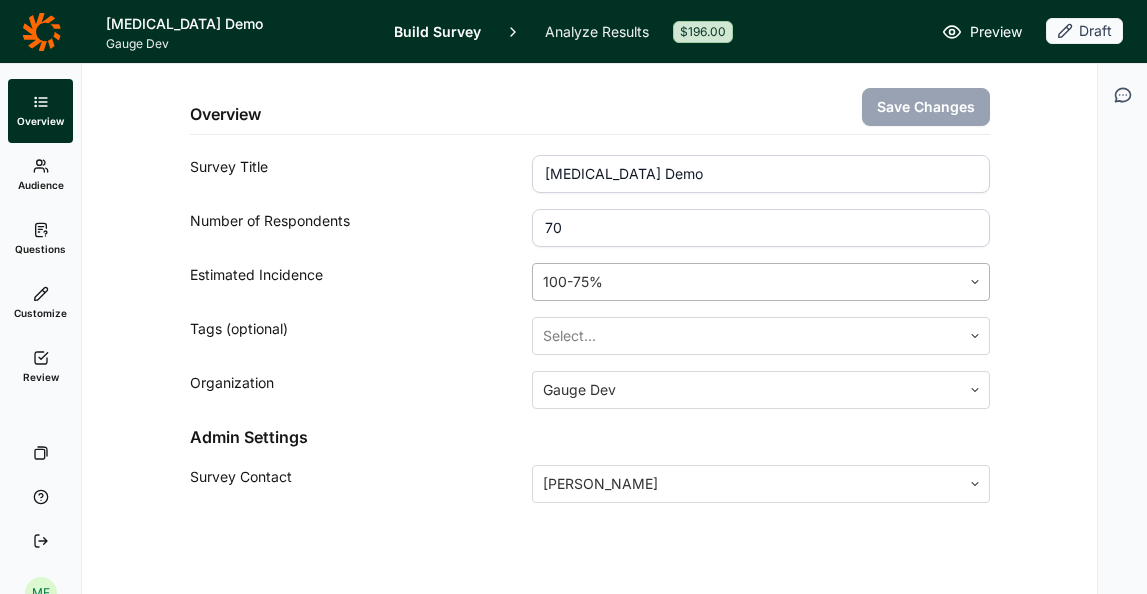 click at bounding box center (746, 282) 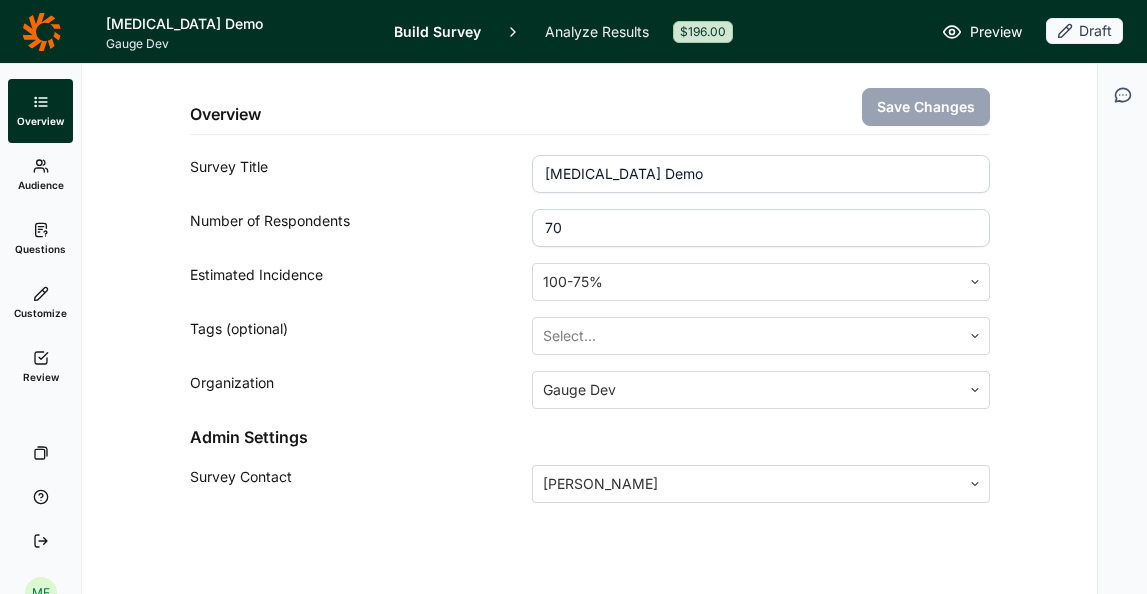 click on "Number of Respondents" at bounding box center [361, 228] 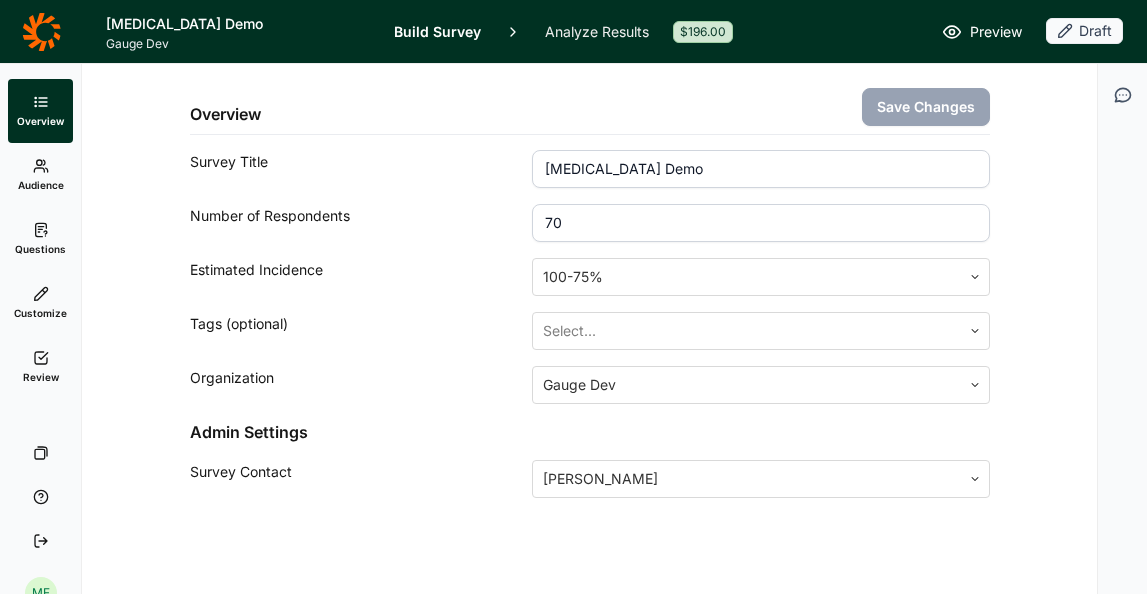 scroll, scrollTop: 0, scrollLeft: 0, axis: both 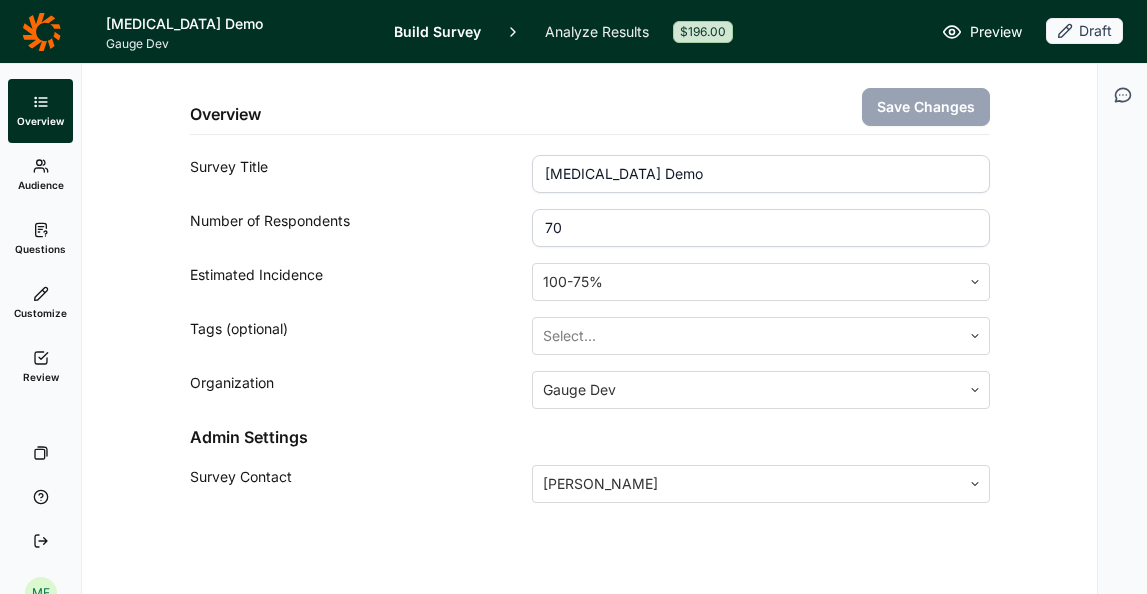 click on "Audience" at bounding box center [40, 175] 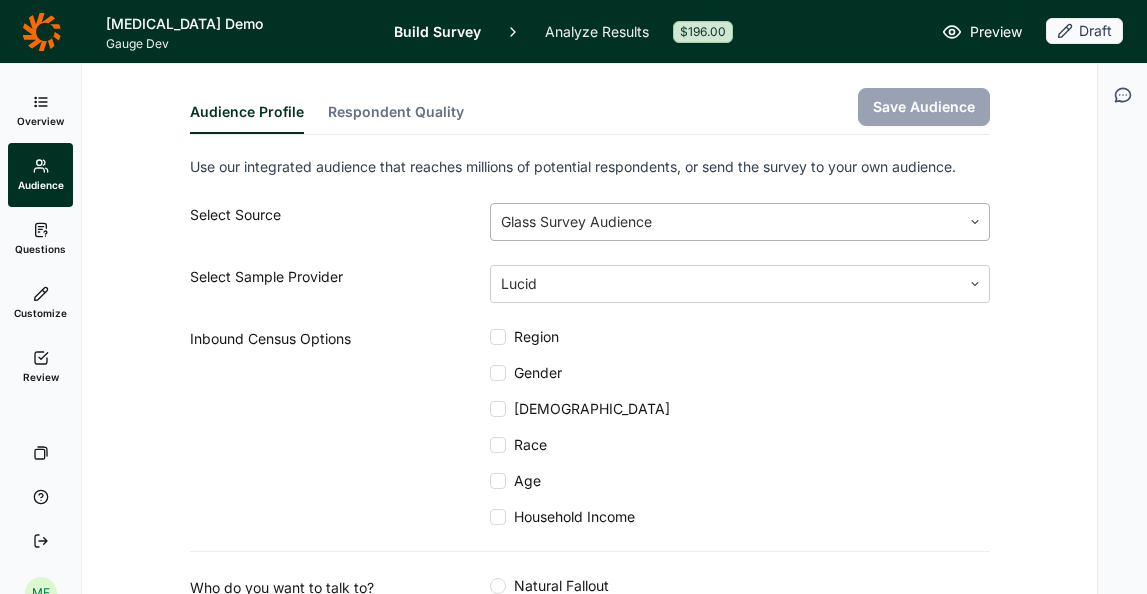 click 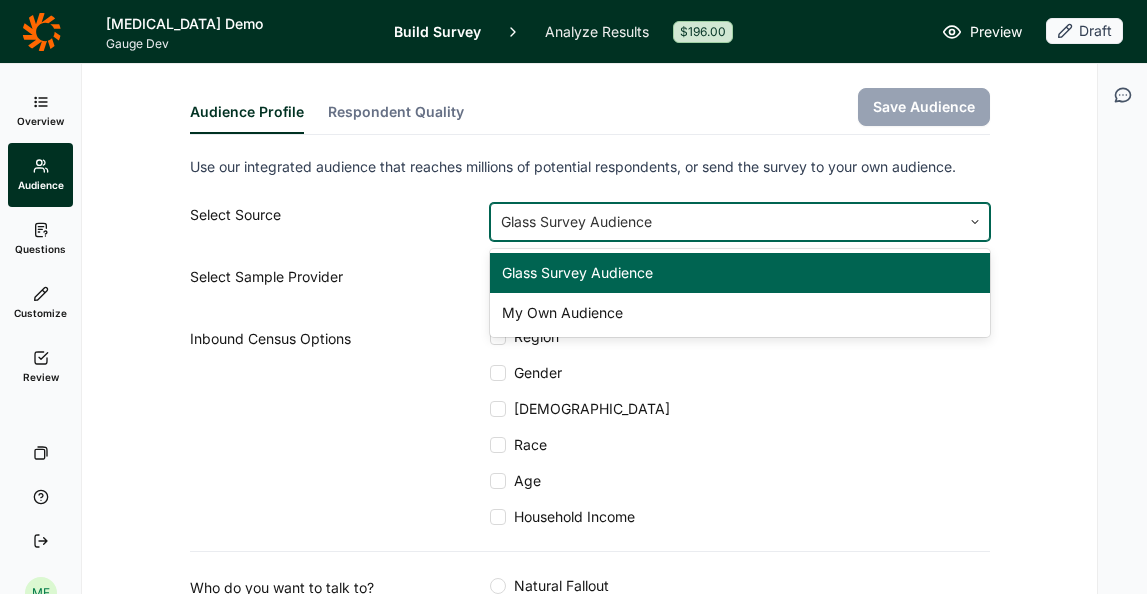 click on "Audience Profile Respondent Quality Save Audience Use our integrated audience that reaches millions of potential respondents, or send the survey to your own audience. Select Source Glass Survey Audience selected, 1 of 2. 2 results available. Use Up and Down to choose options, press Enter to select the currently focused option, press Escape to exit the menu, press Tab to select the option and exit the menu. Glass Survey Audience Glass Survey Audience My Own Audience Select Sample Provider Lucid Inbound Census Options Region Gender Hispanic Race Age Household Income Who do you want to talk to? Natural Fallout Custom Audience Audience Title only [DEMOGRAPHIC_DATA] Audience Quotas Audience Quota  1 D1) What is your gender? Your audience will be asked: " What is your gender? " Quota  1 Delete this quota 100 % are [DEMOGRAPHIC_DATA] +  Add Another Quota +  Add Audience Quota" at bounding box center (589, 618) 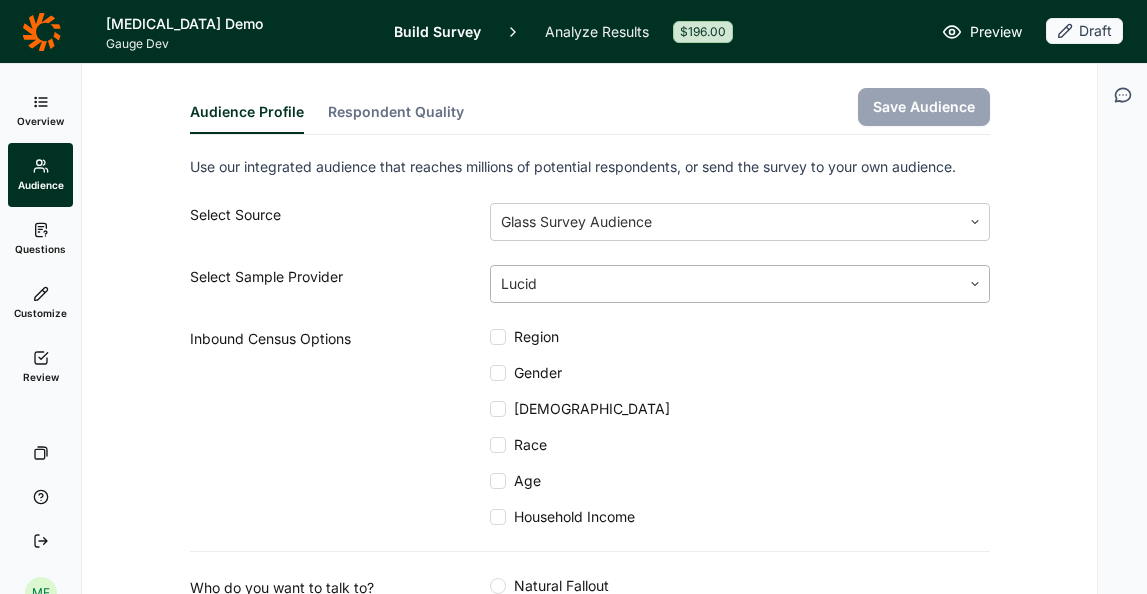 click 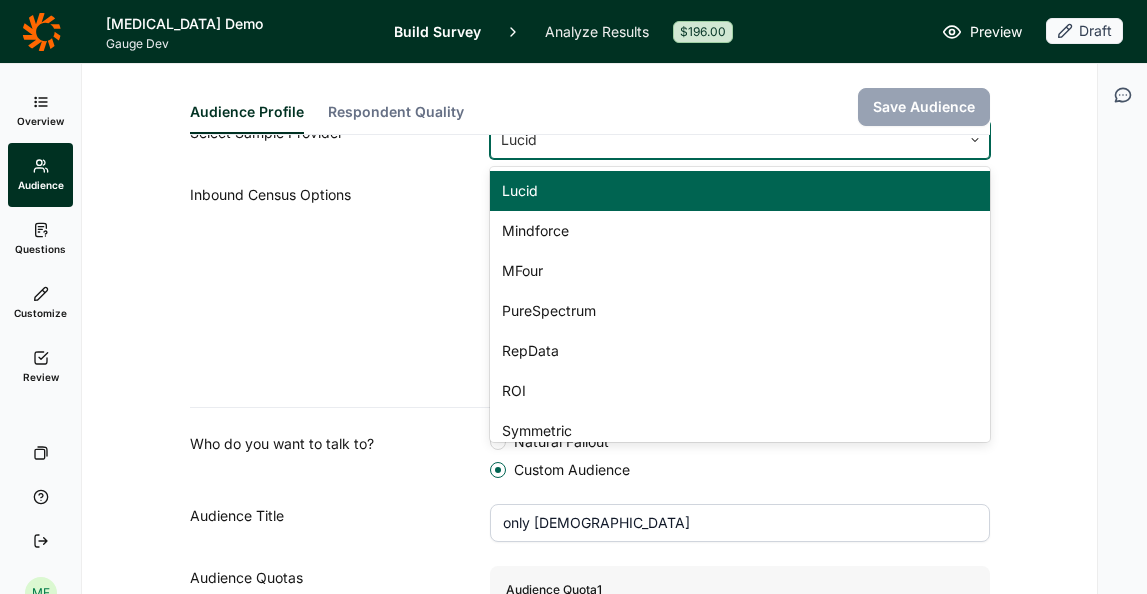 scroll, scrollTop: 110, scrollLeft: 0, axis: vertical 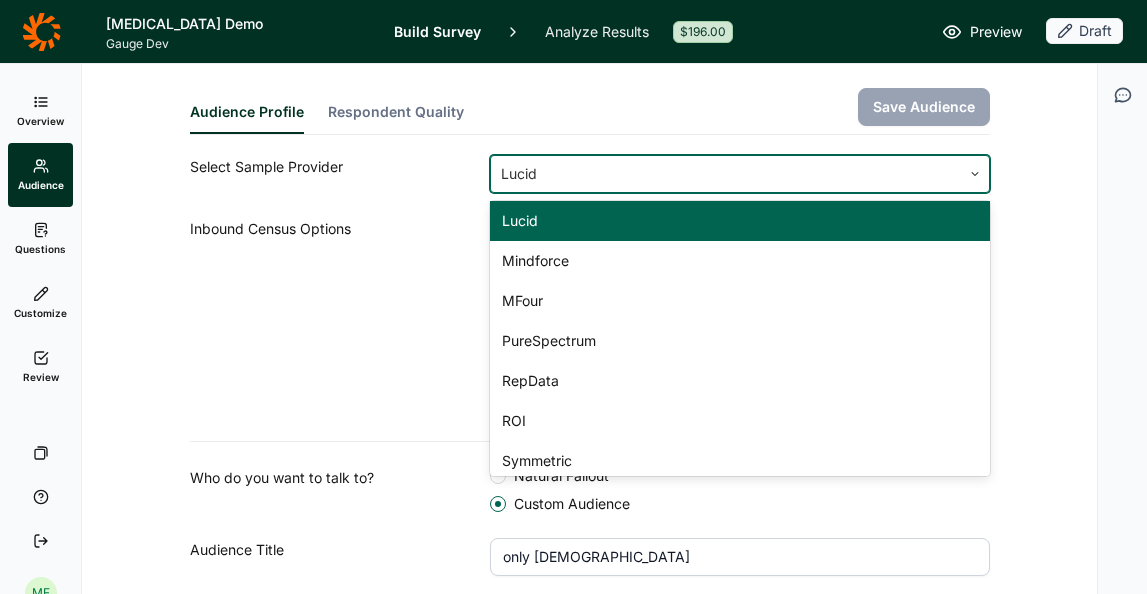 click on "Lucid" at bounding box center [740, 221] 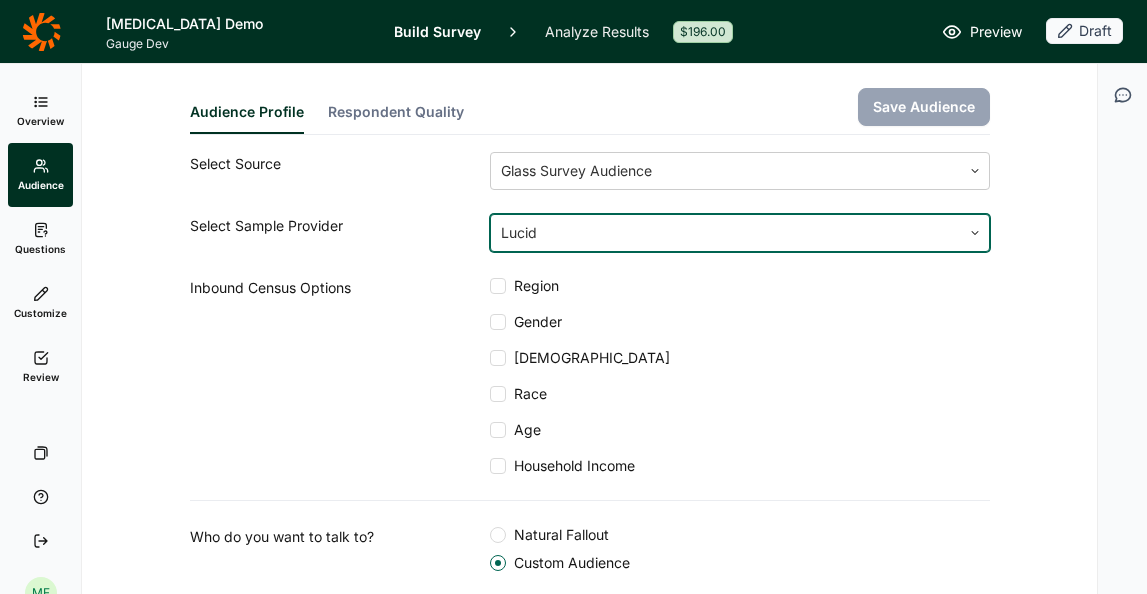 scroll, scrollTop: 23, scrollLeft: 0, axis: vertical 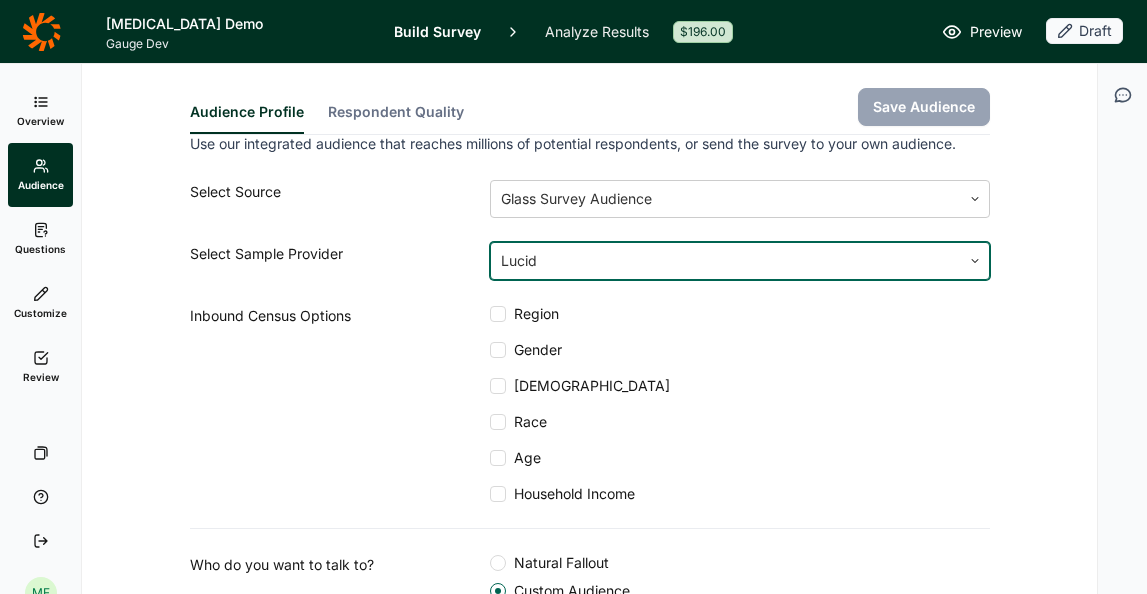 click 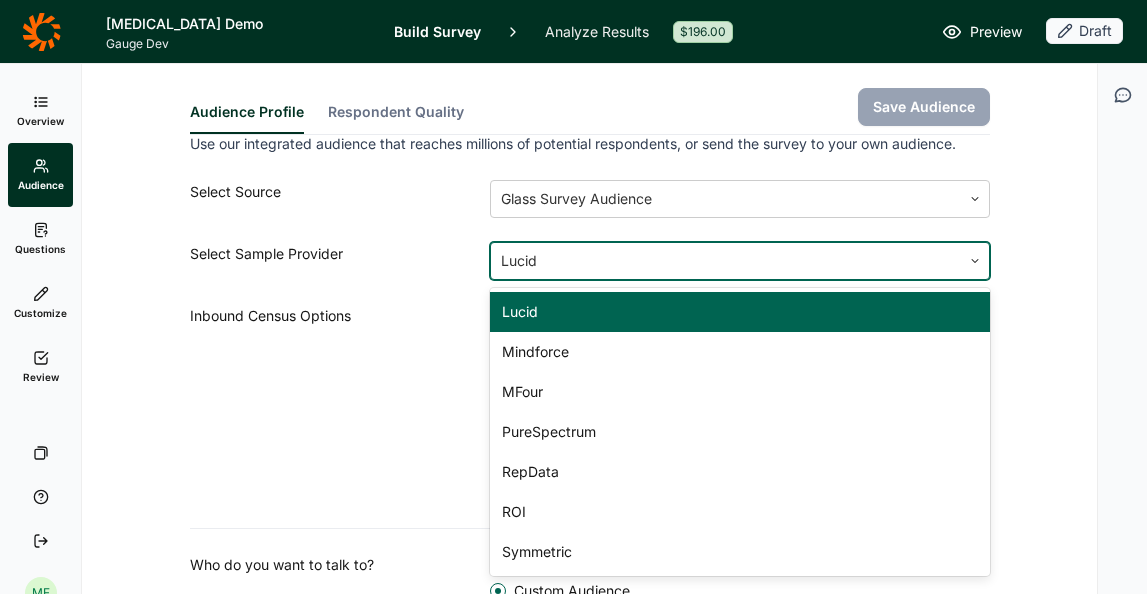 click on "Audience Profile Respondent Quality Save Audience Use our integrated audience that reaches millions of potential respondents, or send the survey to your own audience. Select Source Glass Survey Audience Select Sample Provider option [PERSON_NAME], selected. [PERSON_NAME] selected, 1 of 7. 7 results available. Use Up and Down to choose options, press Enter to select the currently focused option, press Escape to exit the menu, press Tab to select the option and exit the menu. [PERSON_NAME] Mindforce MFour PureSpectrum RepData ROI Symmetric Inbound Census Options Region Gender Hispanic Race Age Household Income Who do you want to talk to? Natural Fallout Custom Audience Audience Title only [DEMOGRAPHIC_DATA] Audience Quotas Audience Quota  1 D1) What is your gender? Your audience will be asked: " What is your gender? " Quota  1 Delete this quota 100 % are [DEMOGRAPHIC_DATA] +  Add Another Quota +  Add Audience Quota" at bounding box center (589, 595) 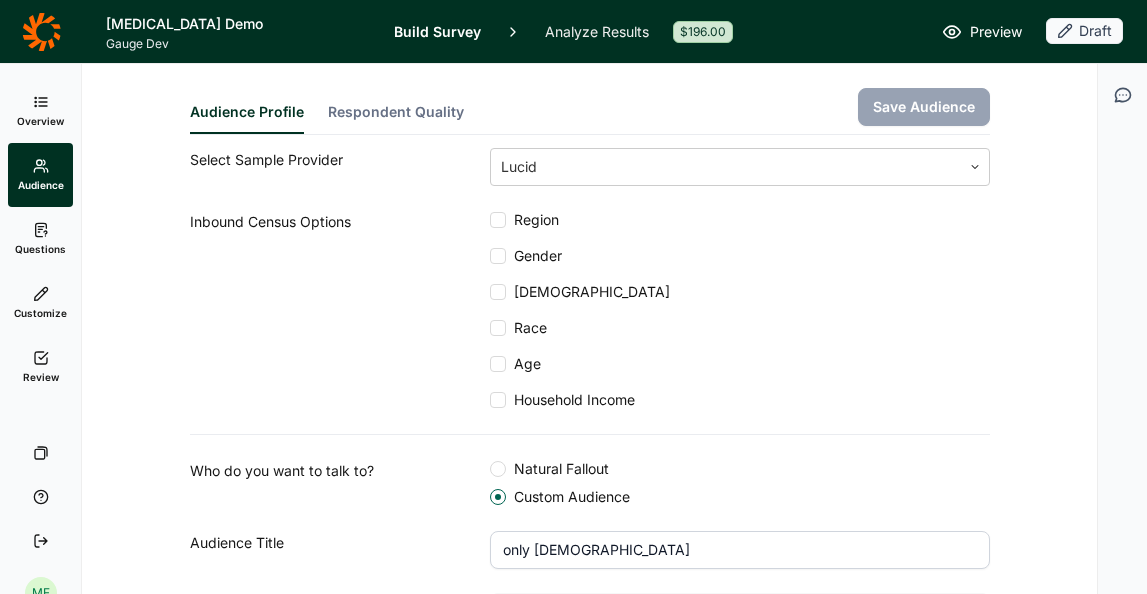 scroll, scrollTop: 116, scrollLeft: 0, axis: vertical 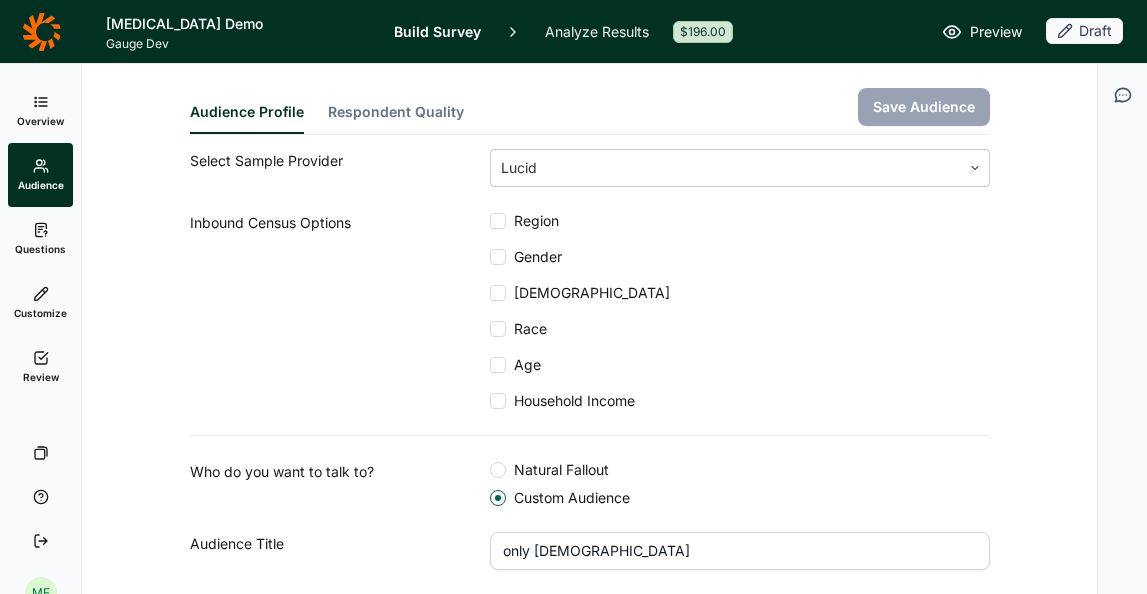 click at bounding box center (498, 221) 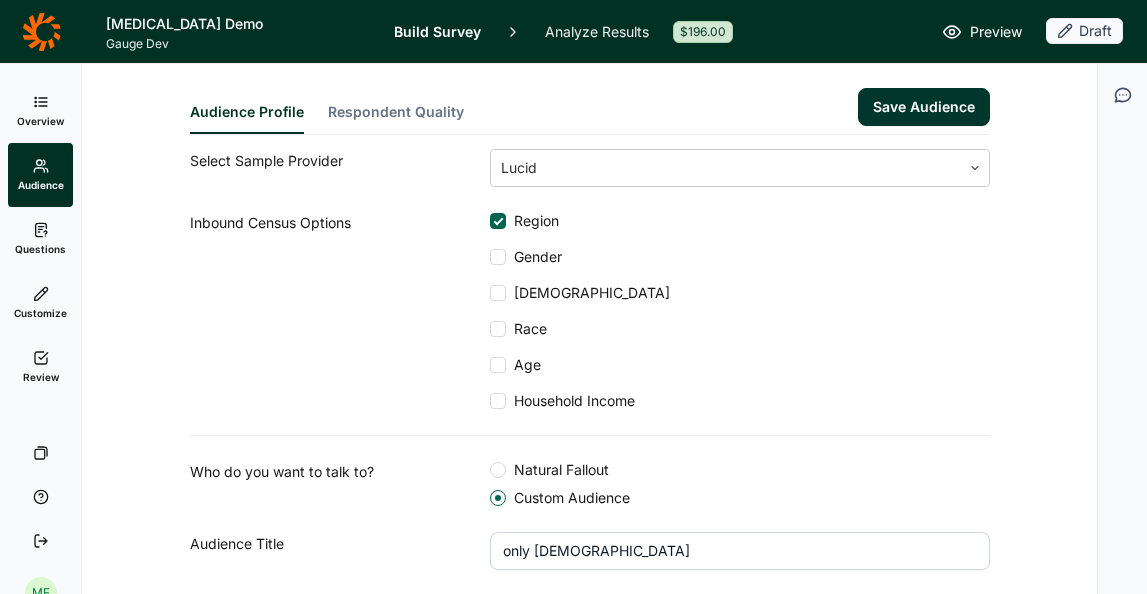 click at bounding box center (498, 257) 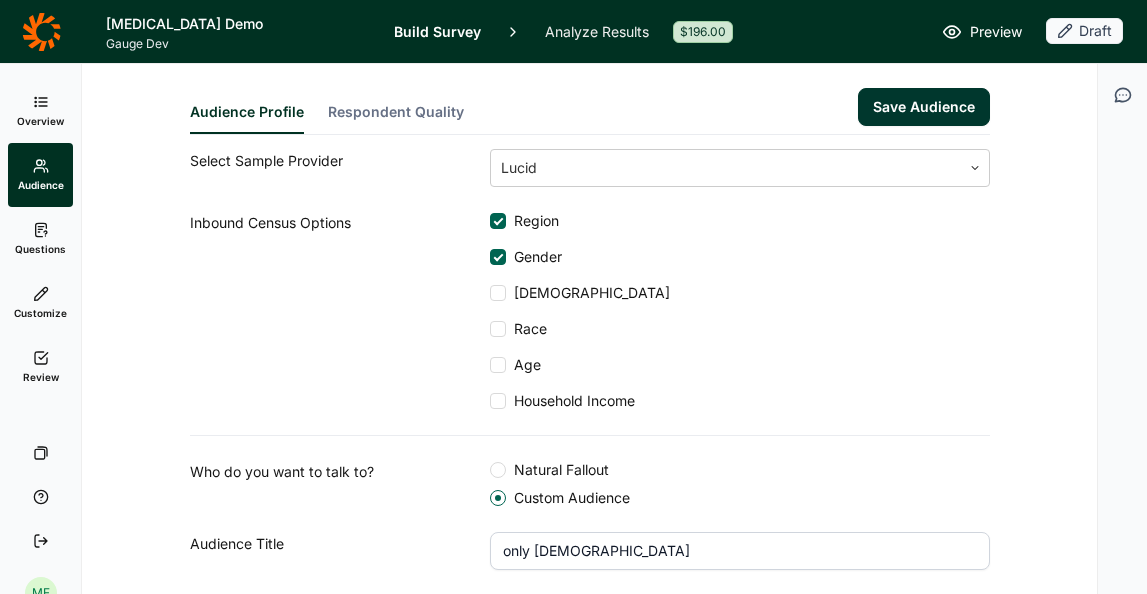 click at bounding box center (498, 293) 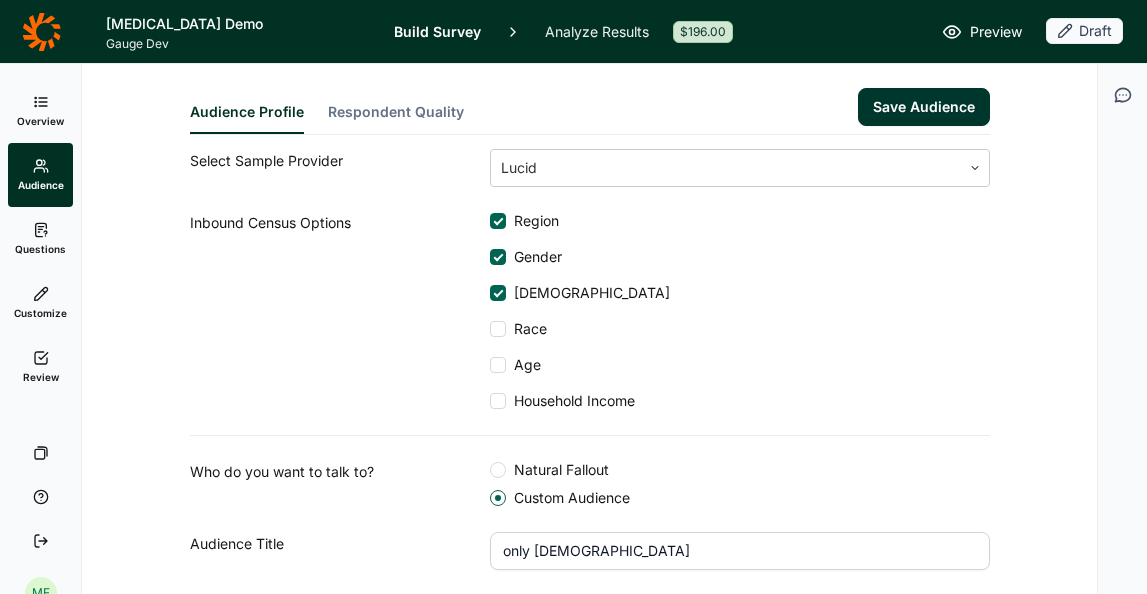 click at bounding box center [498, 329] 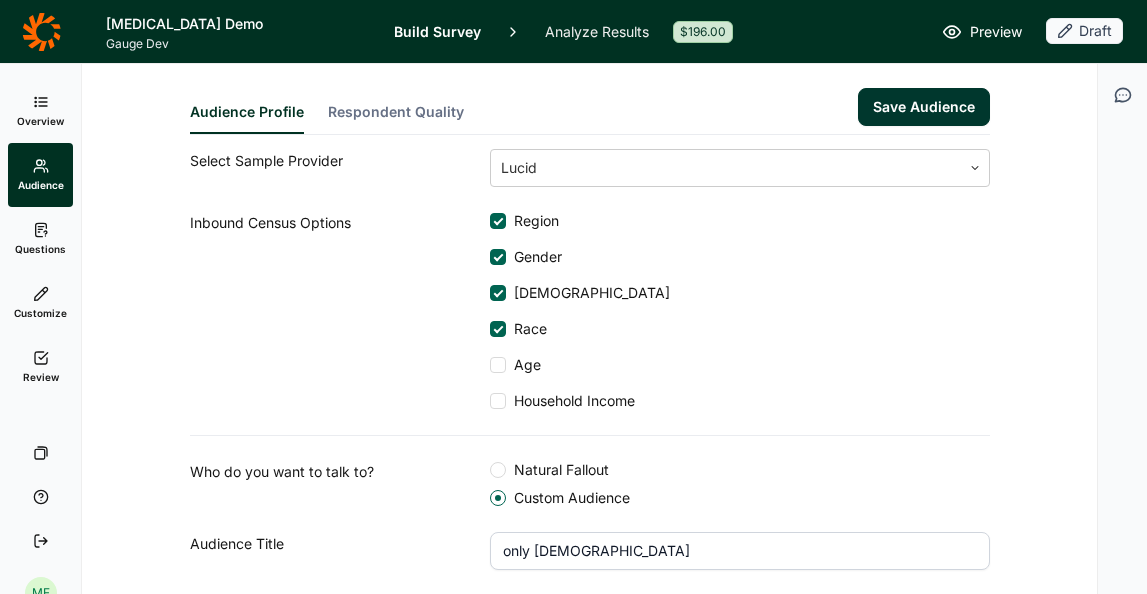 click at bounding box center [498, 365] 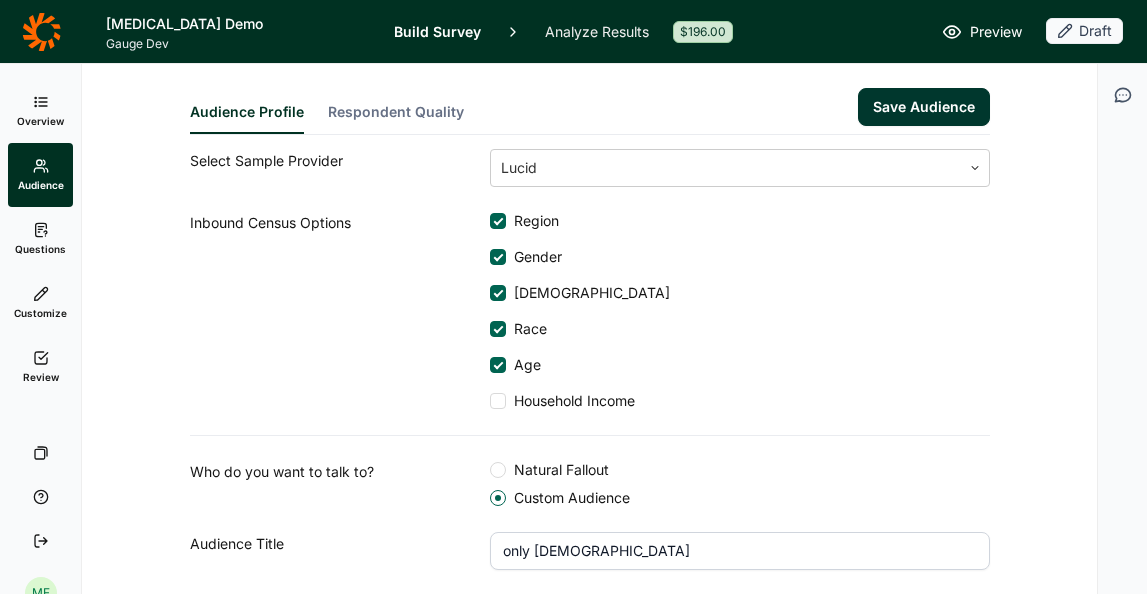 click at bounding box center [498, 401] 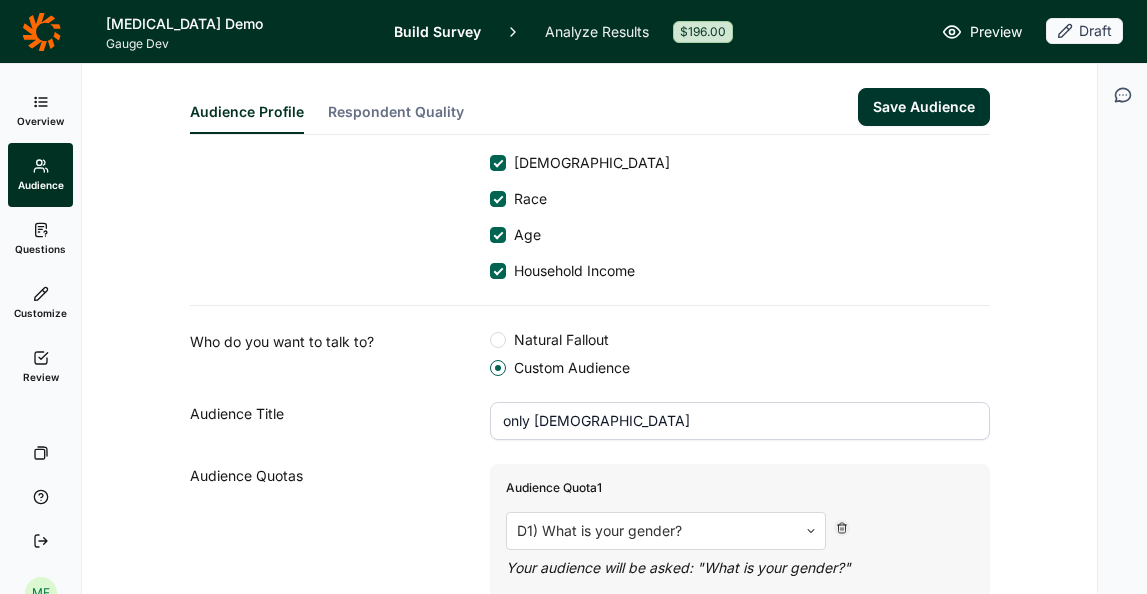 scroll, scrollTop: 247, scrollLeft: 0, axis: vertical 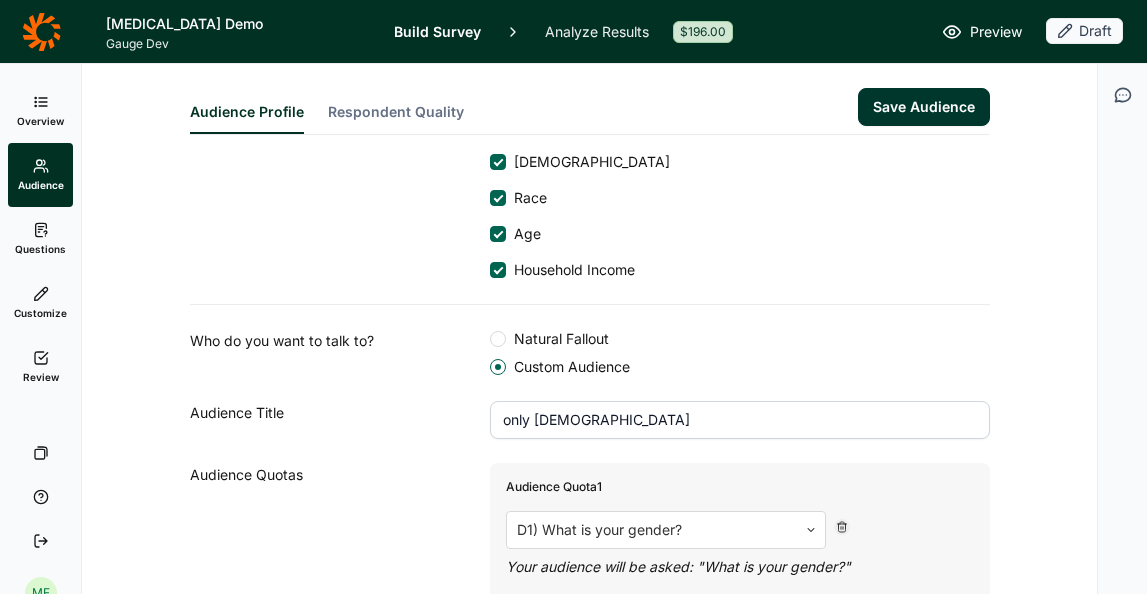 click at bounding box center [498, 339] 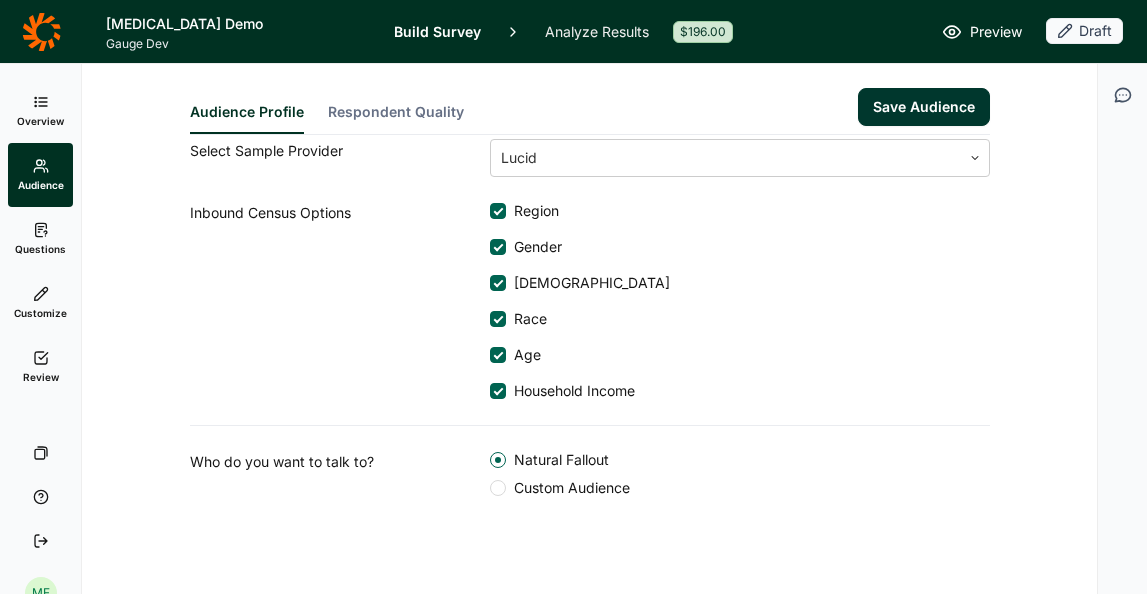 scroll, scrollTop: 126, scrollLeft: 0, axis: vertical 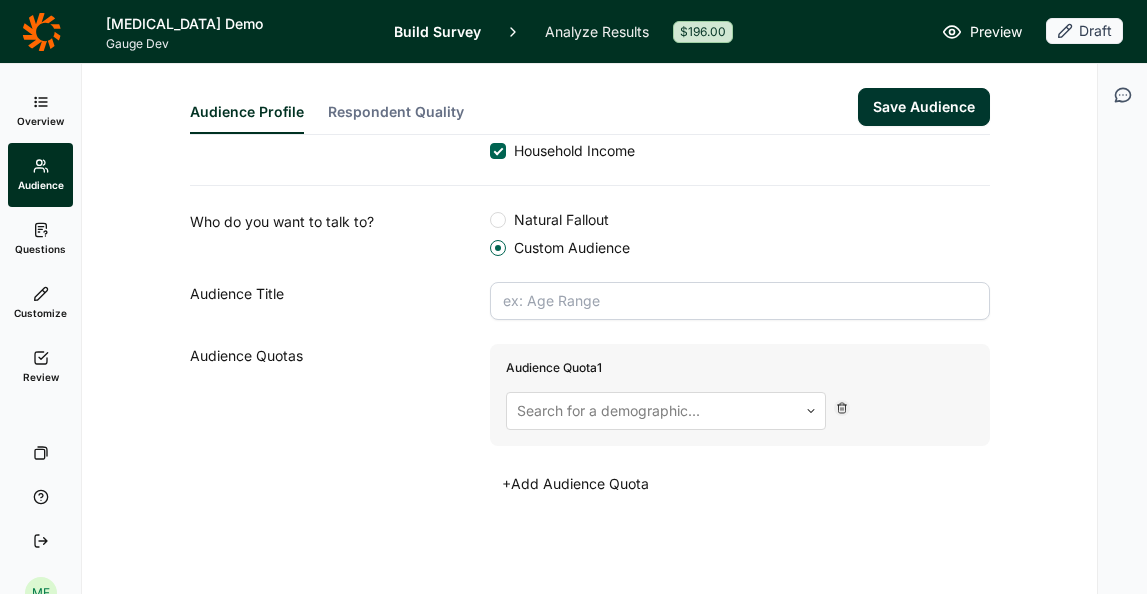 click 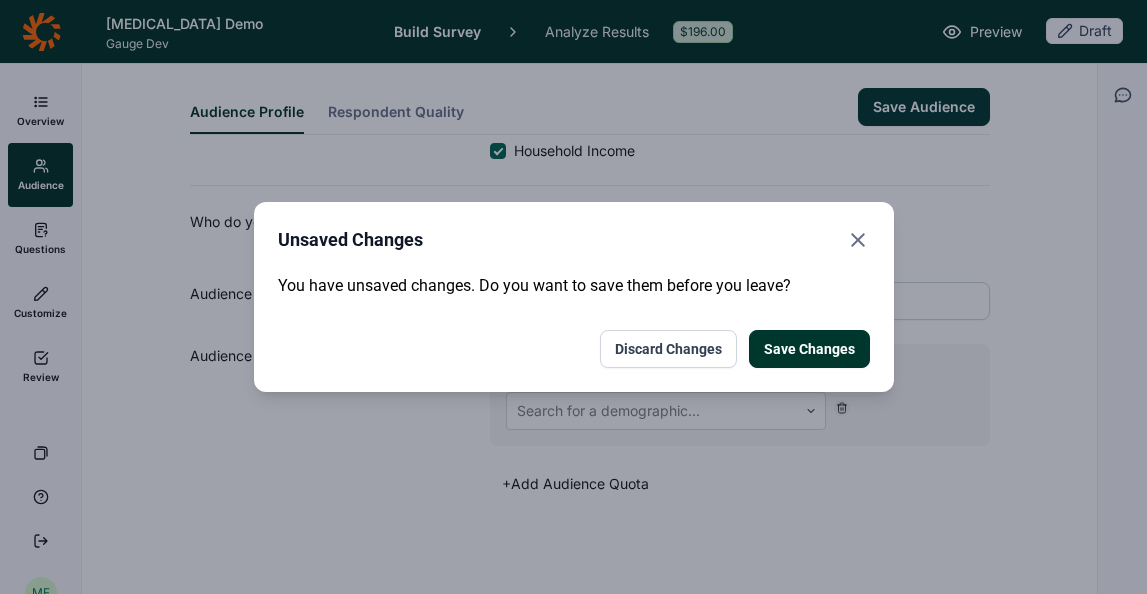 click on "Save Changes" at bounding box center [809, 349] 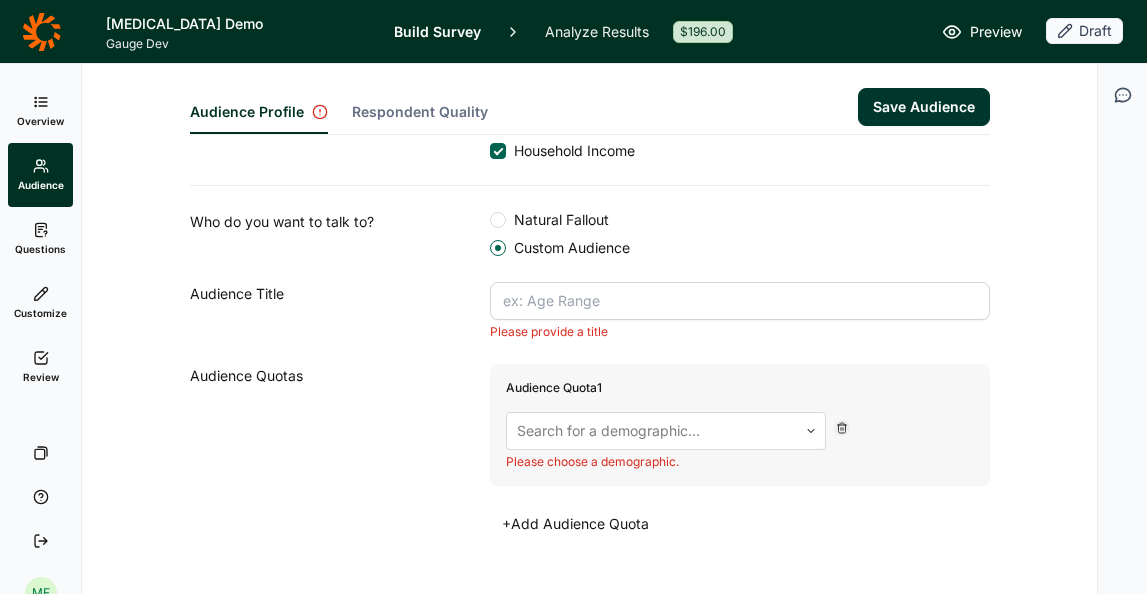 click at bounding box center [740, 301] 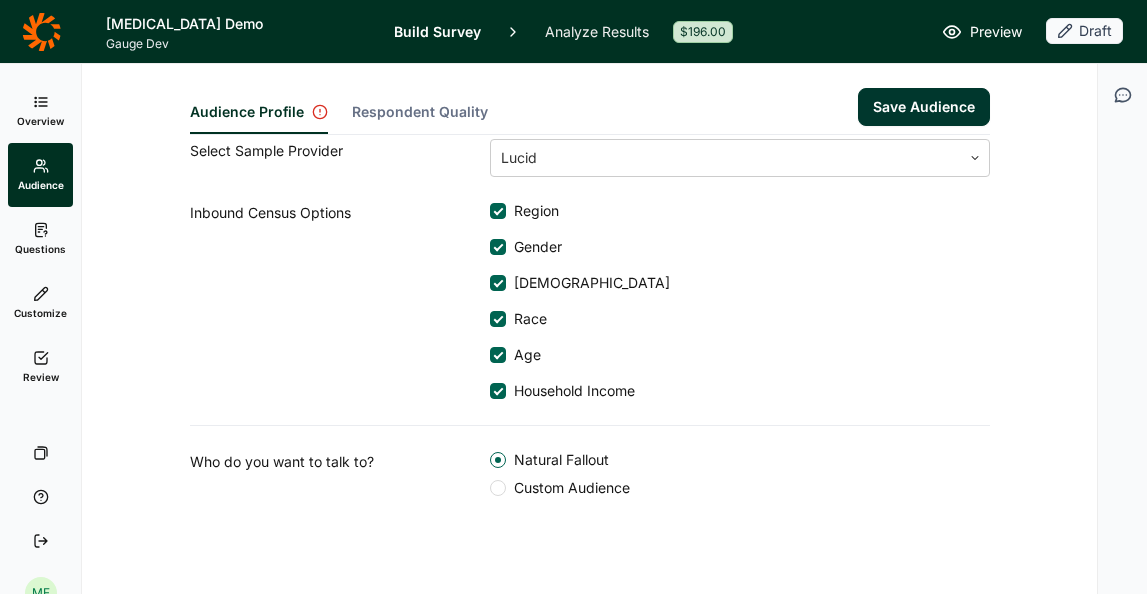 scroll, scrollTop: 126, scrollLeft: 0, axis: vertical 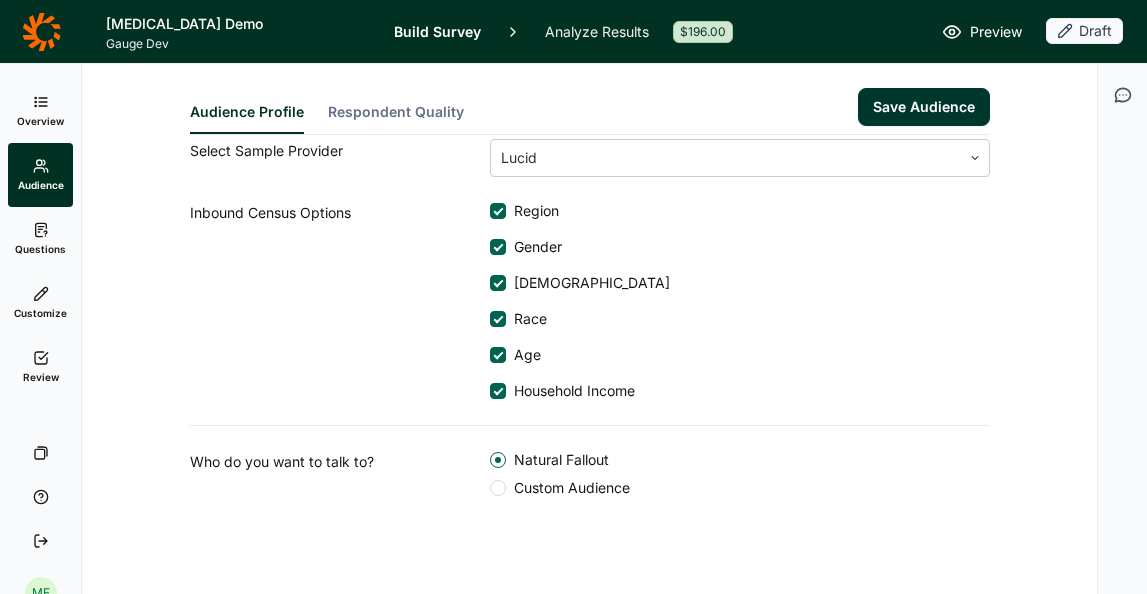 click on "Save Audience" at bounding box center (924, 107) 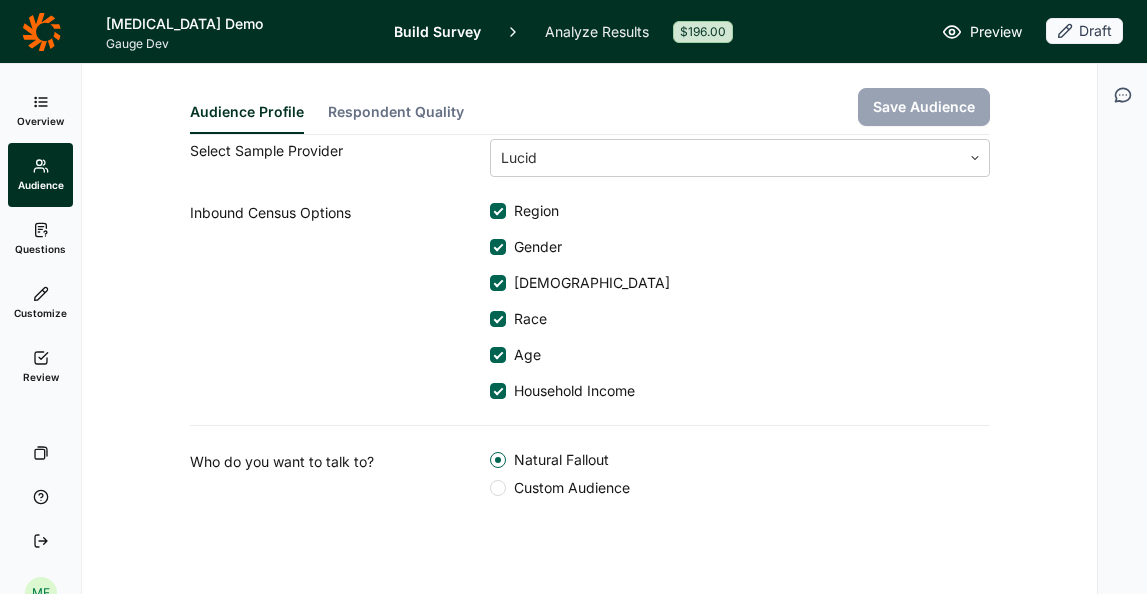click 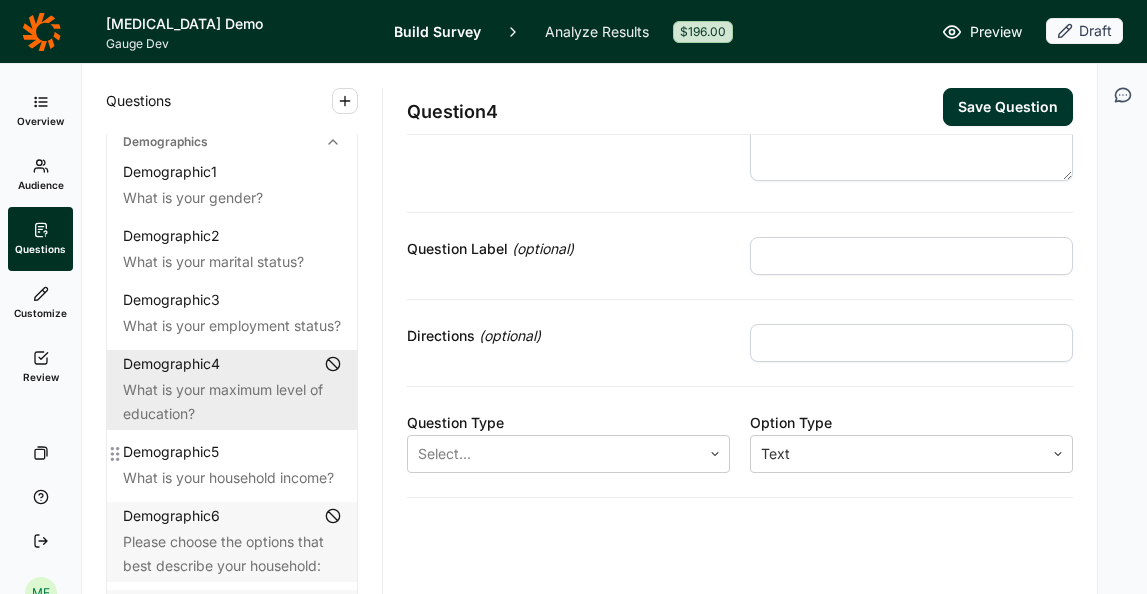 scroll, scrollTop: 0, scrollLeft: 0, axis: both 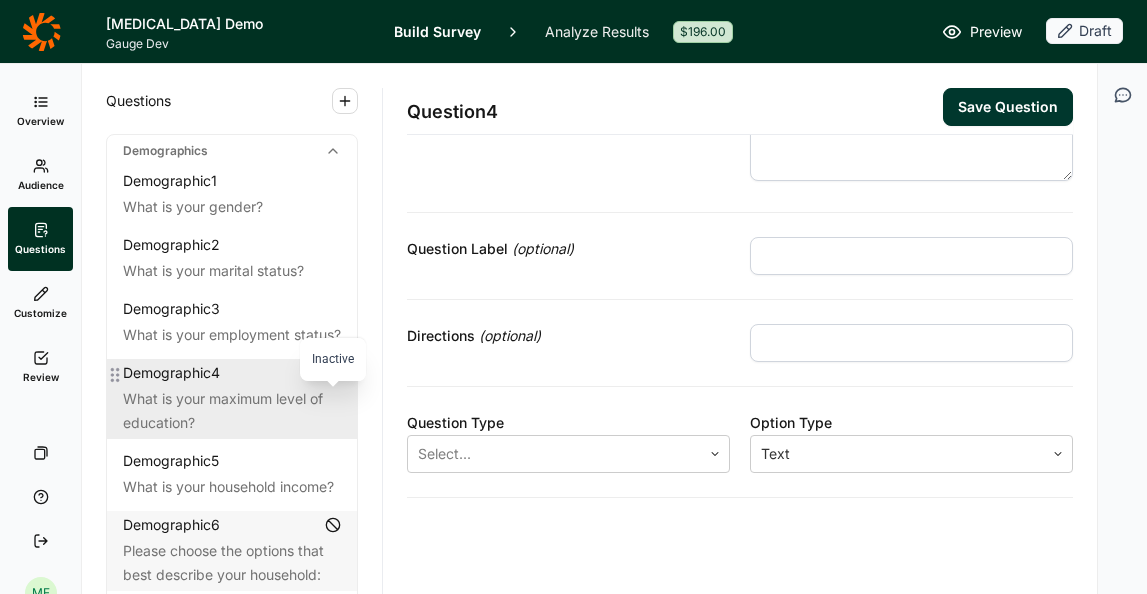 click 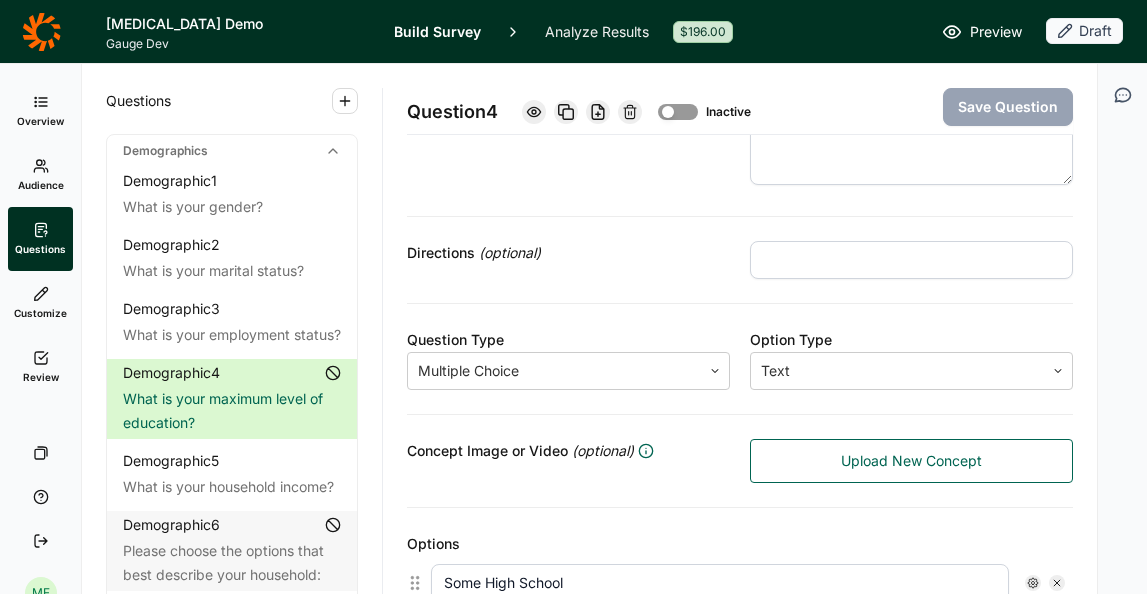 click at bounding box center (668, 112) 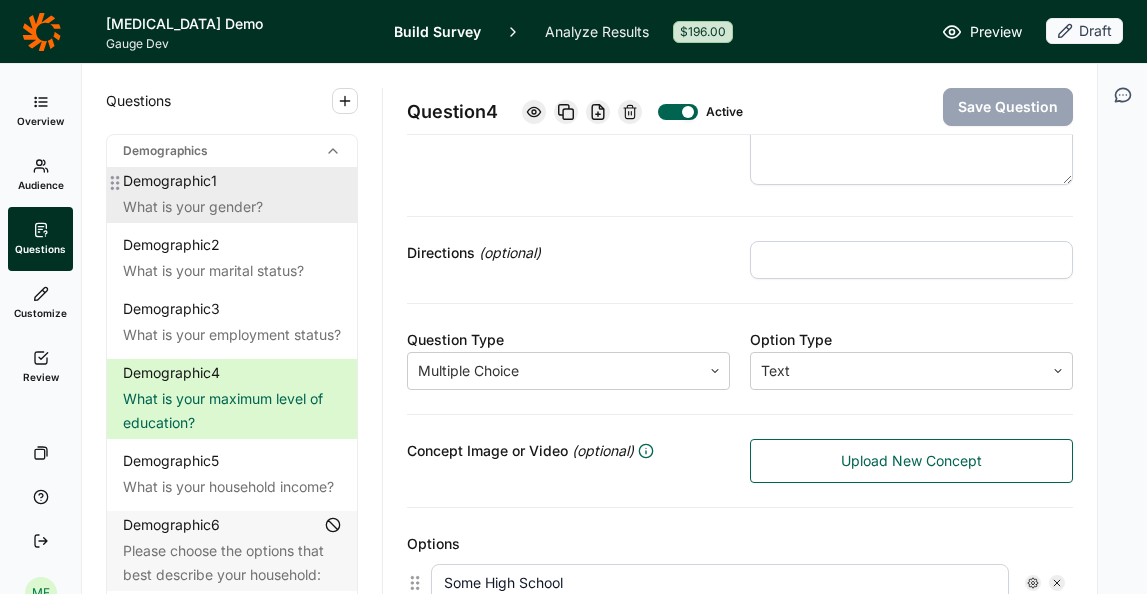 click on "What is your gender?" at bounding box center [232, 207] 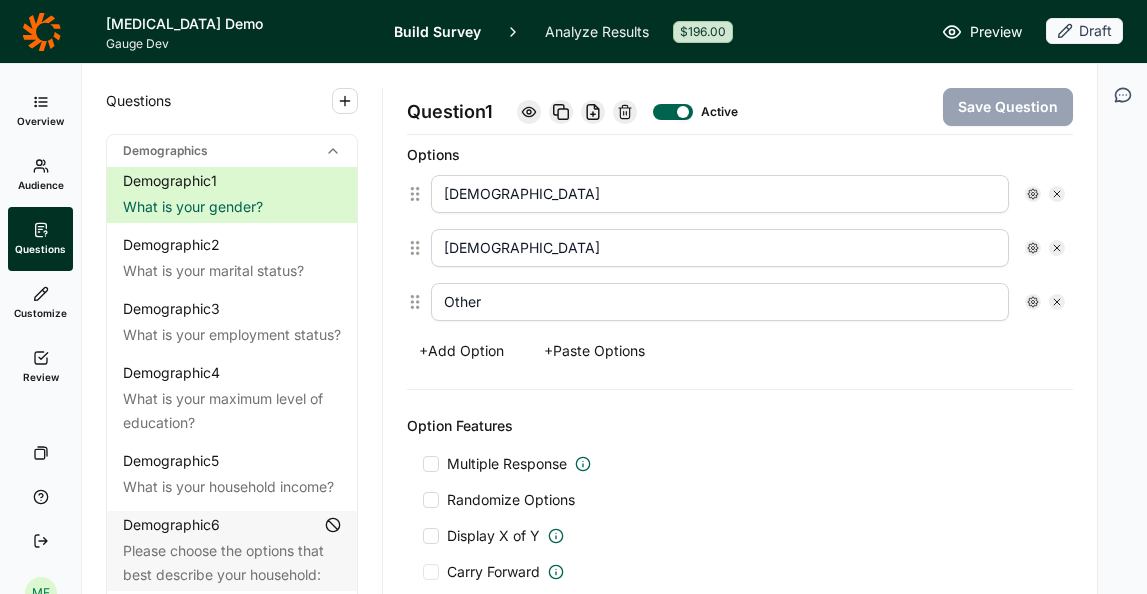 scroll, scrollTop: 538, scrollLeft: 0, axis: vertical 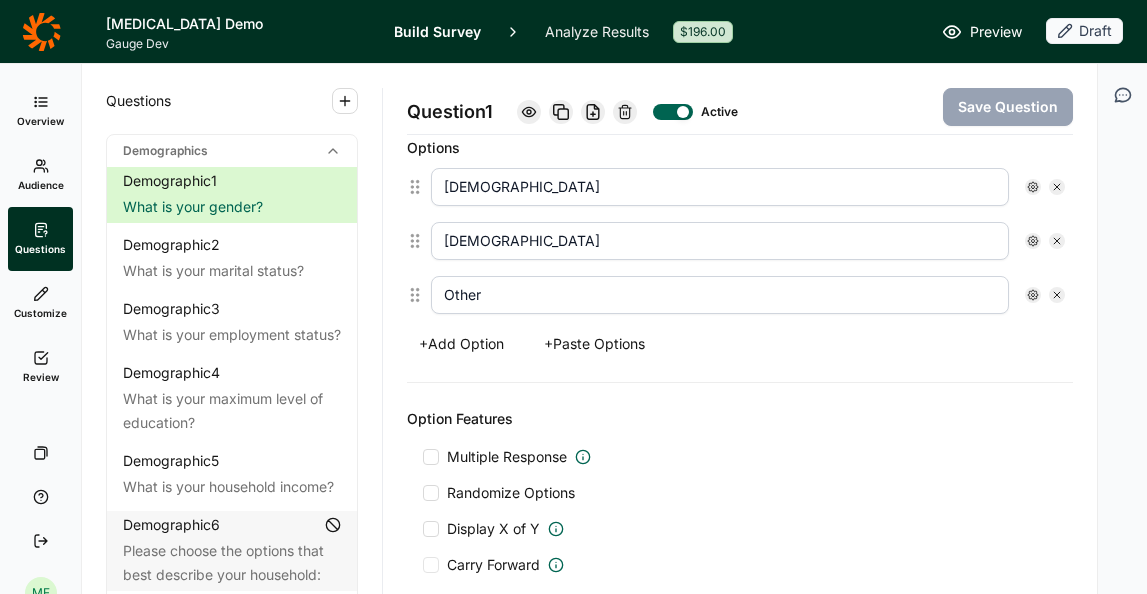 click 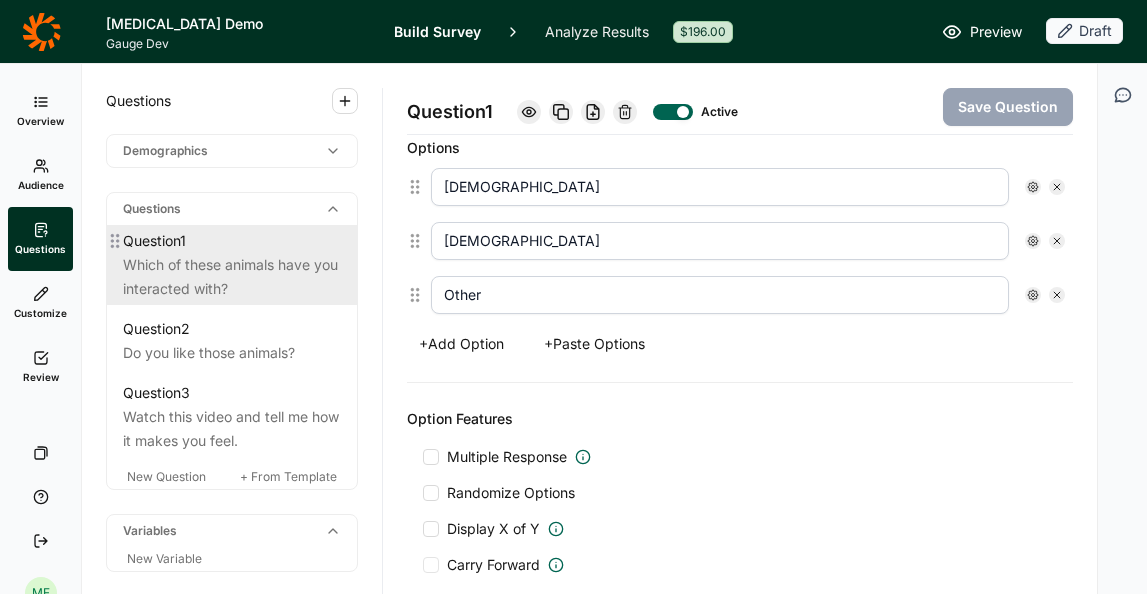 click on "Which of these animals have you interacted with?" at bounding box center [232, 277] 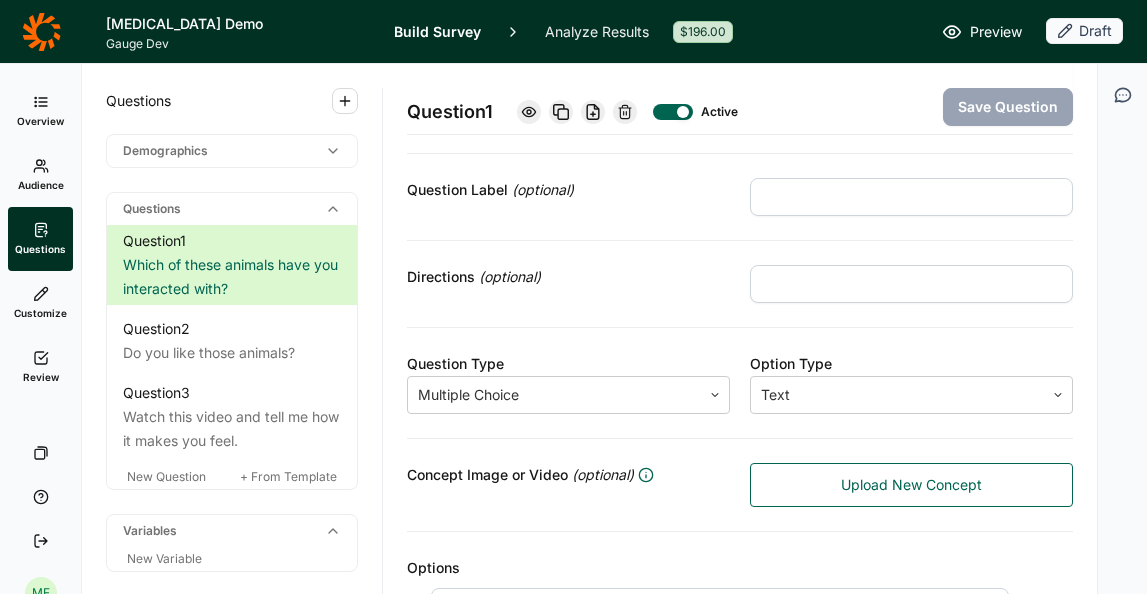 scroll, scrollTop: 137, scrollLeft: 0, axis: vertical 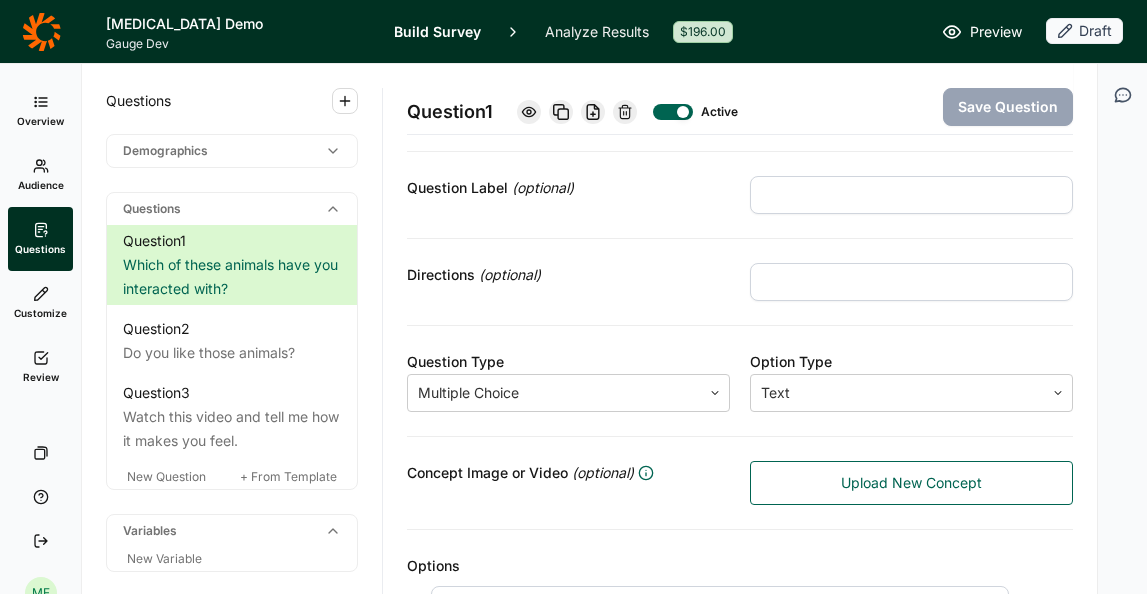 click at bounding box center (911, 282) 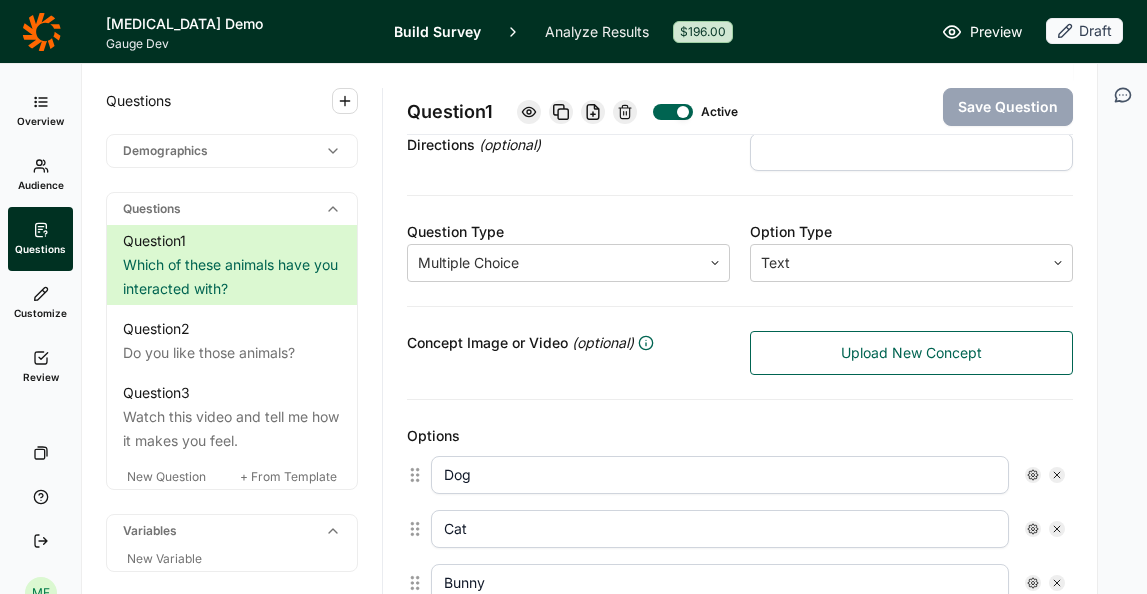 scroll, scrollTop: 286, scrollLeft: 0, axis: vertical 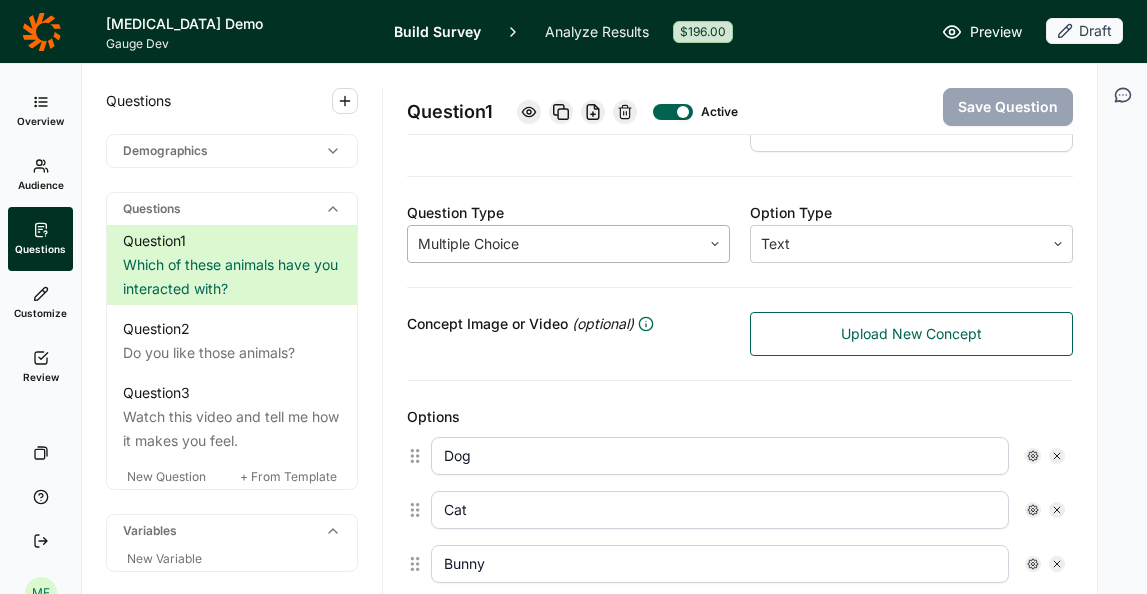 click 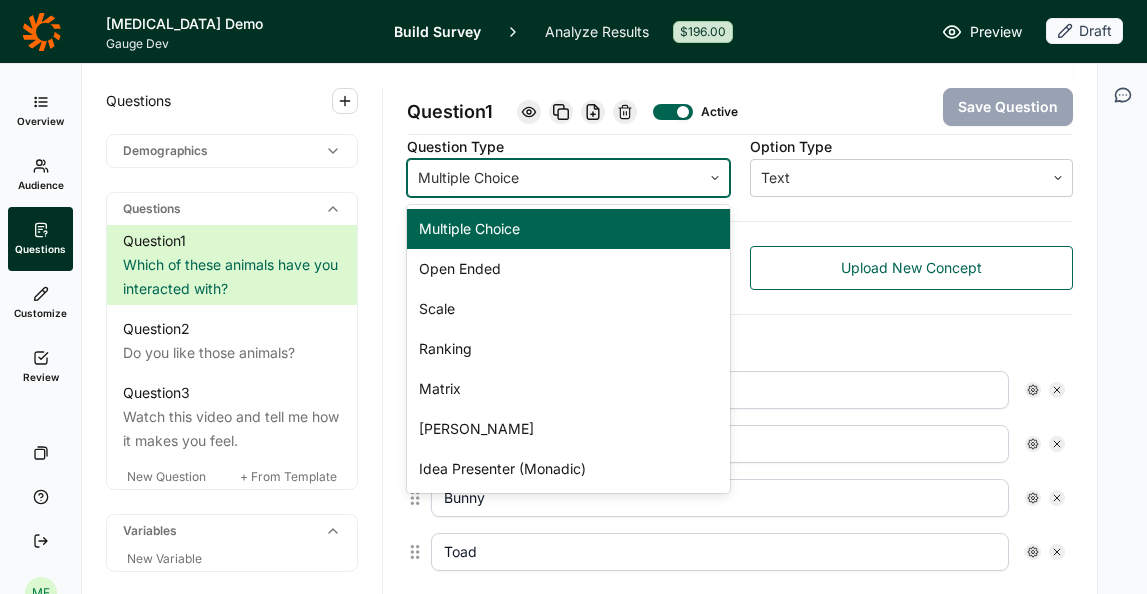 scroll, scrollTop: 377, scrollLeft: 0, axis: vertical 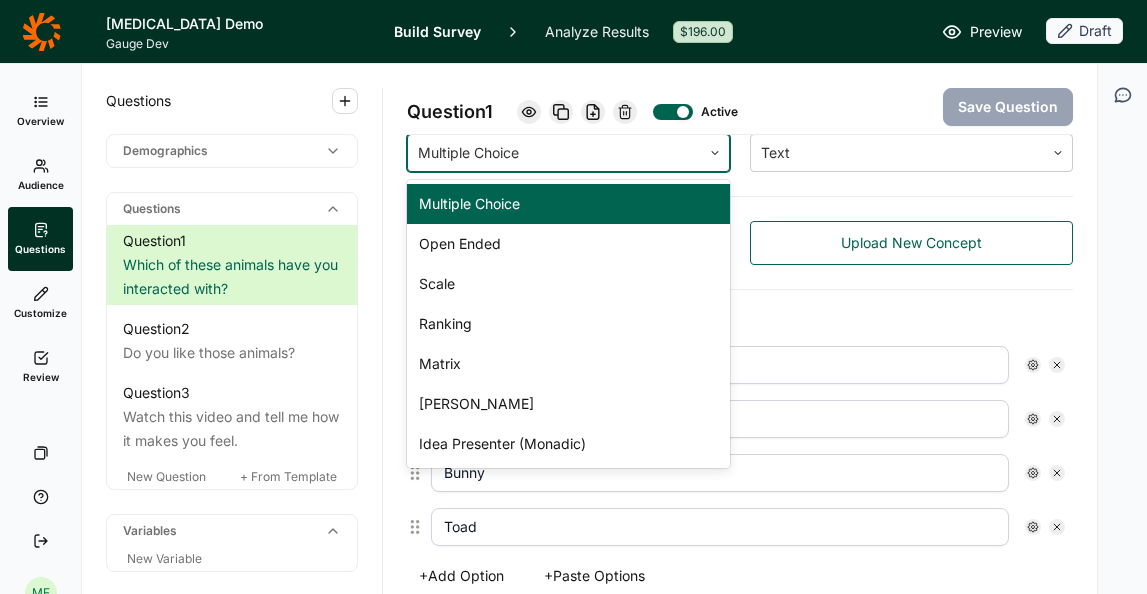 click on "Multiple Choice" at bounding box center [568, 204] 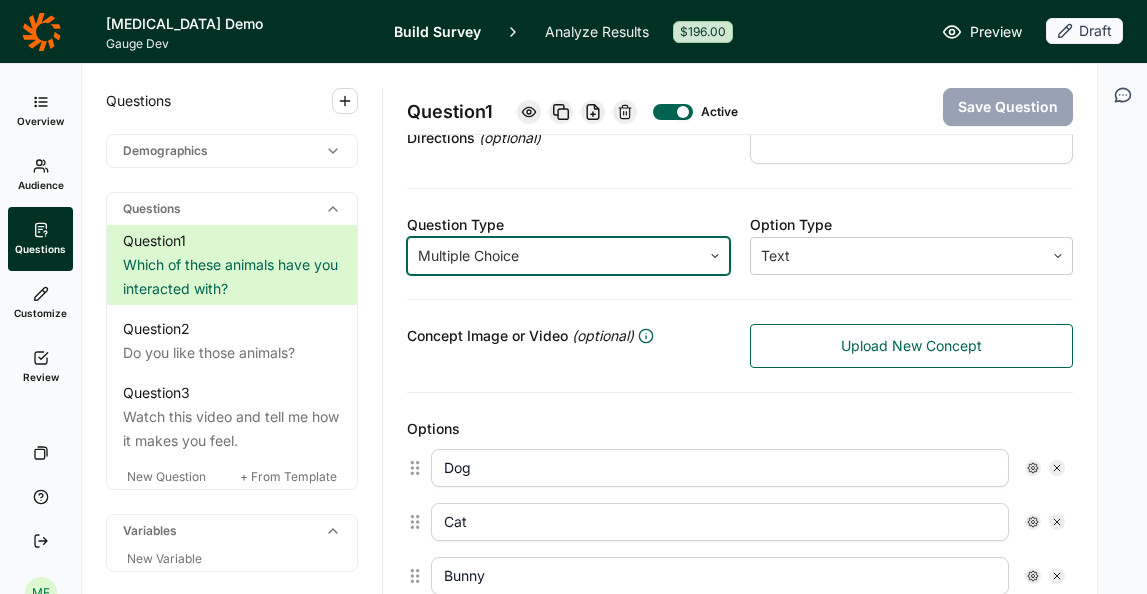 scroll, scrollTop: 270, scrollLeft: 0, axis: vertical 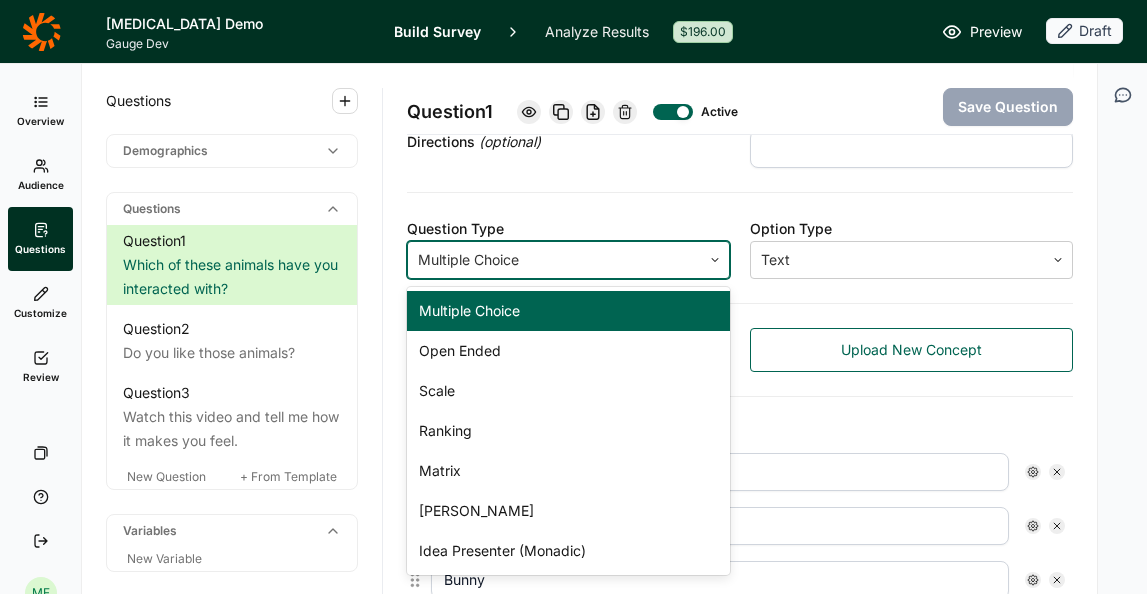 click 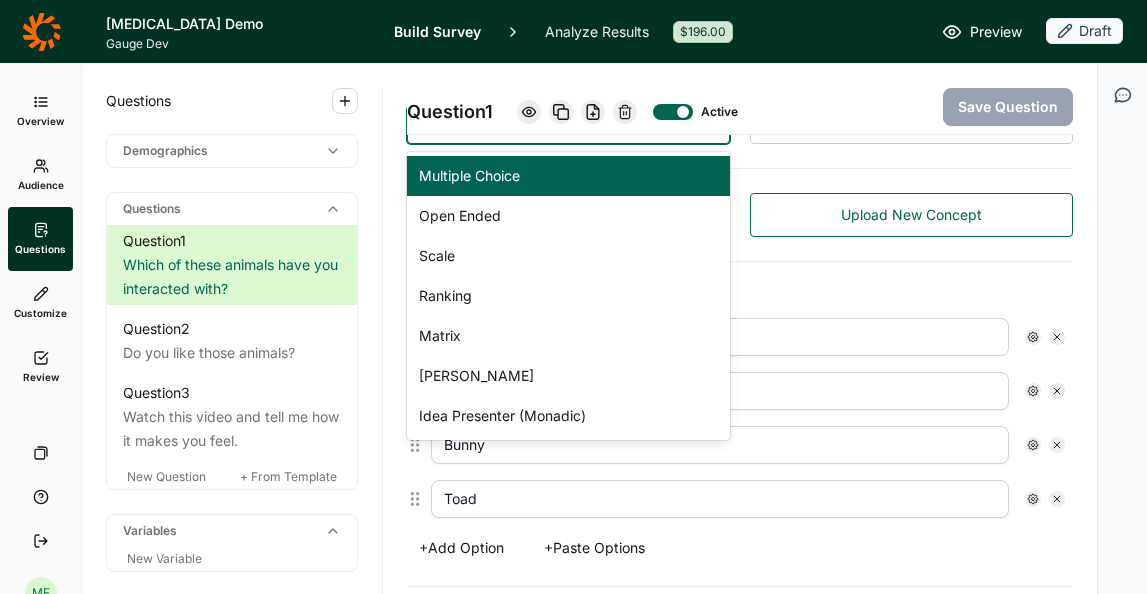 scroll, scrollTop: 407, scrollLeft: 0, axis: vertical 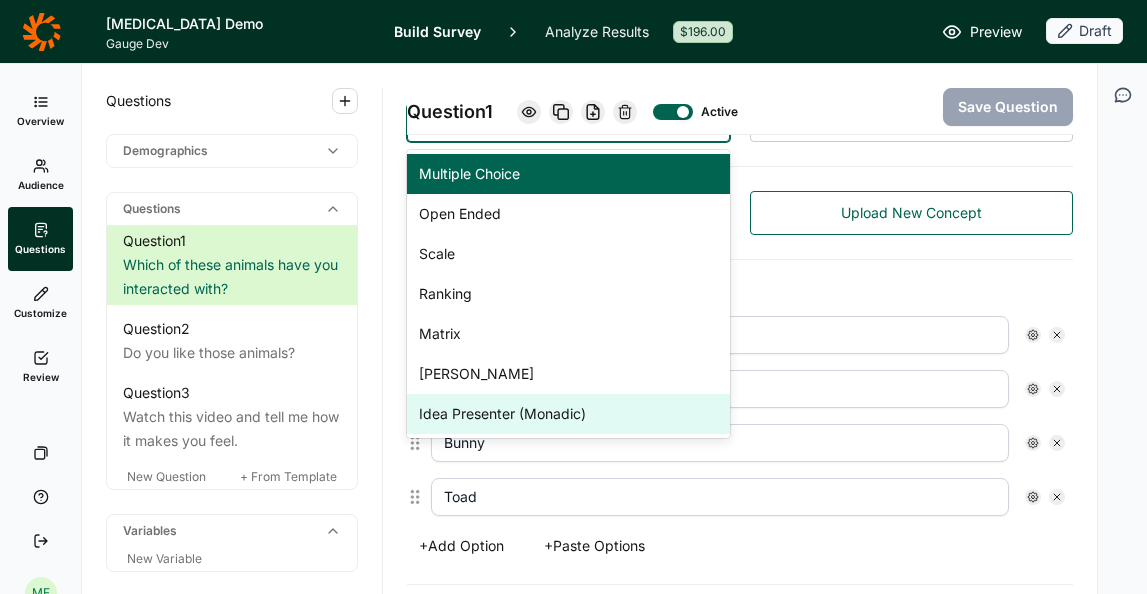 click on "Idea Presenter (Monadic)" at bounding box center [568, 414] 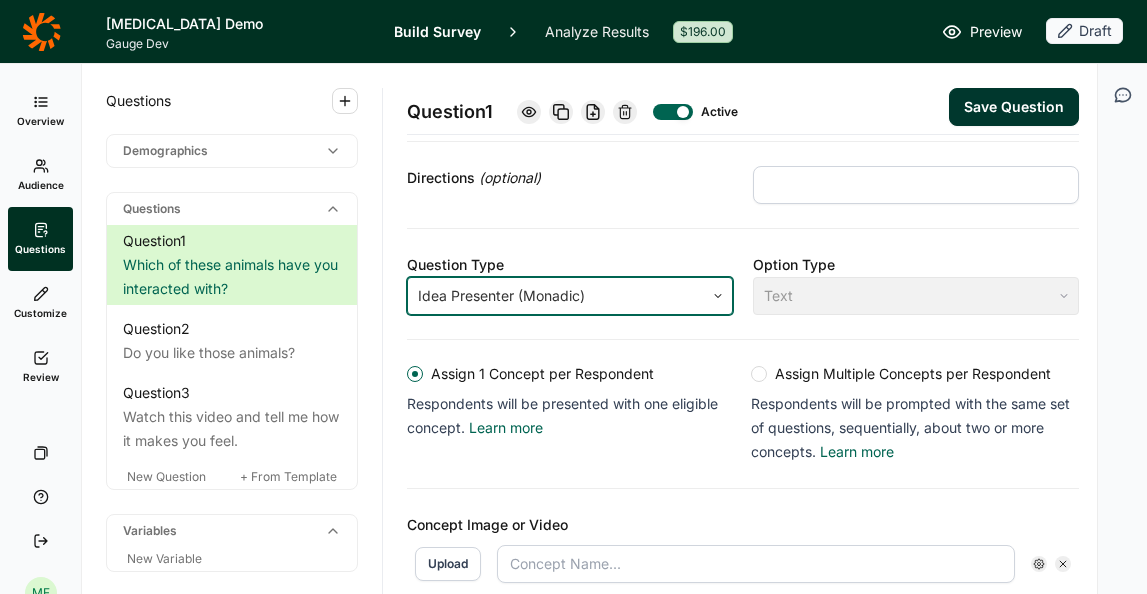 scroll, scrollTop: 238, scrollLeft: 0, axis: vertical 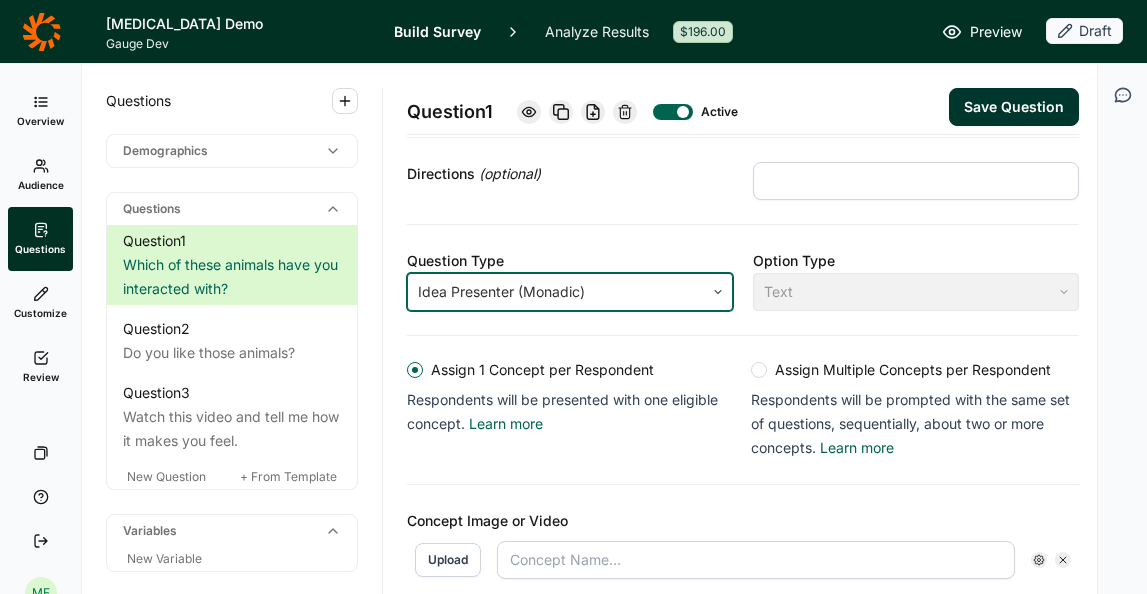 click 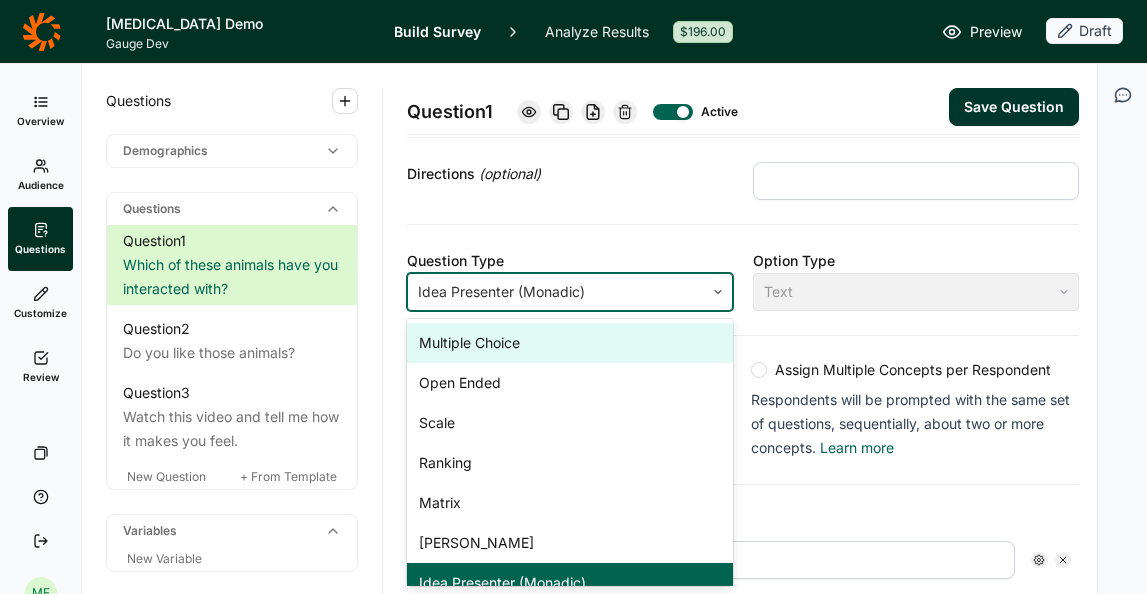 click on "Multiple Choice" at bounding box center [570, 343] 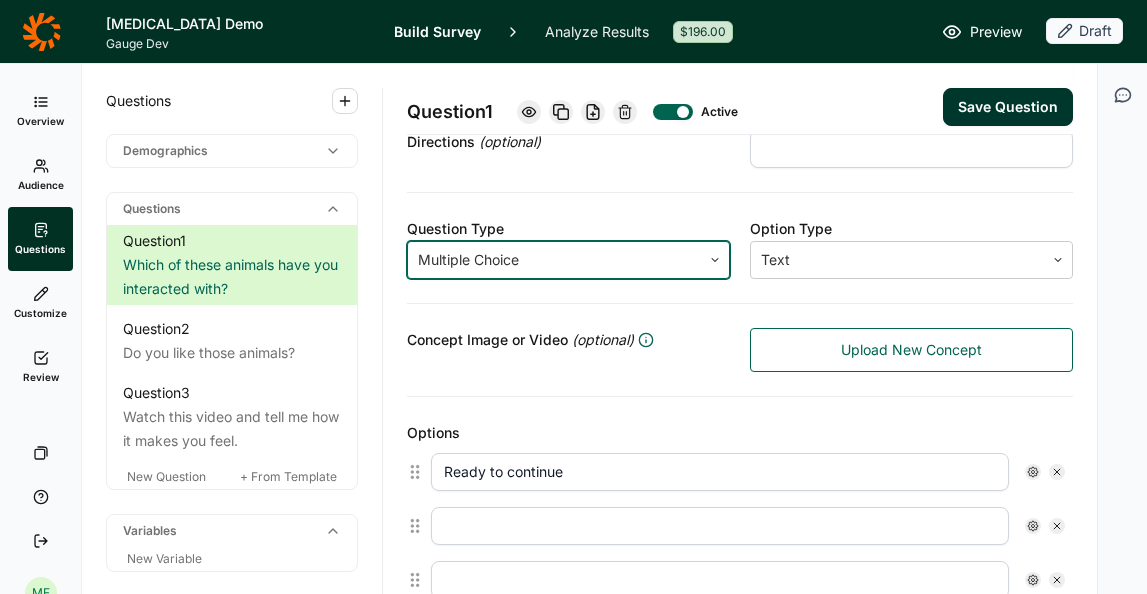 scroll, scrollTop: 252, scrollLeft: 0, axis: vertical 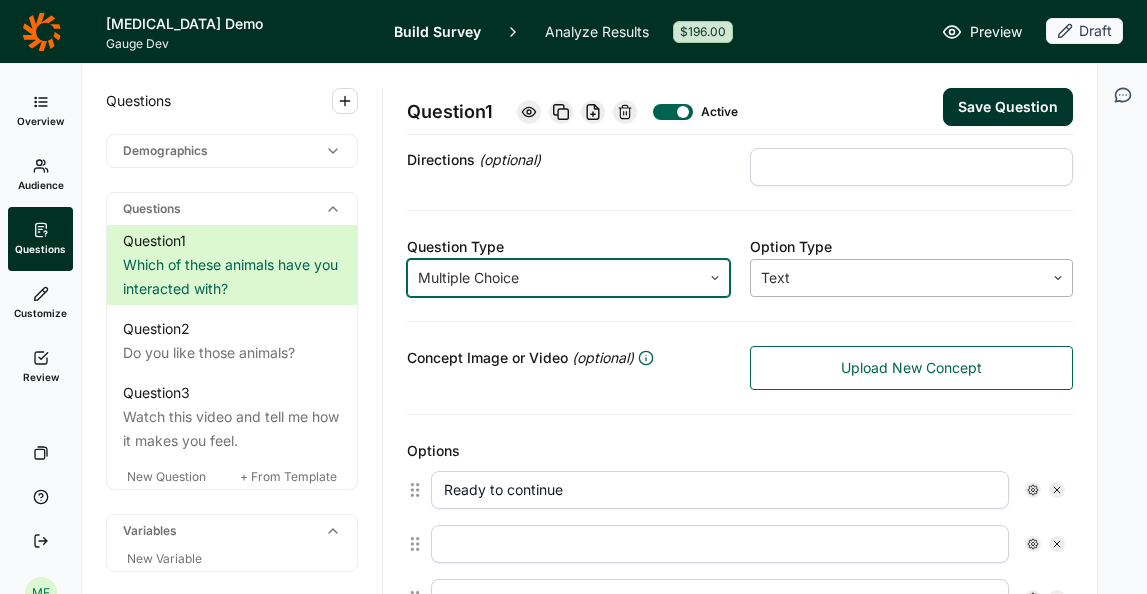 click 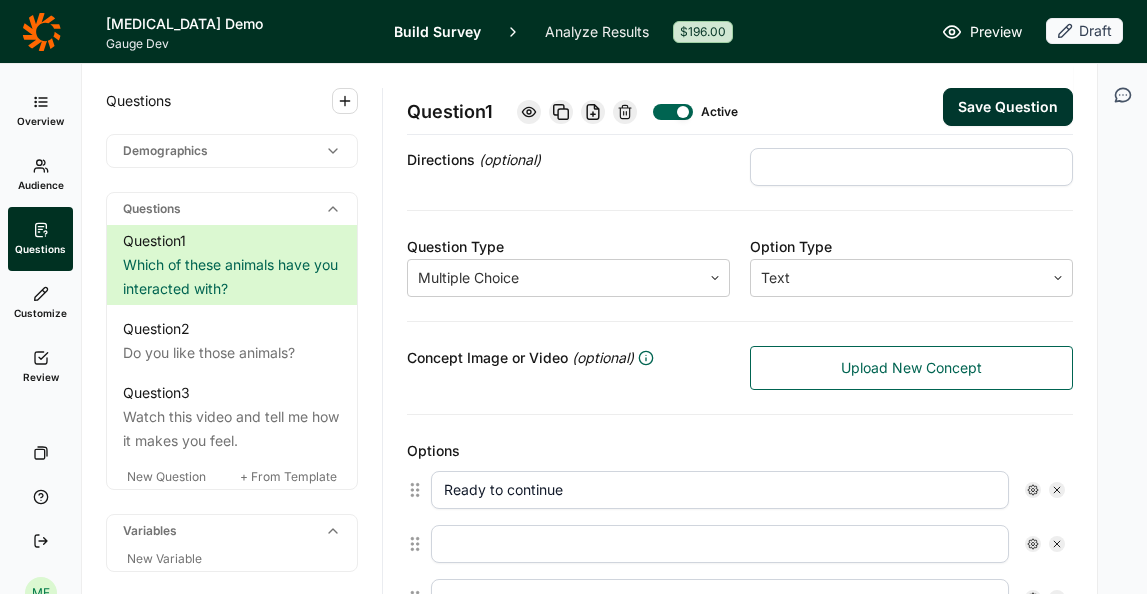 click on "Question Type Multiple Choice Option Type Text" at bounding box center (740, 266) 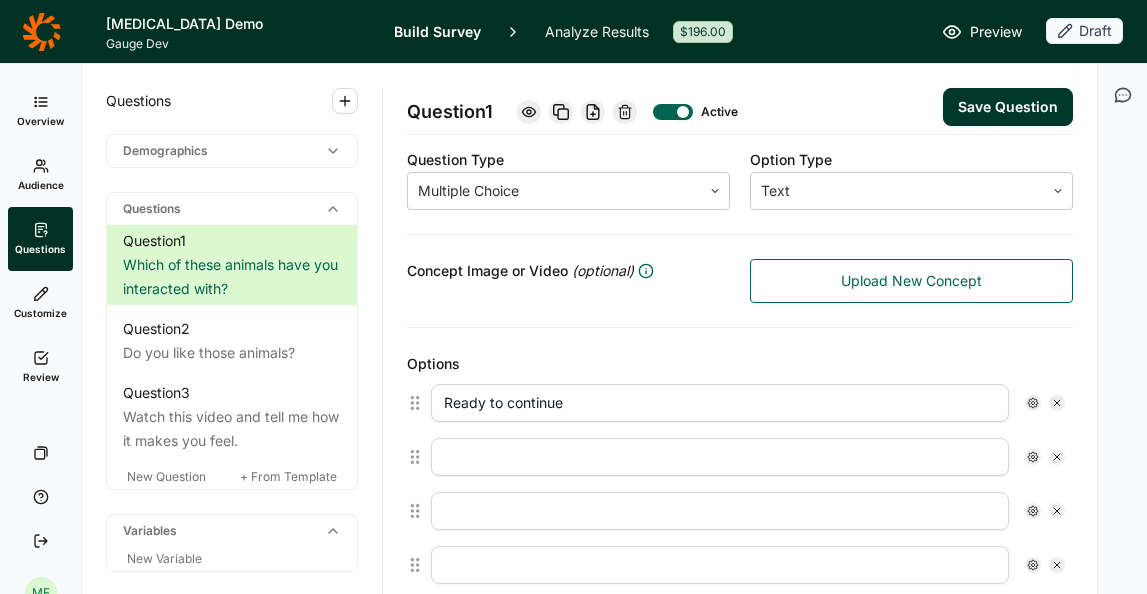 scroll, scrollTop: 296, scrollLeft: 0, axis: vertical 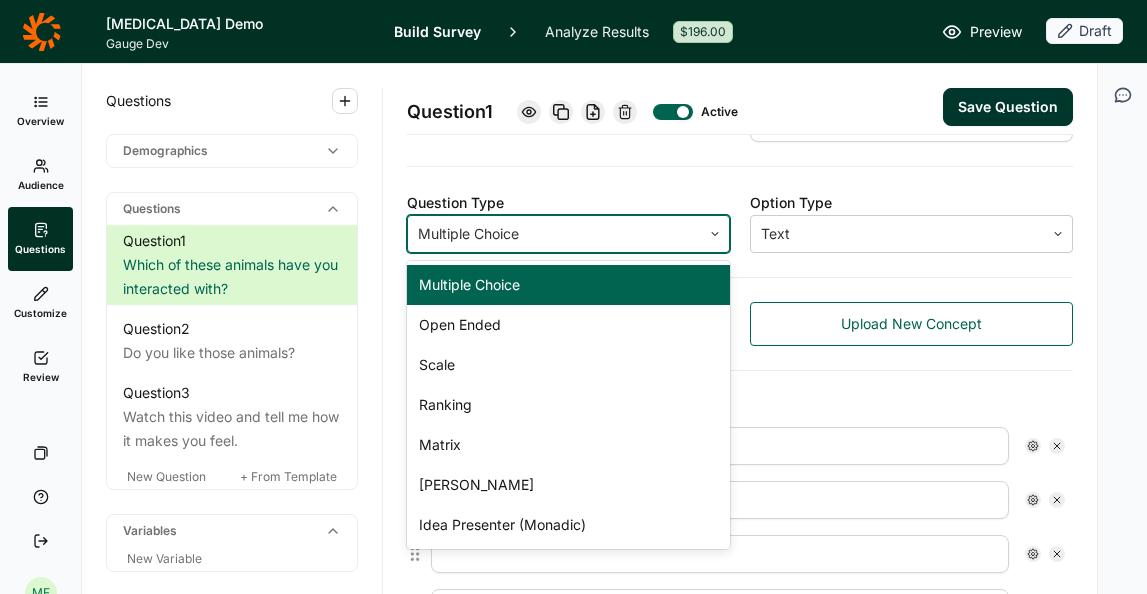 click 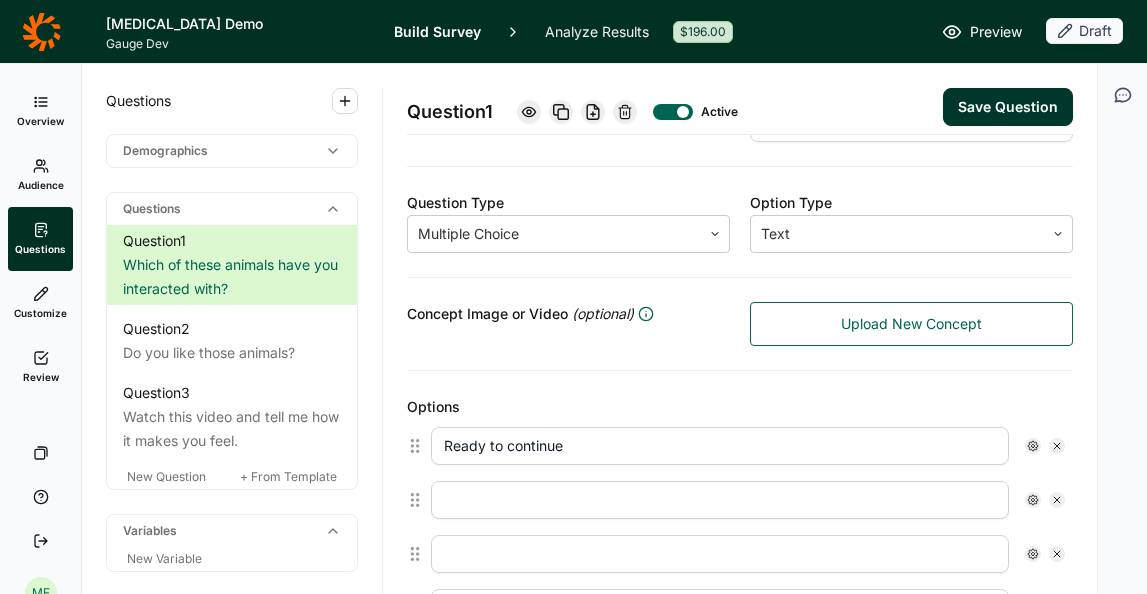 click on "Question Type" at bounding box center (568, 203) 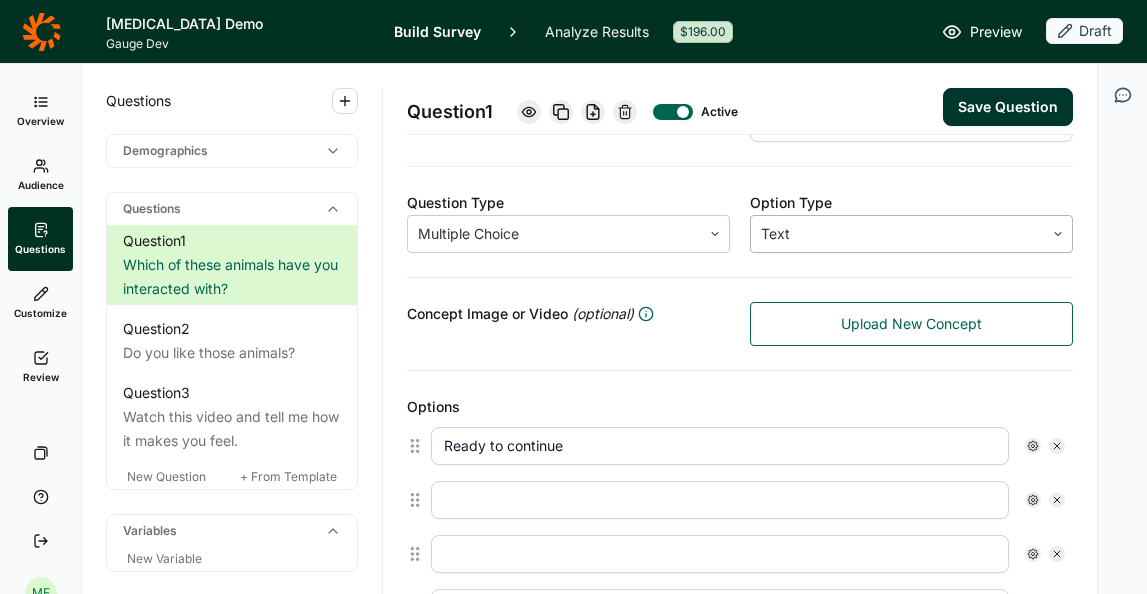 click 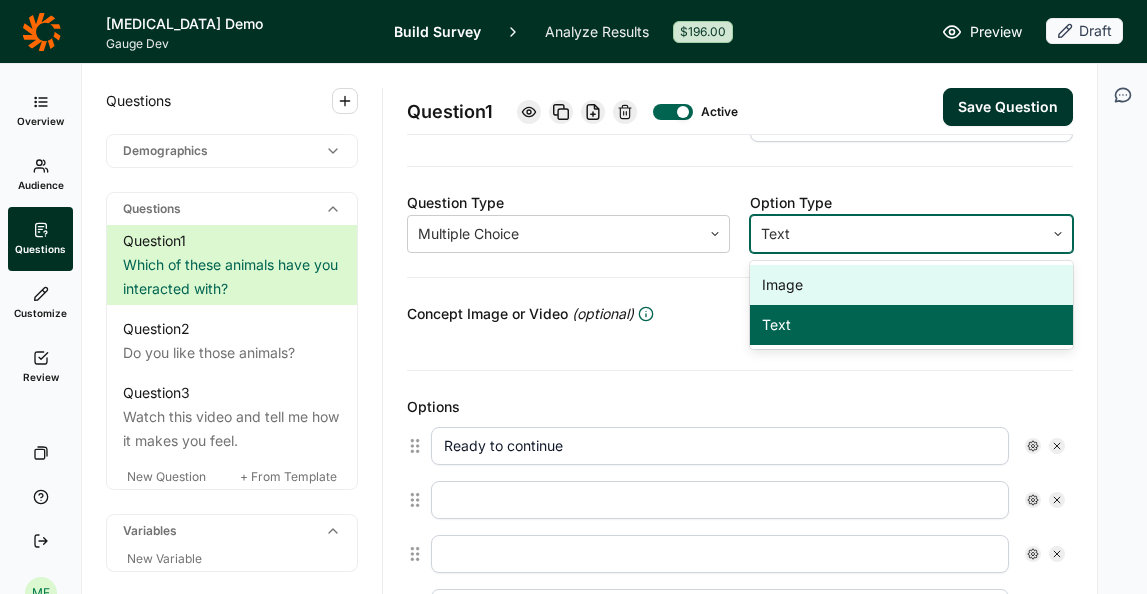 click on "Image" at bounding box center [911, 285] 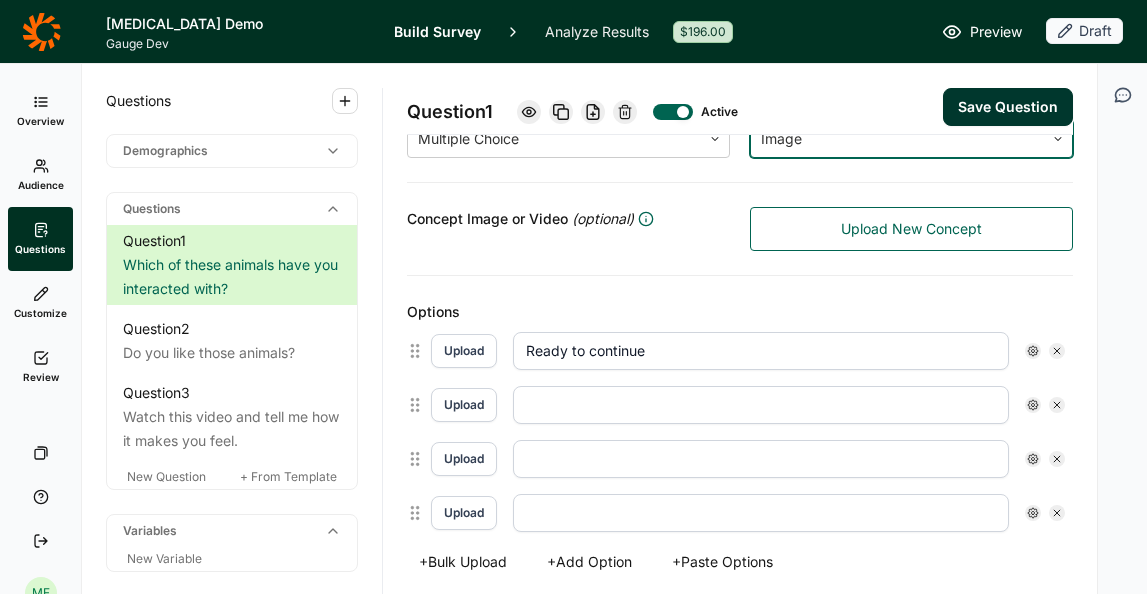 scroll, scrollTop: 444, scrollLeft: 0, axis: vertical 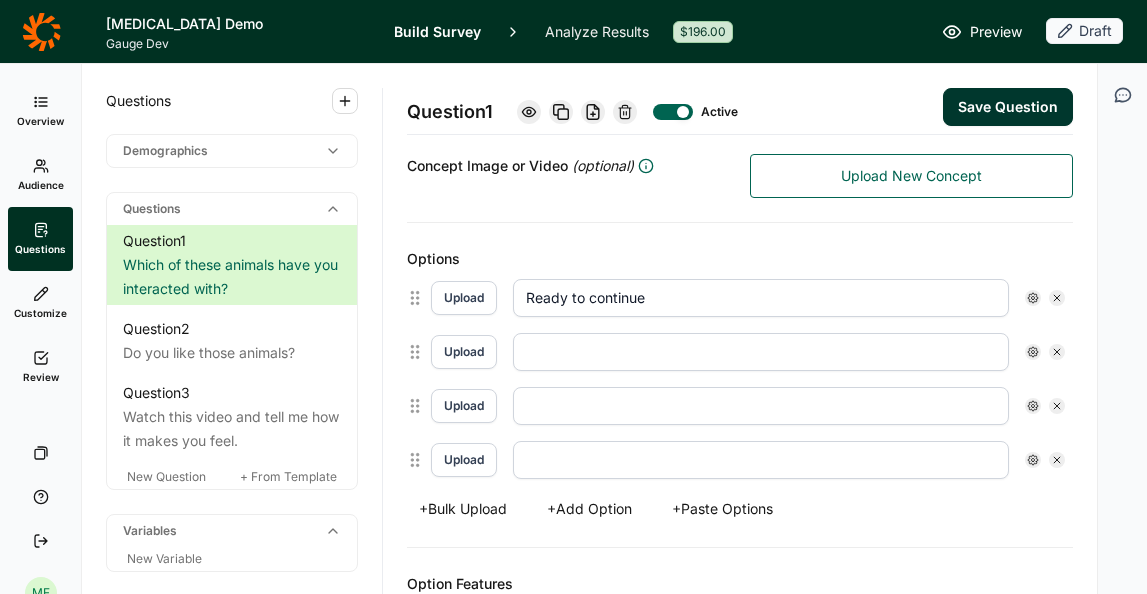 drag, startPoint x: 537, startPoint y: 305, endPoint x: 730, endPoint y: 396, distance: 213.3776 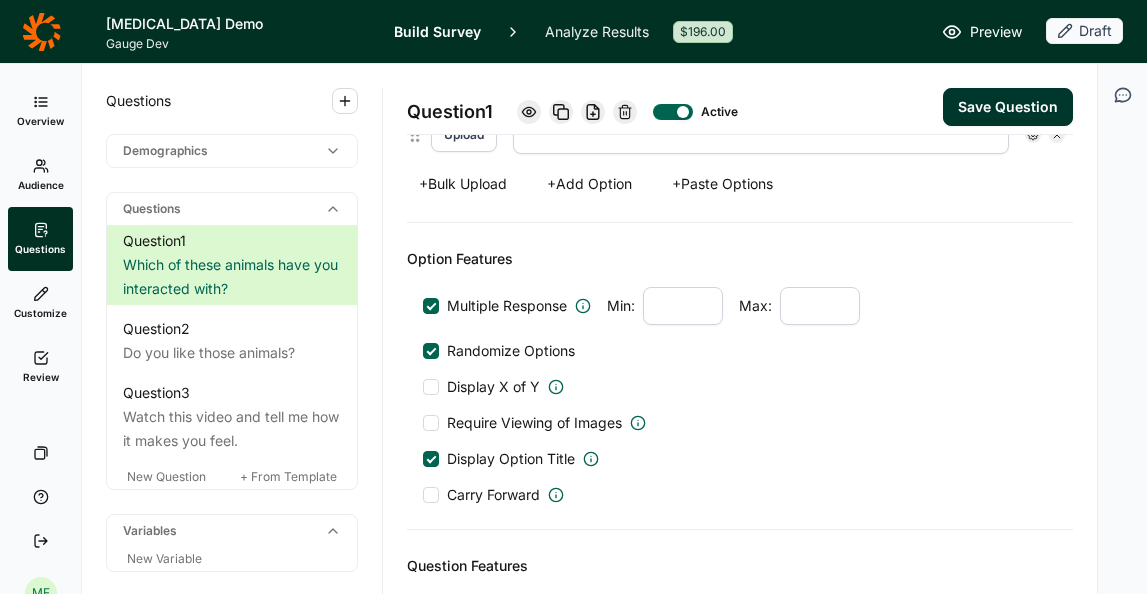 scroll, scrollTop: 779, scrollLeft: 0, axis: vertical 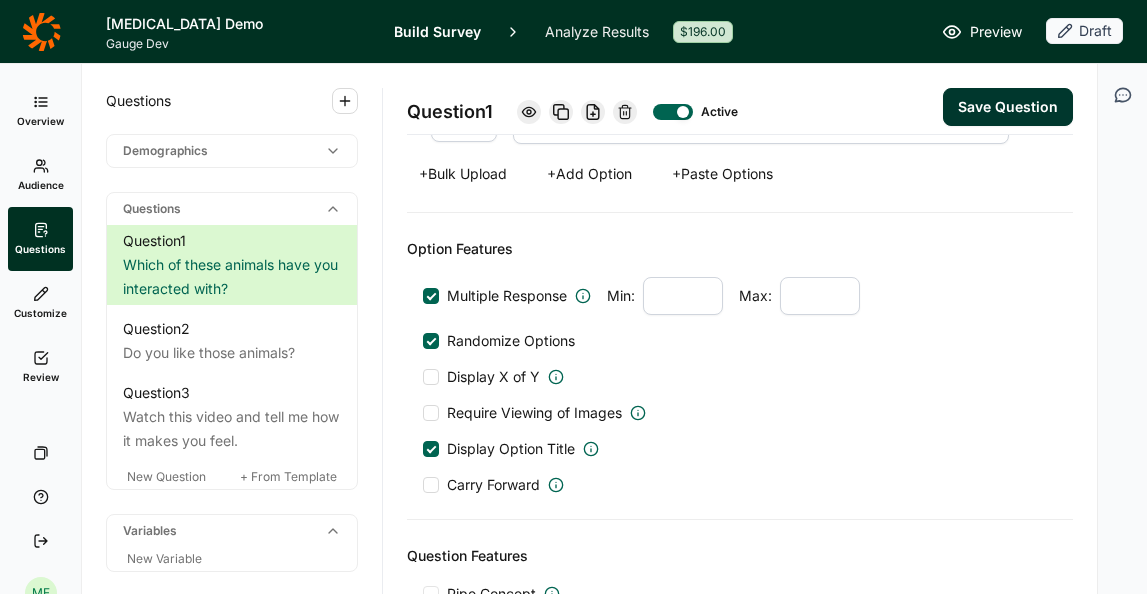 click at bounding box center (431, 377) 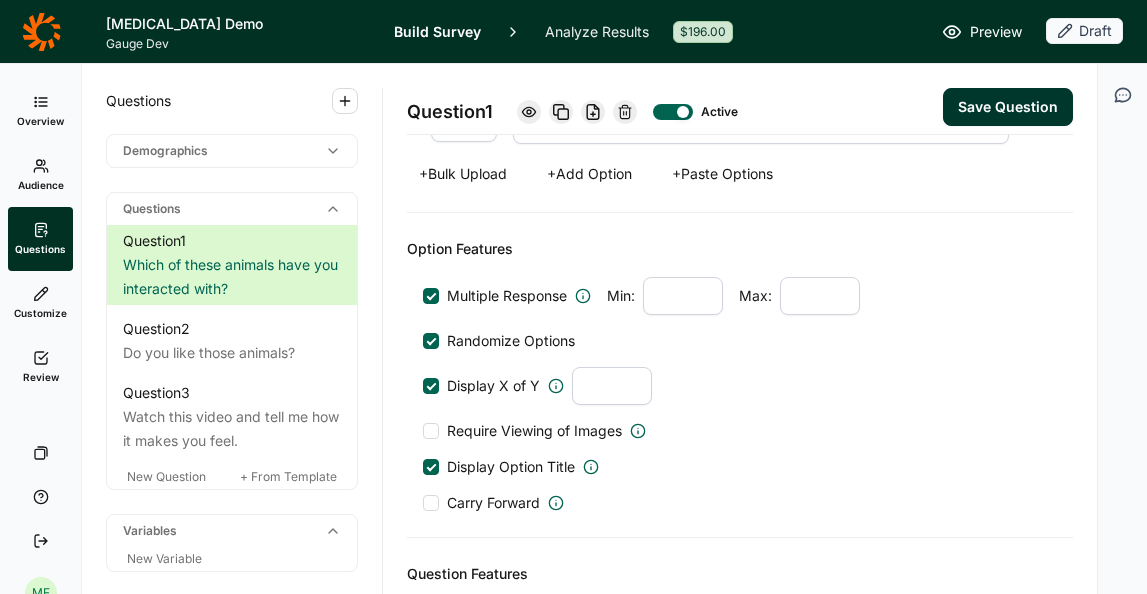 click at bounding box center (612, 386) 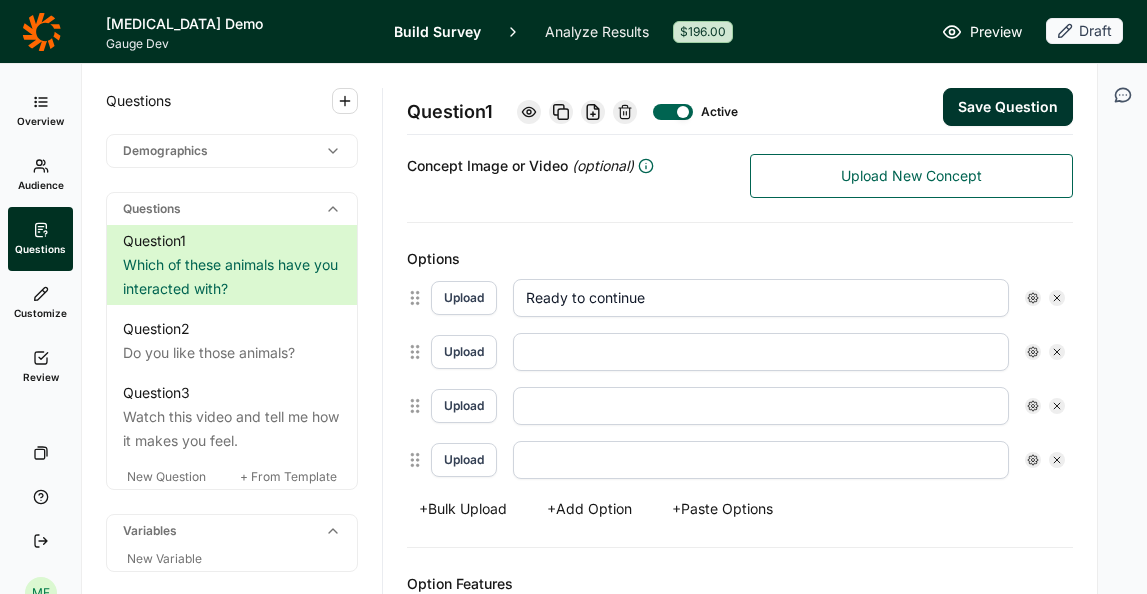 scroll, scrollTop: 424, scrollLeft: 0, axis: vertical 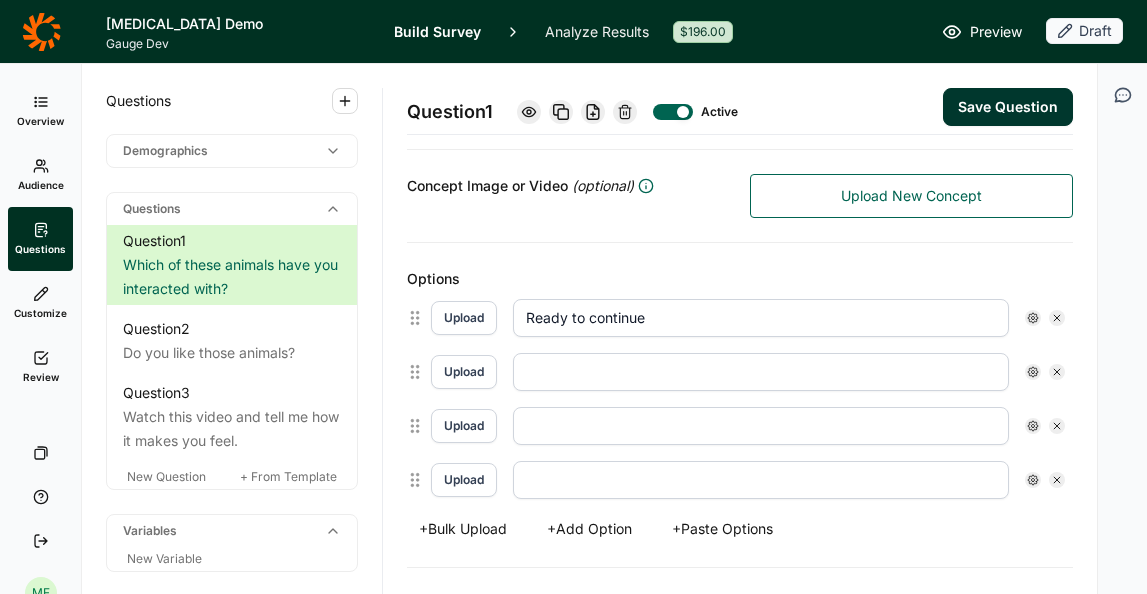 type on "2" 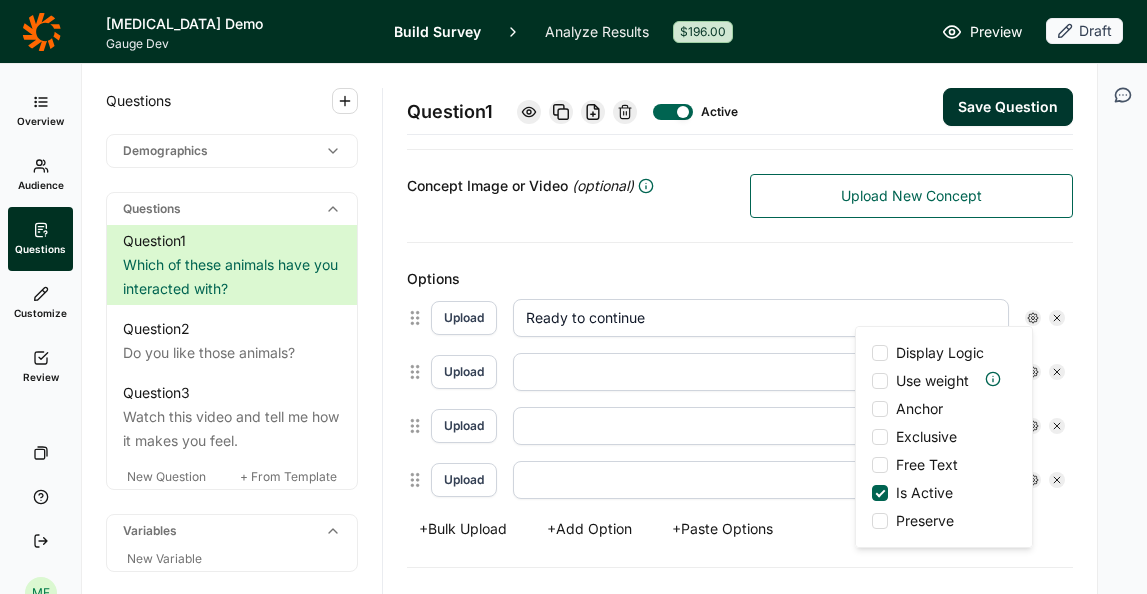 click at bounding box center (880, 353) 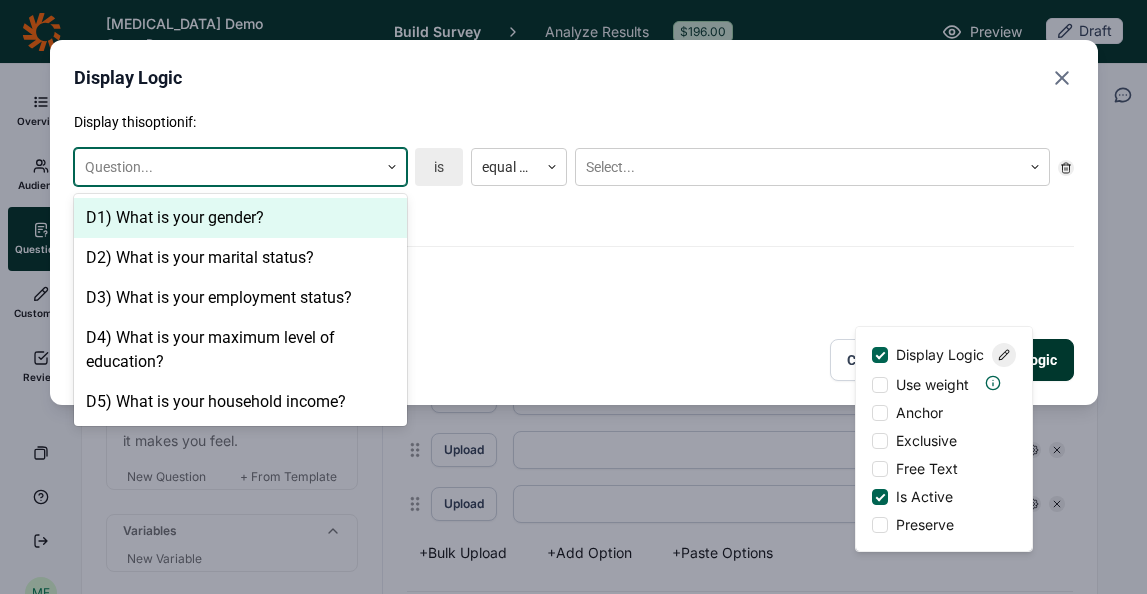 click 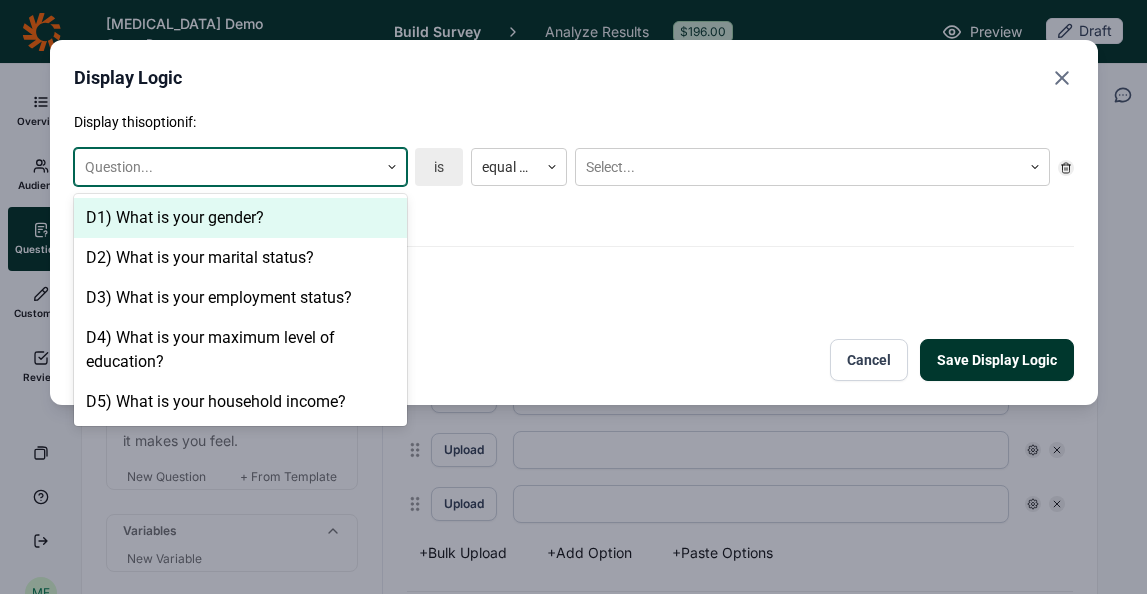 click on "D1) What is your gender?" at bounding box center (240, 218) 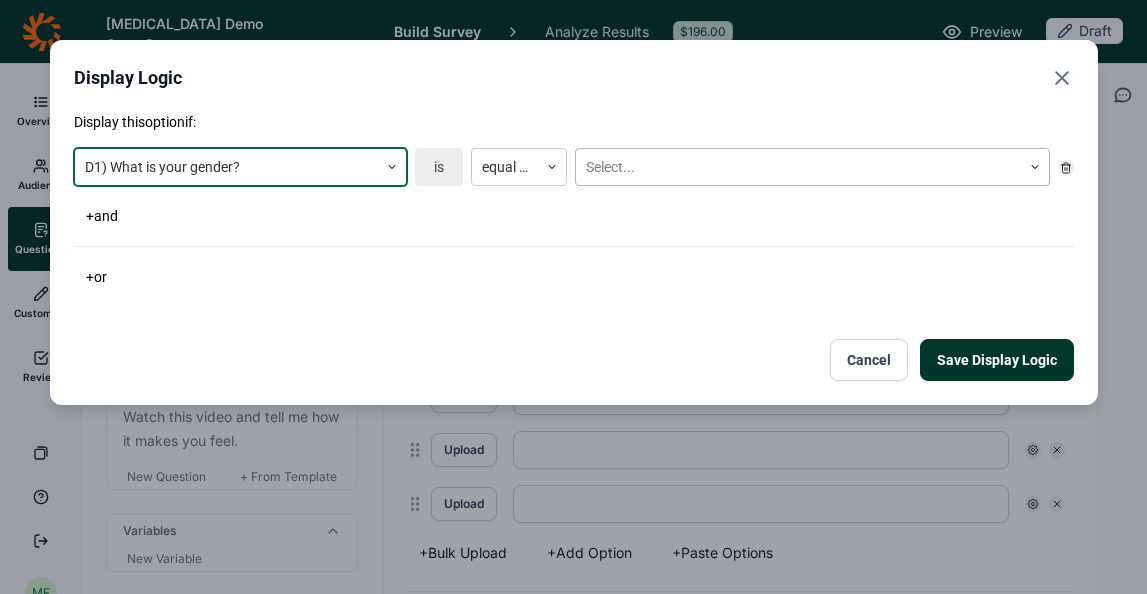 click at bounding box center (798, 167) 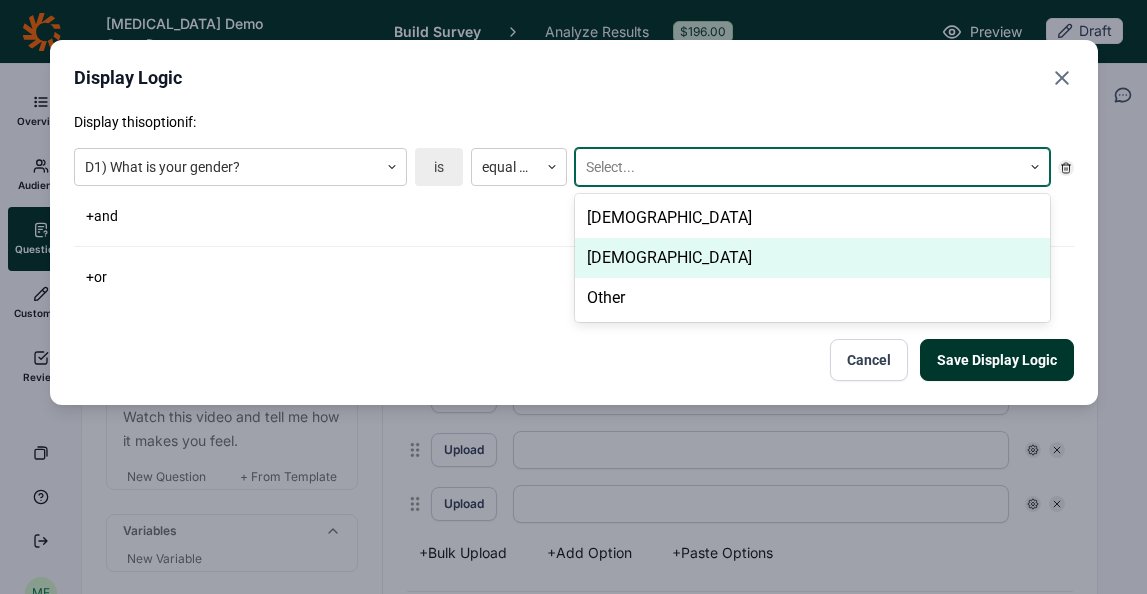 click on "[DEMOGRAPHIC_DATA]" at bounding box center (812, 258) 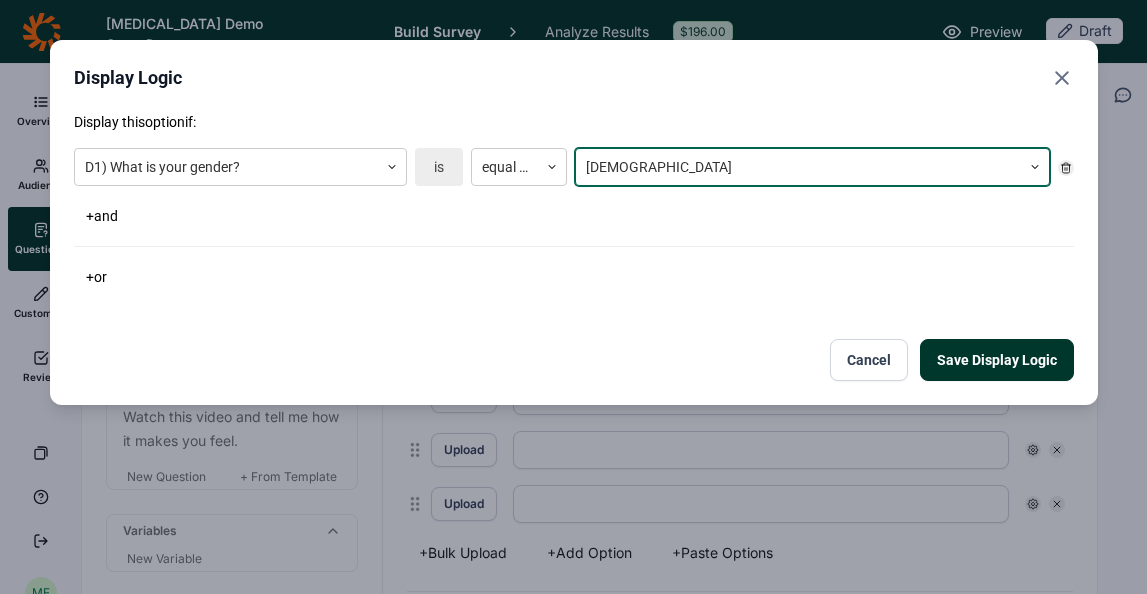 click on "Save Display Logic" at bounding box center (997, 360) 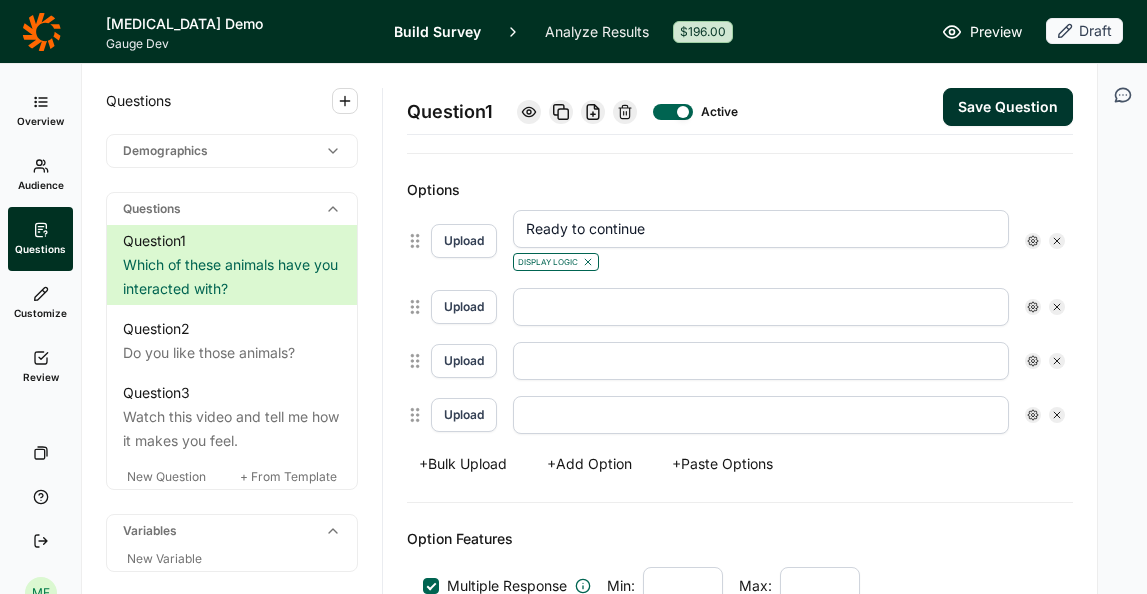 scroll, scrollTop: 515, scrollLeft: 0, axis: vertical 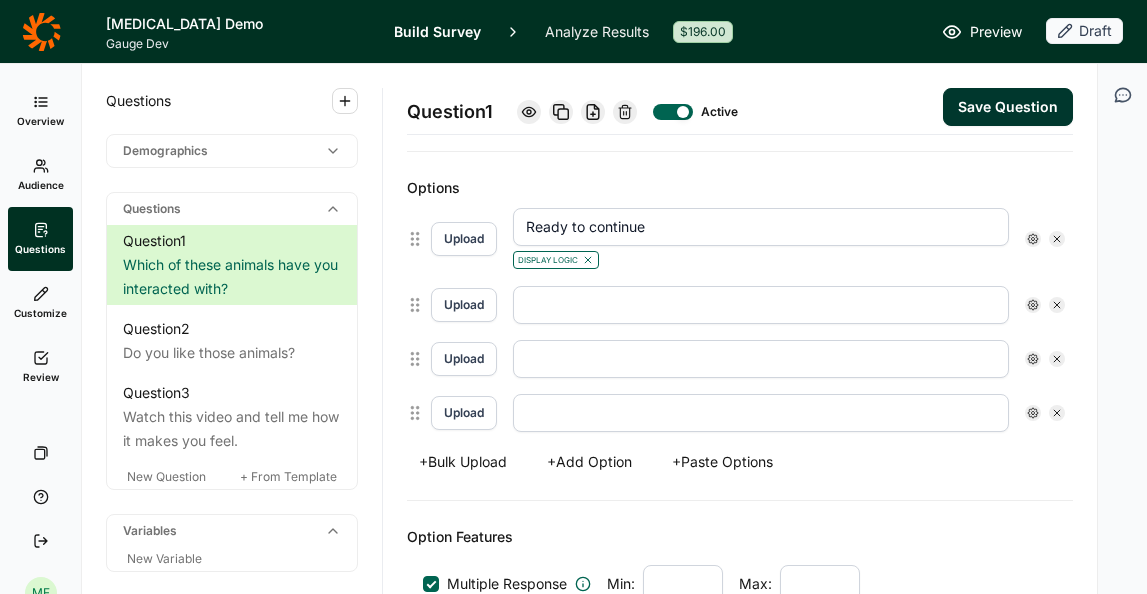 click 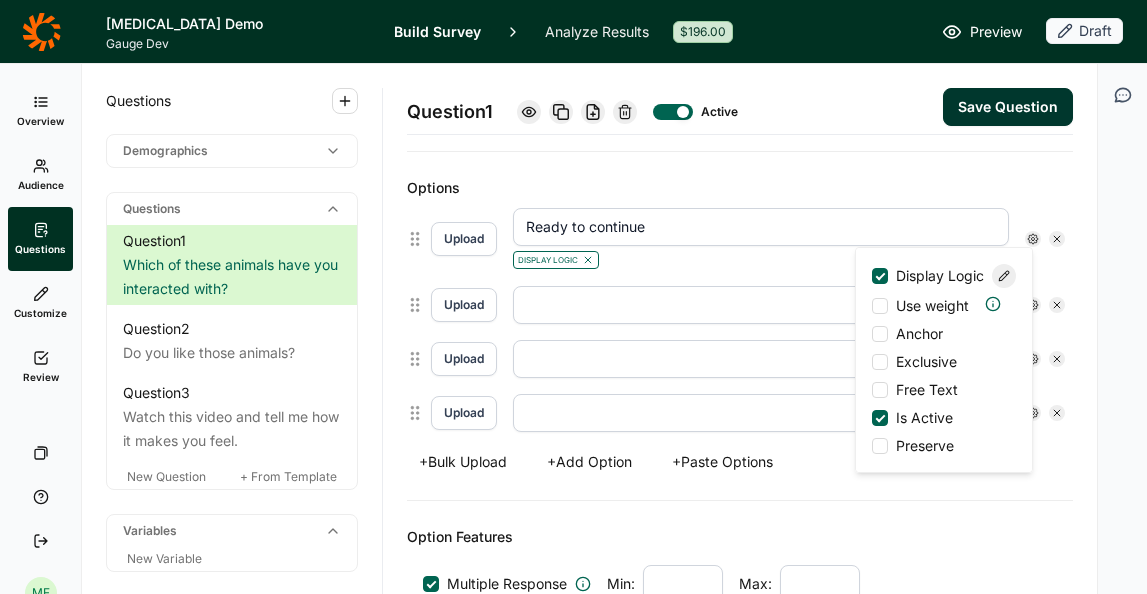 click at bounding box center (880, 446) 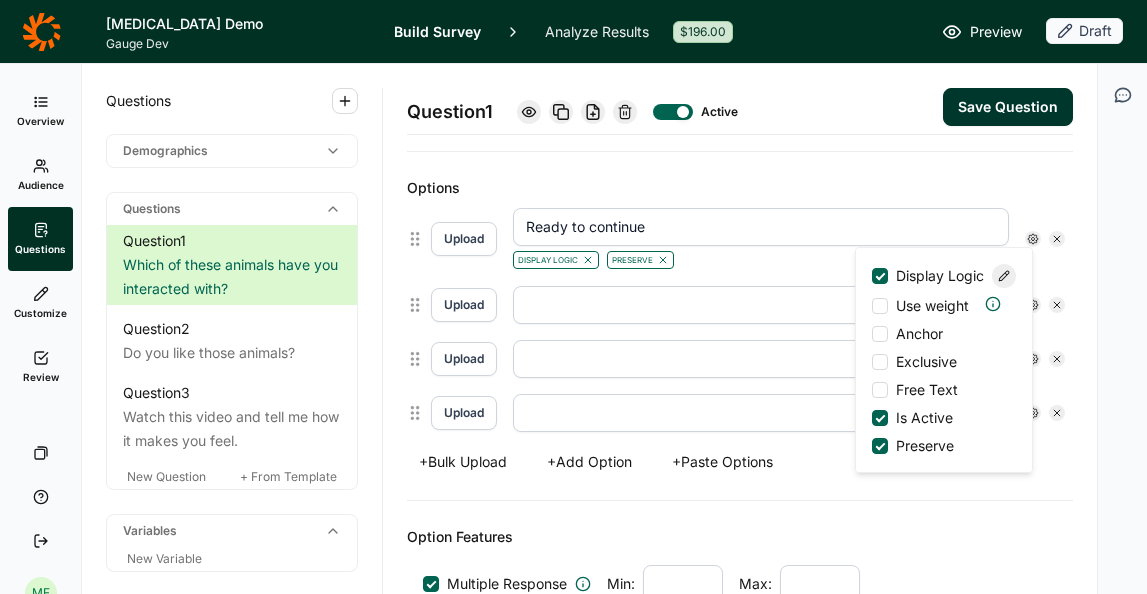 click on "Option Features Multiple Response Min: Max: Randomize Options Display X of Y 2 Require Viewing of Images Display Option Title Carry Forward" at bounding box center (740, 663) 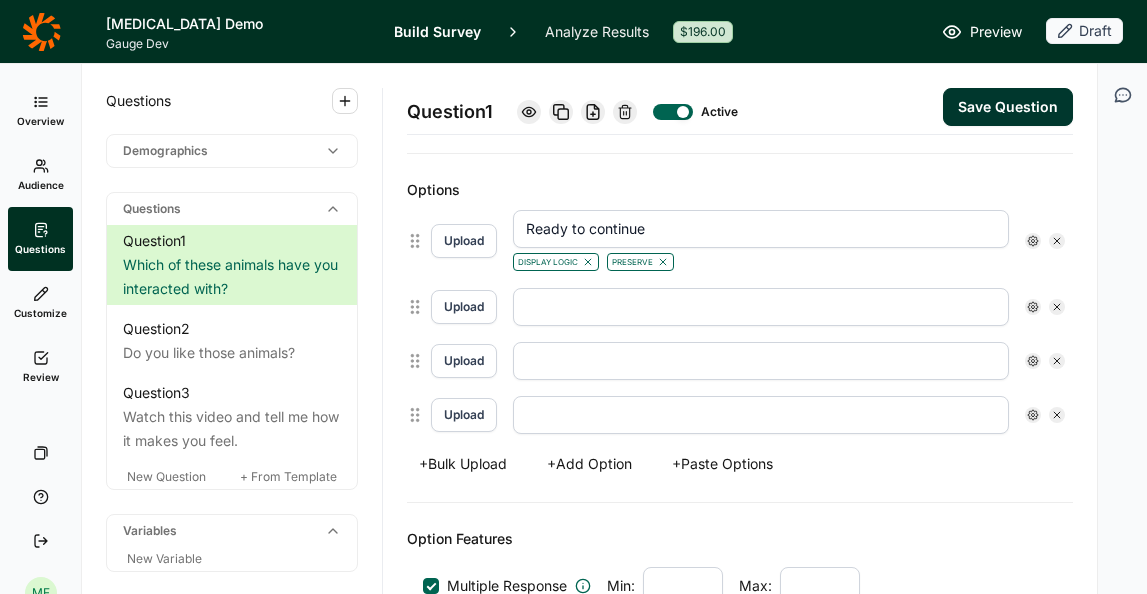 scroll, scrollTop: 498, scrollLeft: 0, axis: vertical 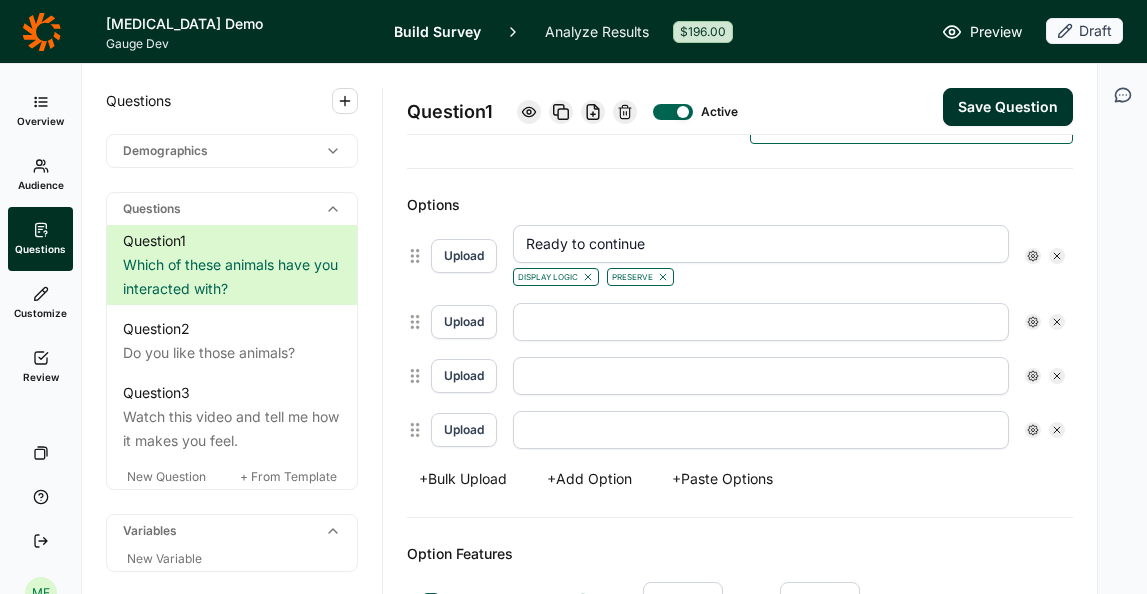 click at bounding box center (761, 430) 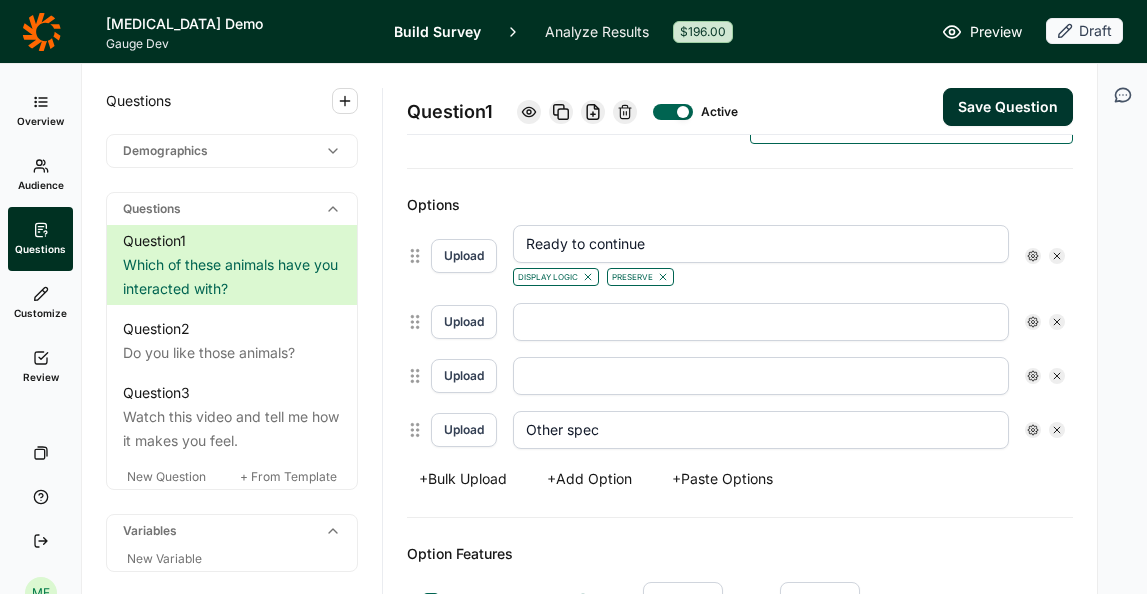 type on "Other spec" 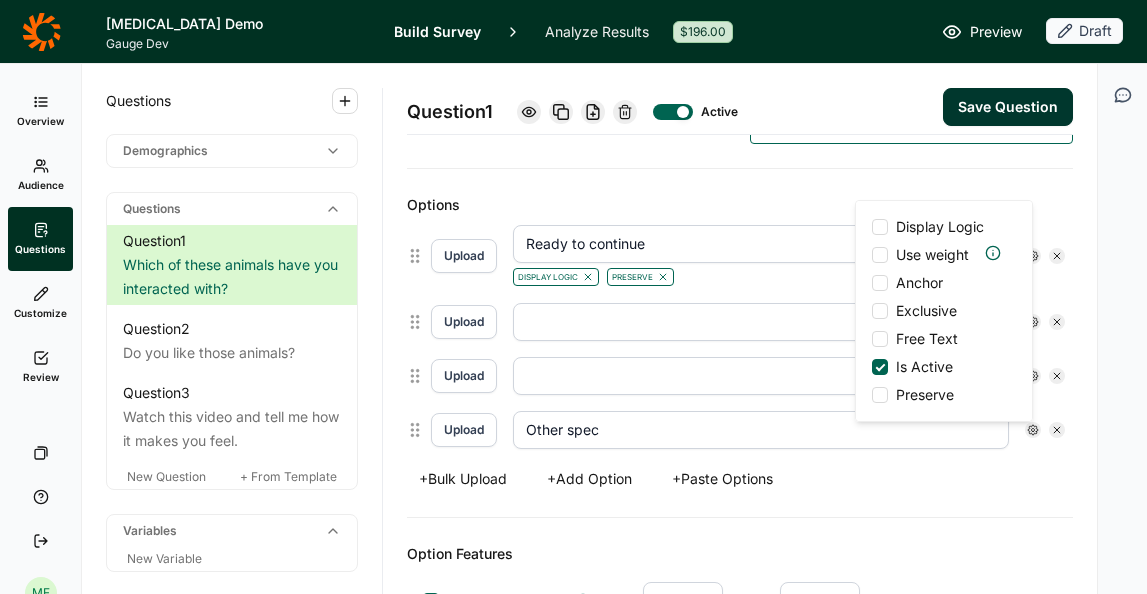click at bounding box center (880, 339) 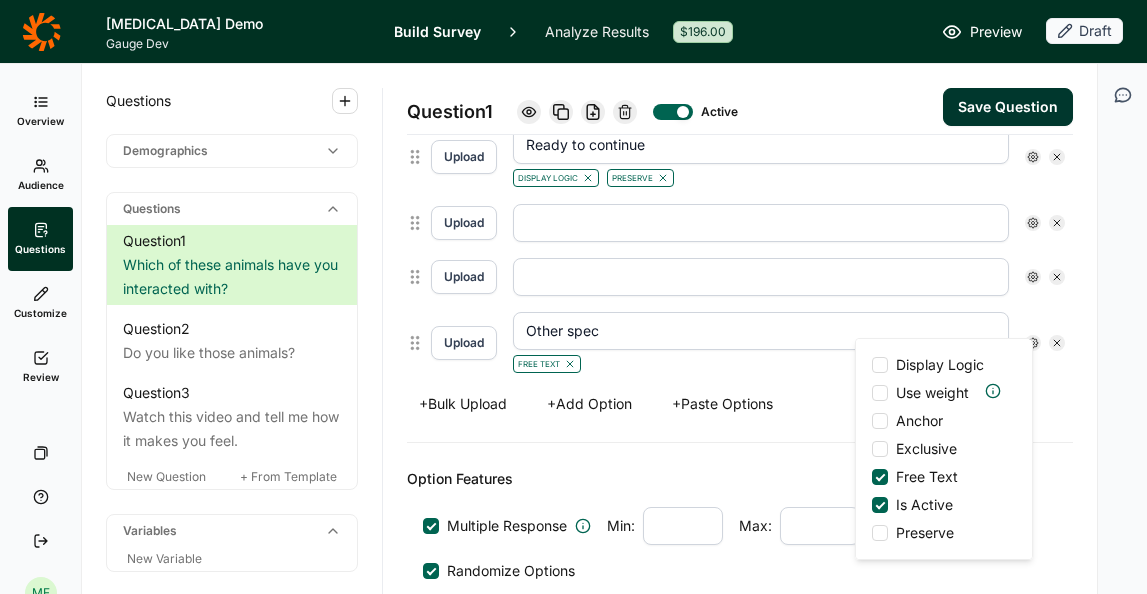 scroll, scrollTop: 610, scrollLeft: 0, axis: vertical 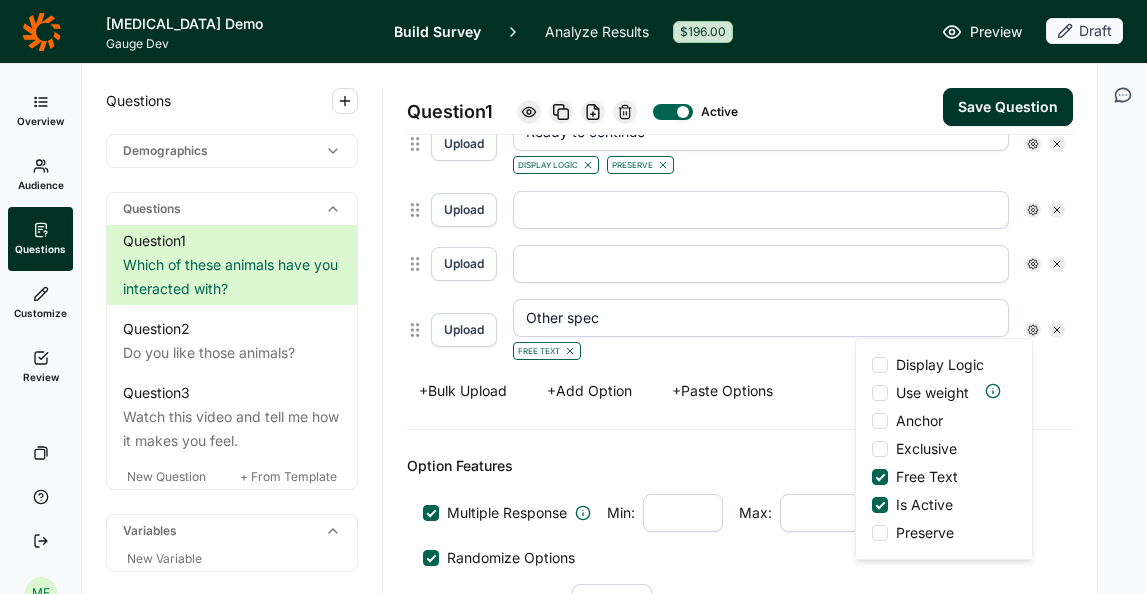 click at bounding box center [880, 421] 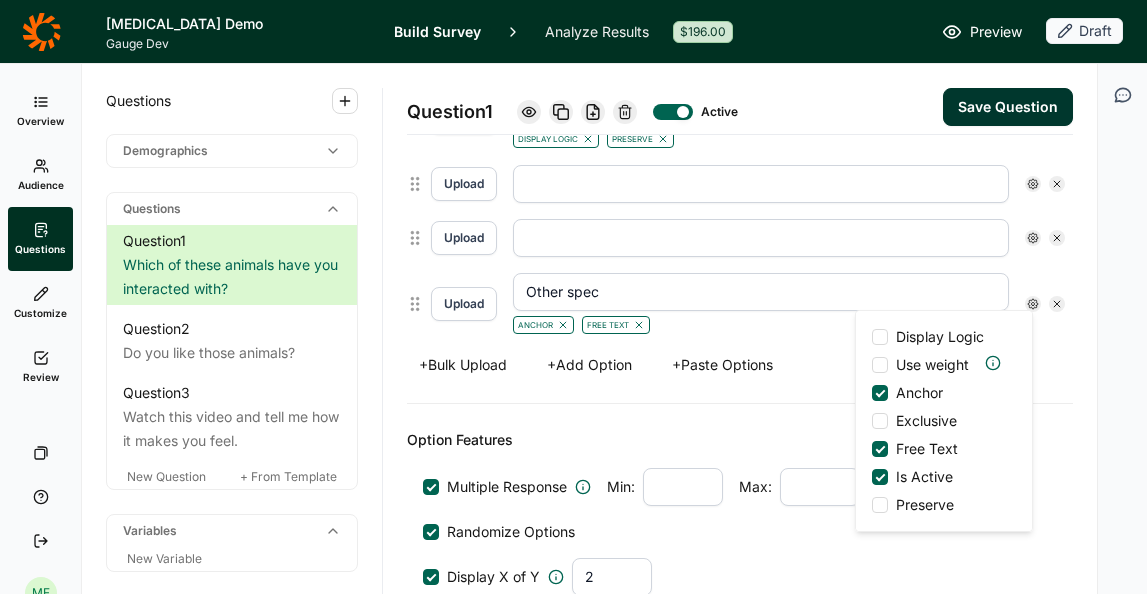 scroll, scrollTop: 638, scrollLeft: 0, axis: vertical 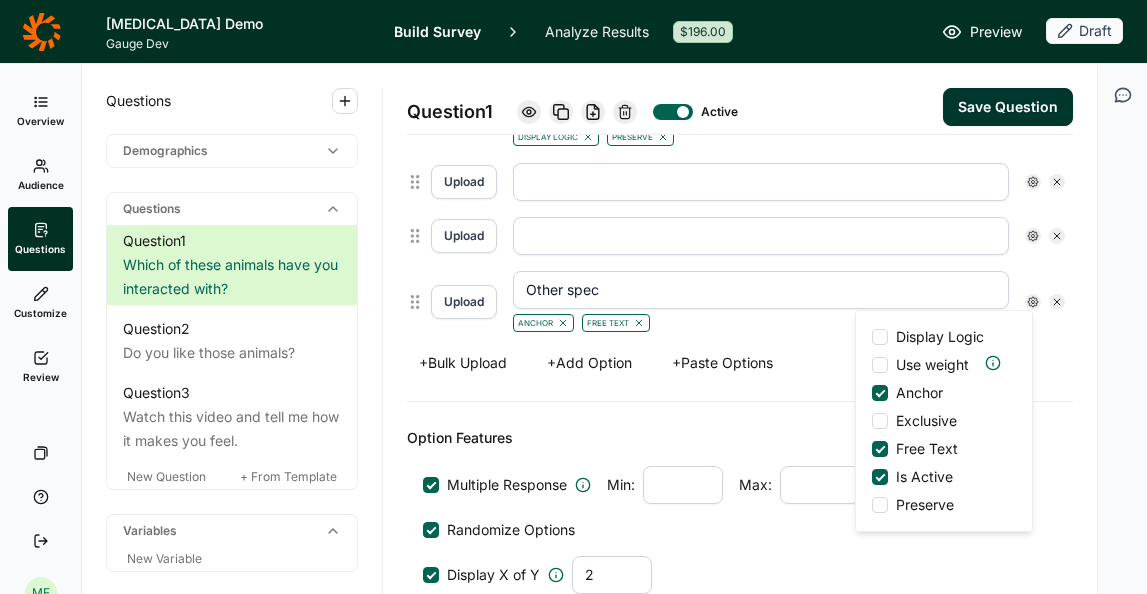 click on "Options Upload Ready to continue Display Logic Preserve Upload Upload Upload Other spec Anchor Free Text Display Logic Use weight Anchor Exclusive Free Text Is Active Preserve +  Bulk Upload +  Add Option +  Paste Options" at bounding box center (740, 215) 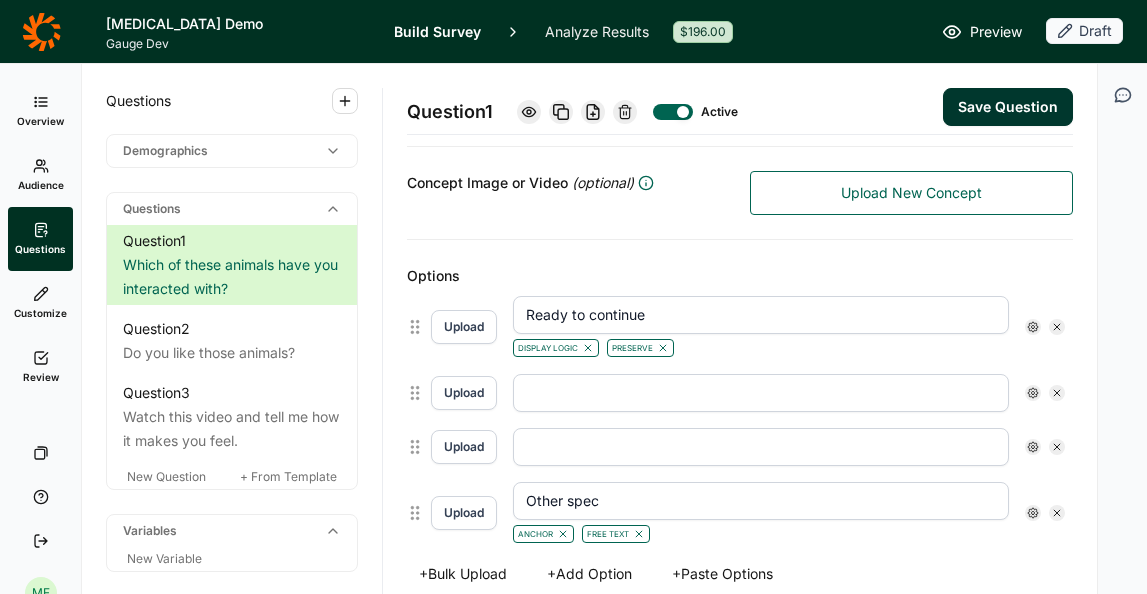 scroll, scrollTop: 416, scrollLeft: 0, axis: vertical 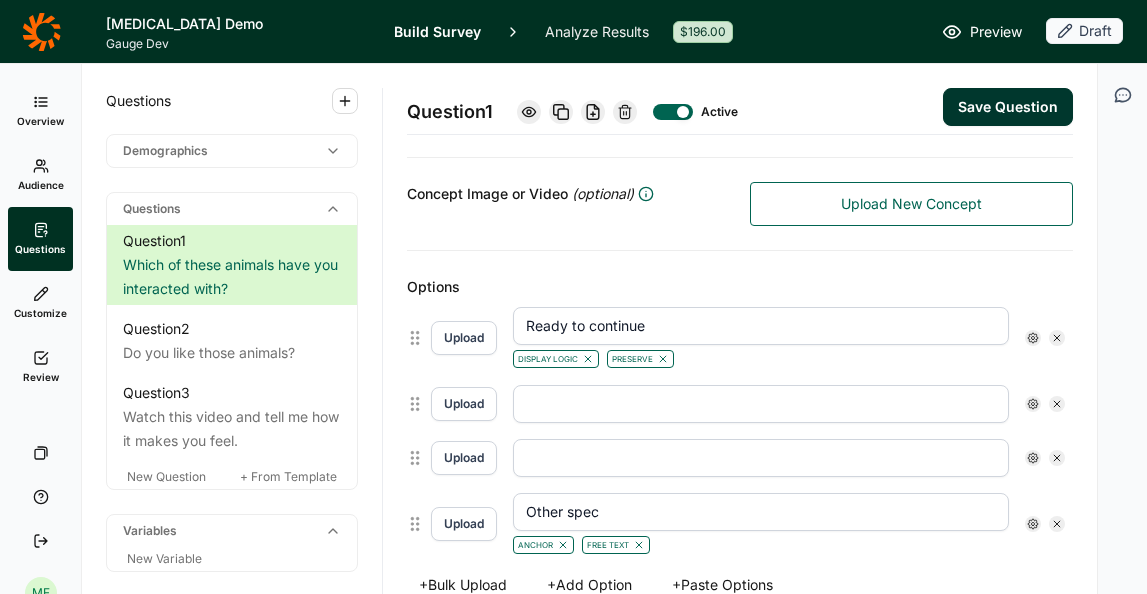 click 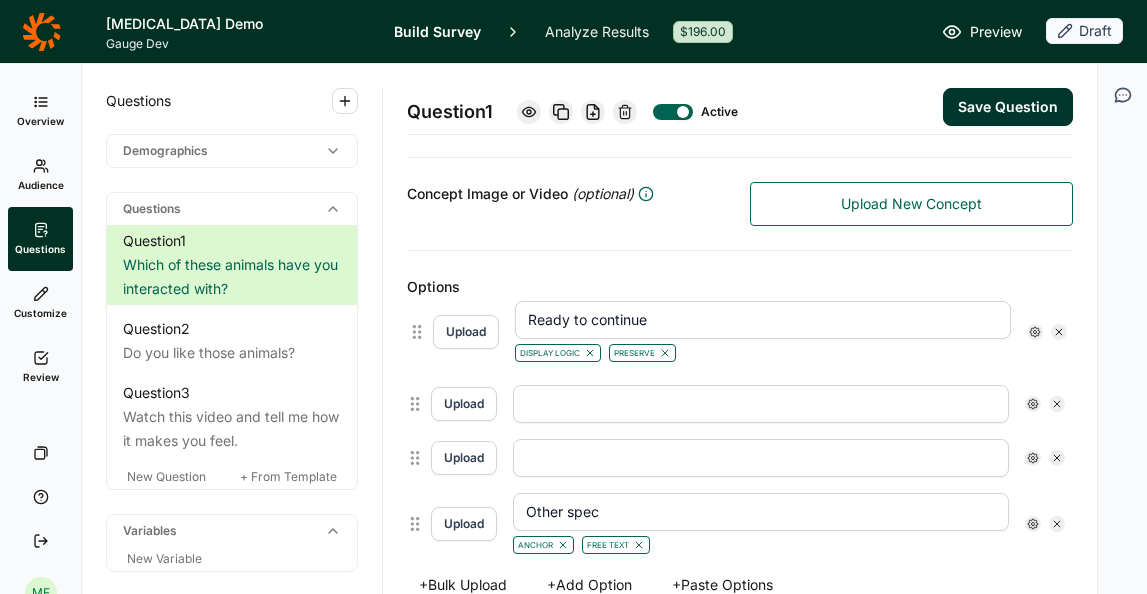 click on "Upload Ready to continue Display Logic Preserve Upload Upload Upload Other spec Anchor Free Text" at bounding box center (740, 431) 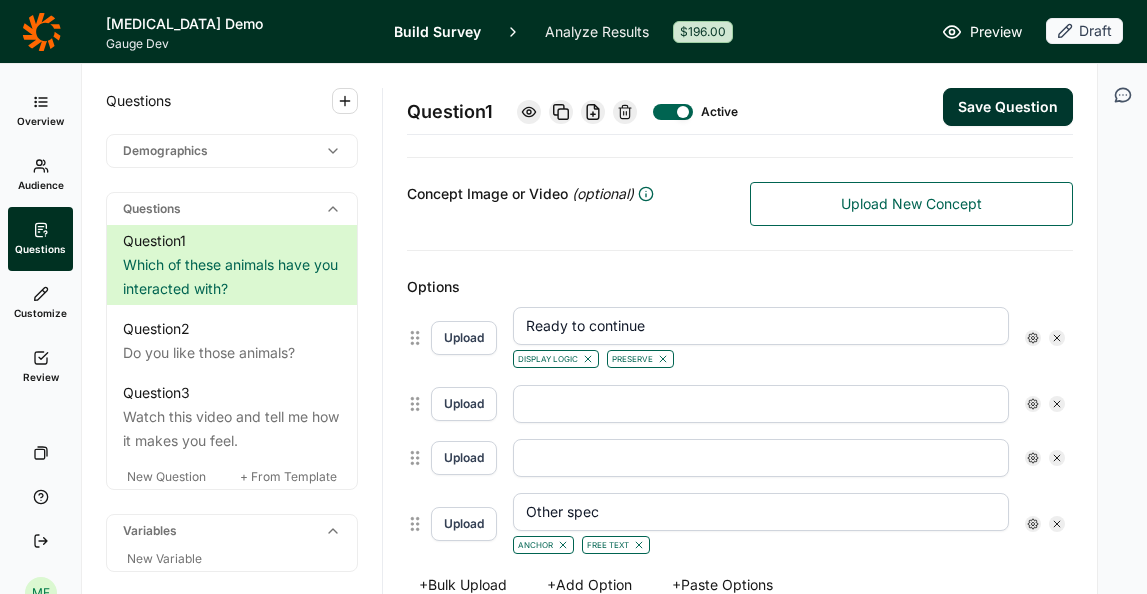click on "Upload New Concept" at bounding box center [911, 204] 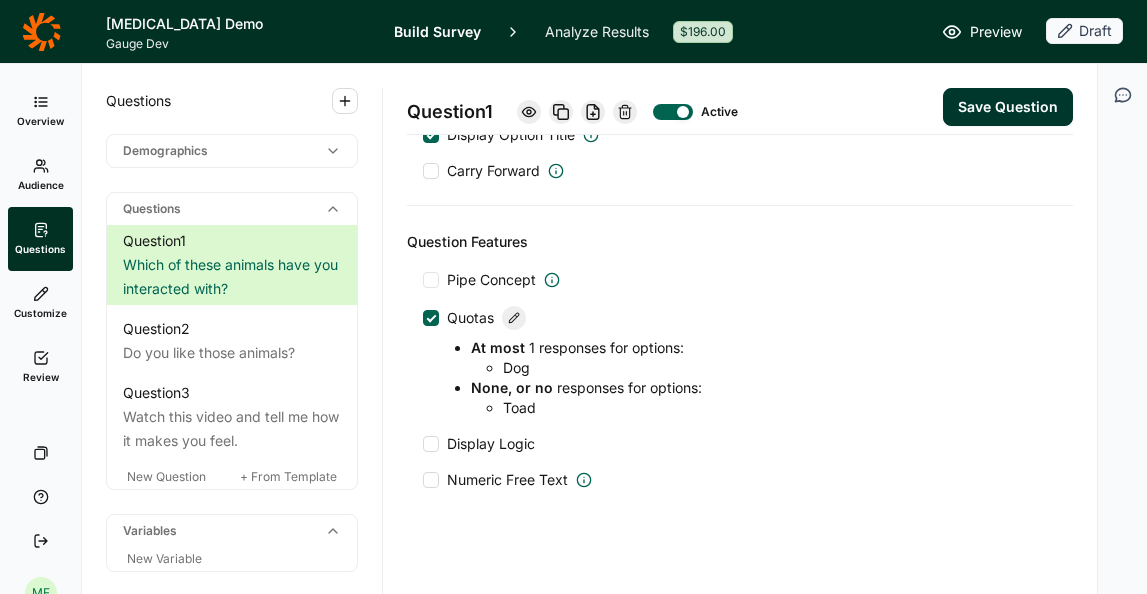 scroll, scrollTop: 1211, scrollLeft: 0, axis: vertical 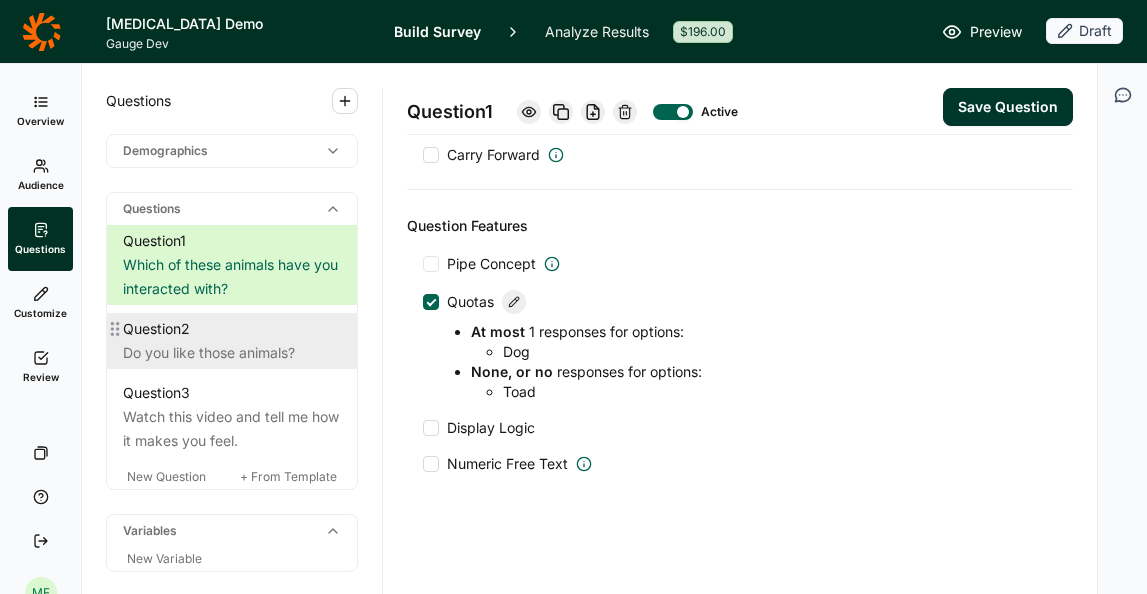 click on "Do you like those animals?" at bounding box center (232, 353) 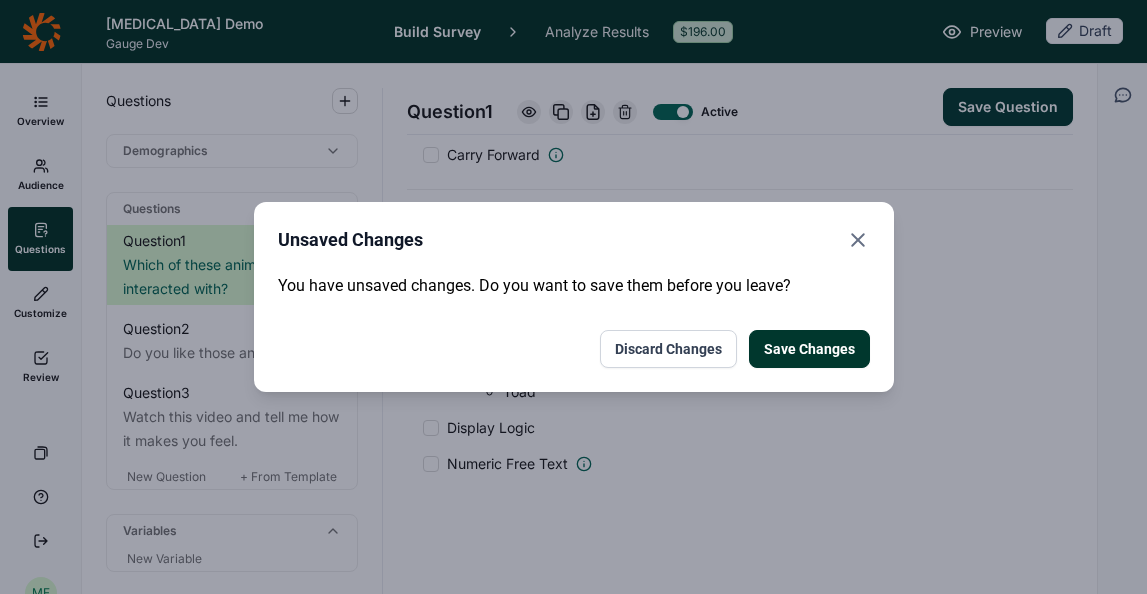 click on "Save Changes" at bounding box center [809, 349] 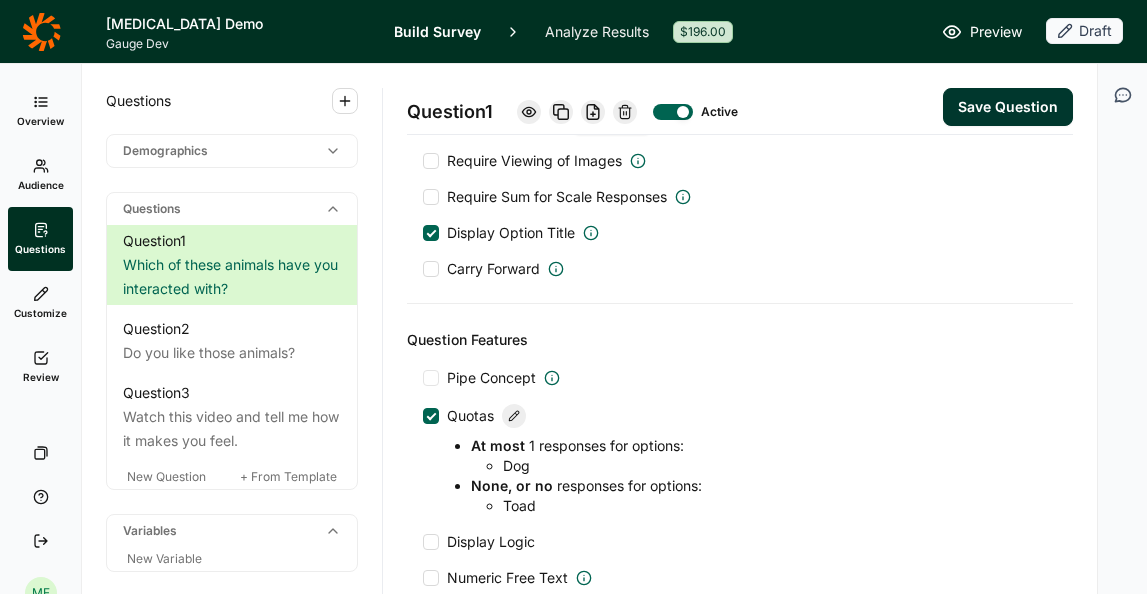 scroll, scrollTop: 1325, scrollLeft: 0, axis: vertical 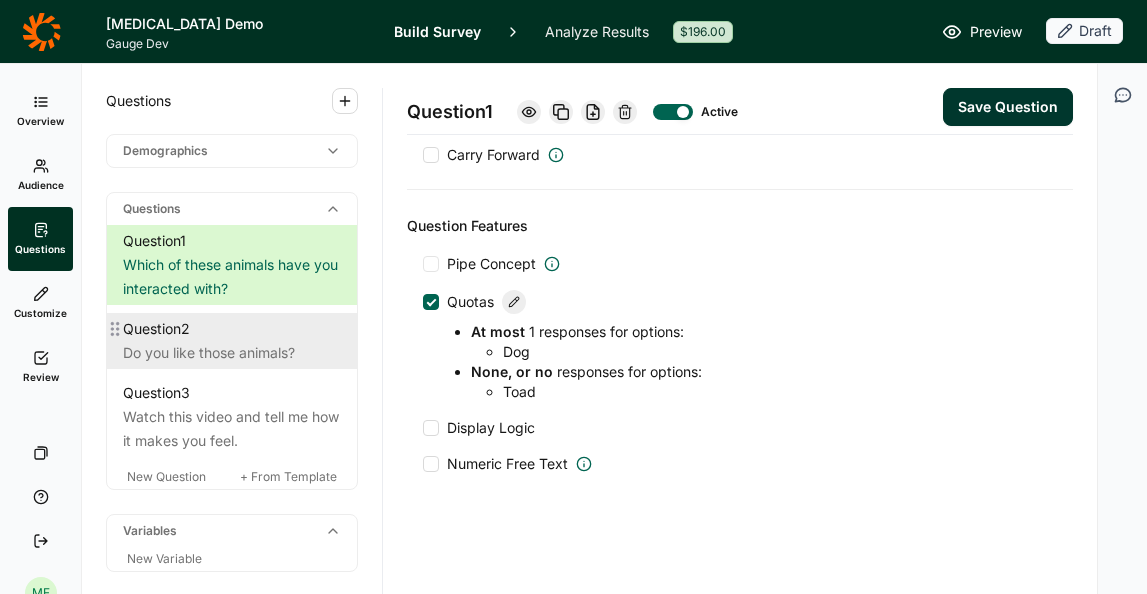 click on "Do you like those animals?" at bounding box center [232, 353] 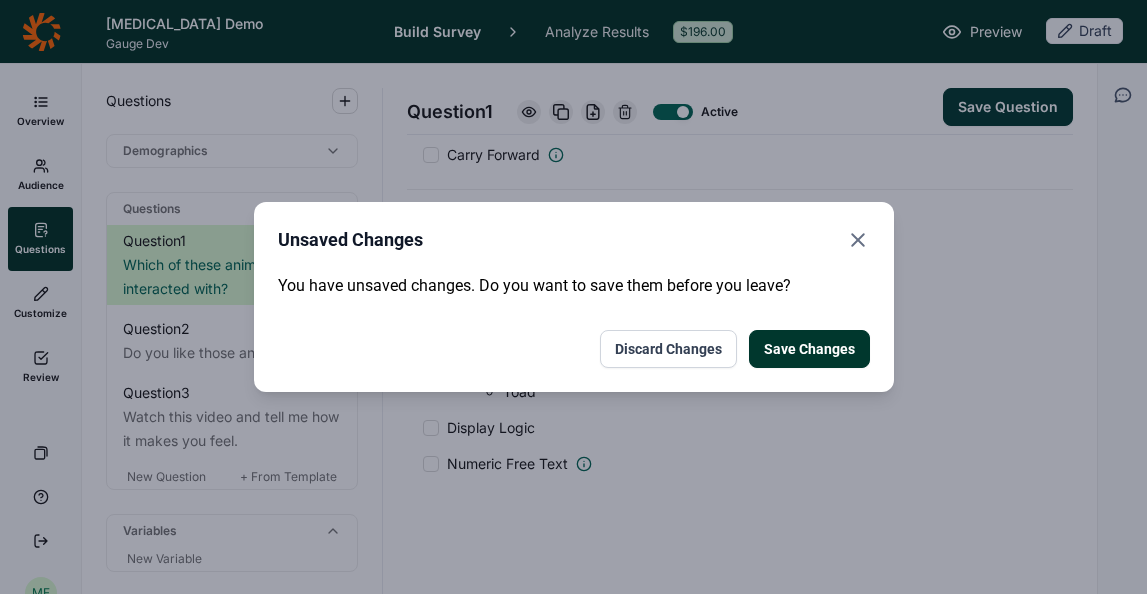 click on "Save Changes" at bounding box center [809, 349] 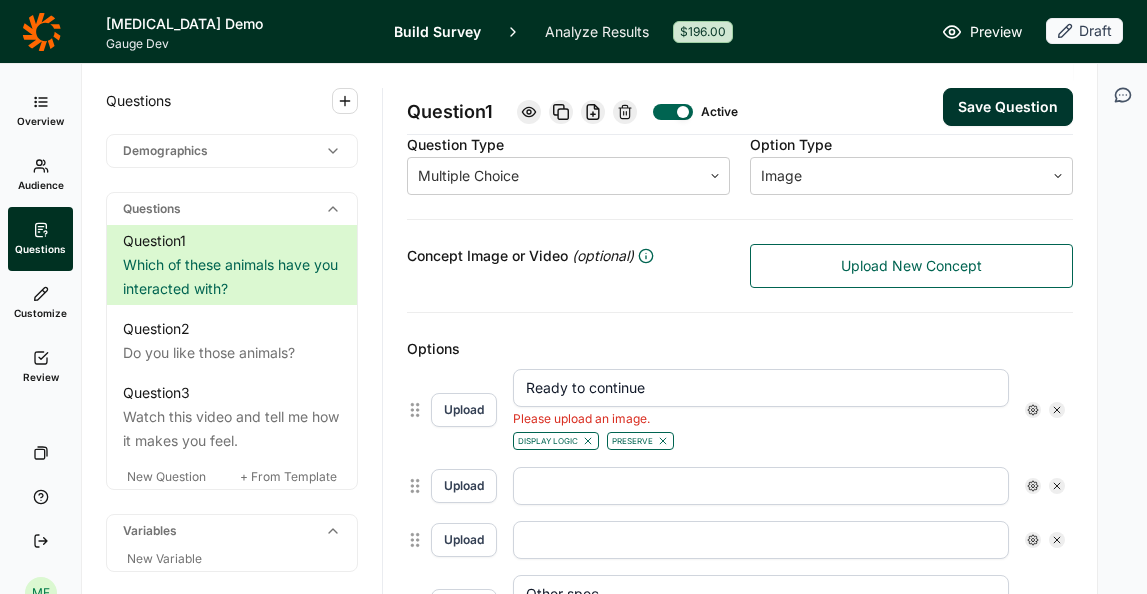 scroll, scrollTop: 435, scrollLeft: 0, axis: vertical 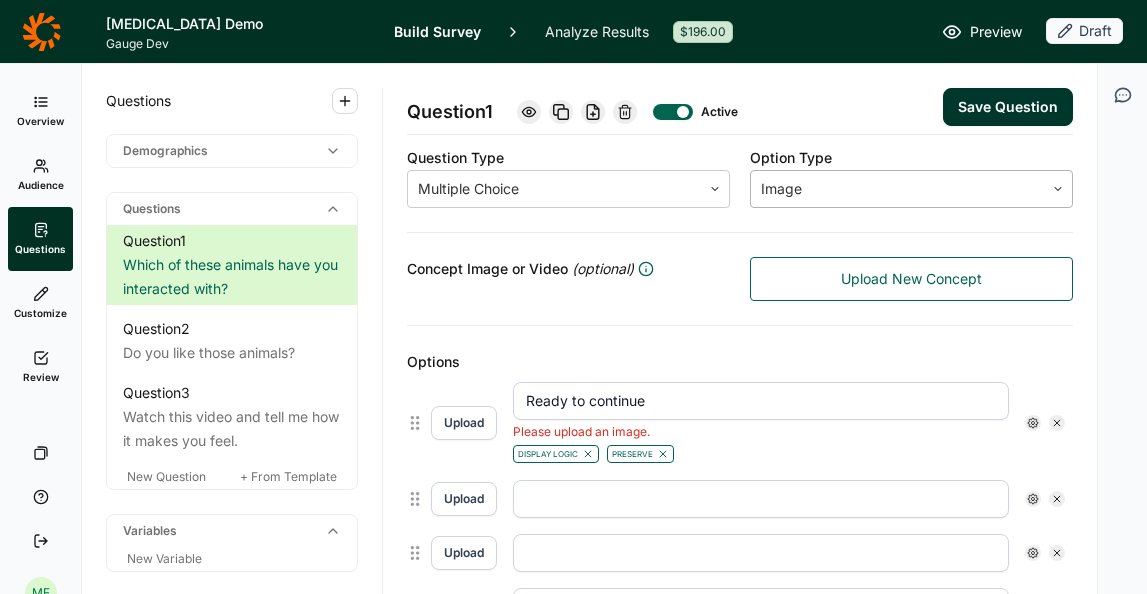 click at bounding box center [1058, 189] 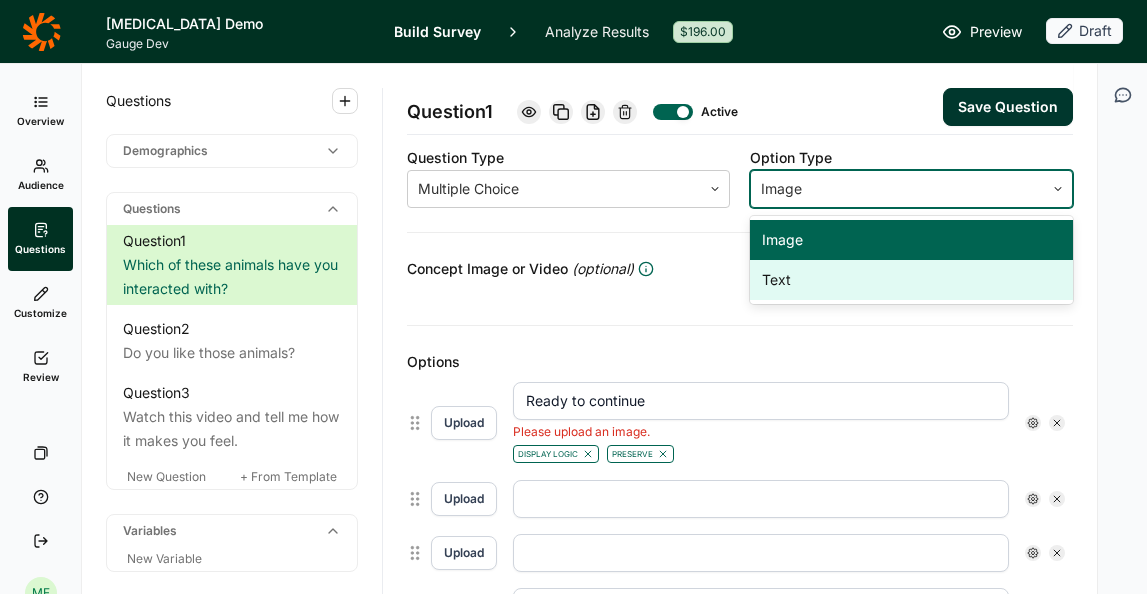 click on "Text" at bounding box center [911, 280] 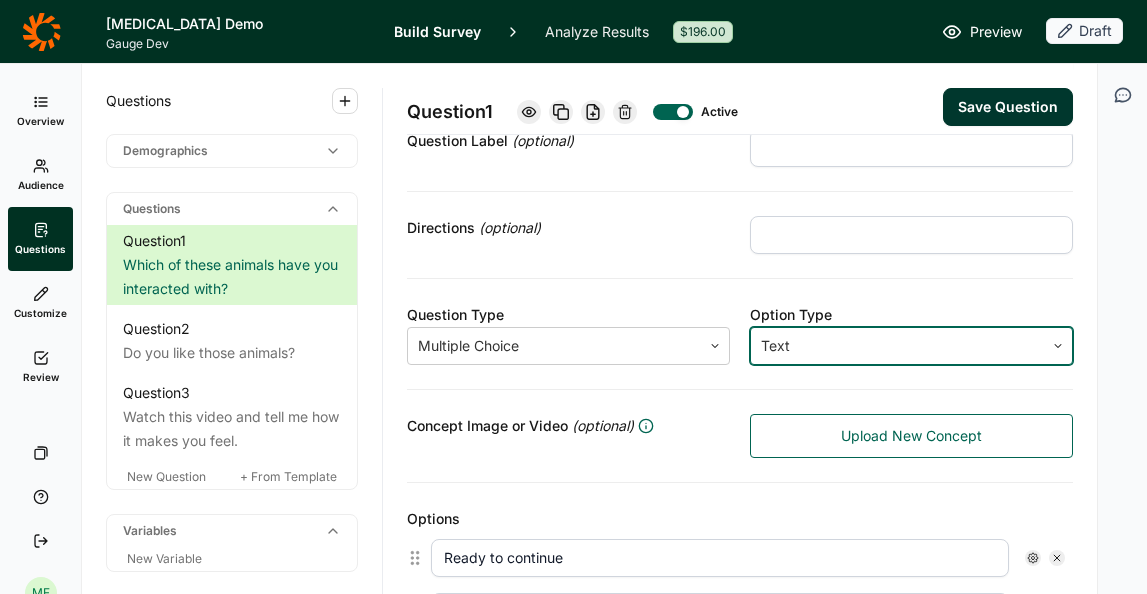 scroll, scrollTop: 277, scrollLeft: 0, axis: vertical 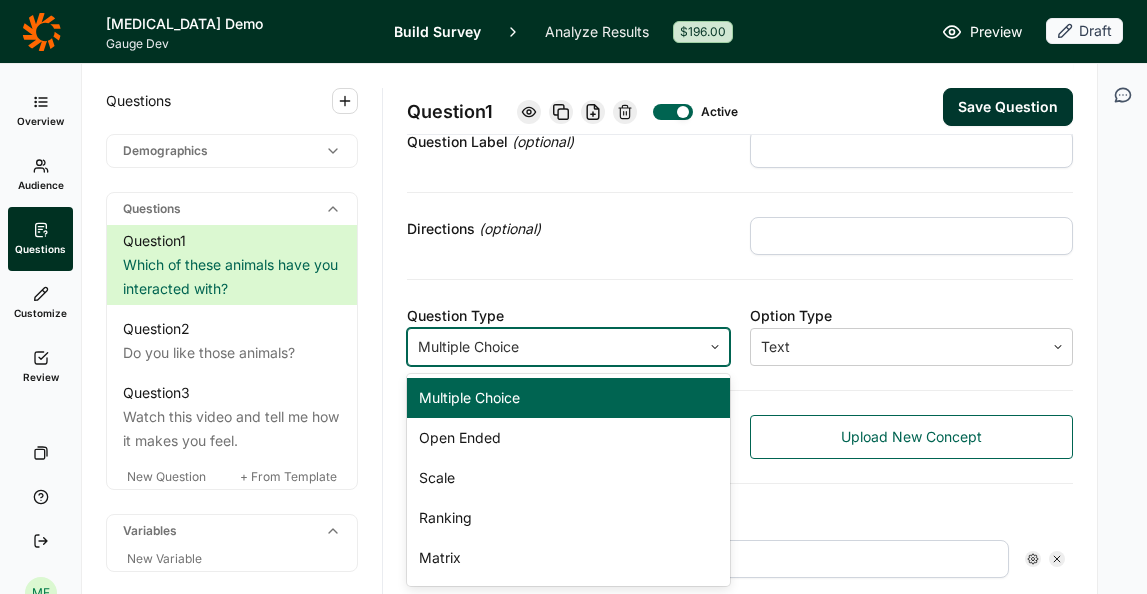 click 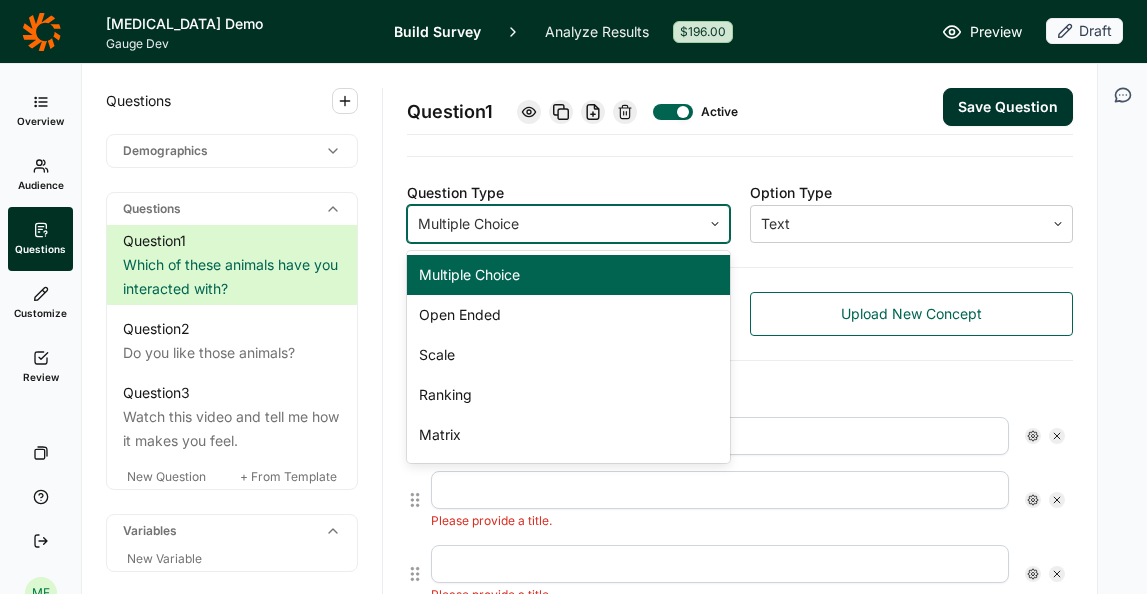 scroll, scrollTop: 405, scrollLeft: 0, axis: vertical 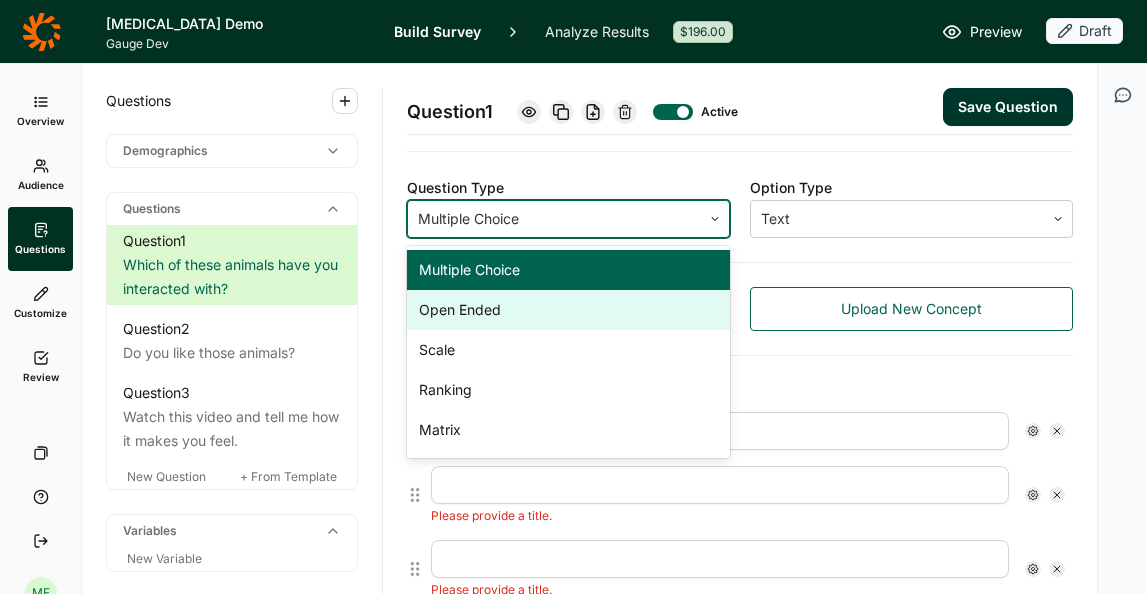 click on "Open Ended" at bounding box center (568, 310) 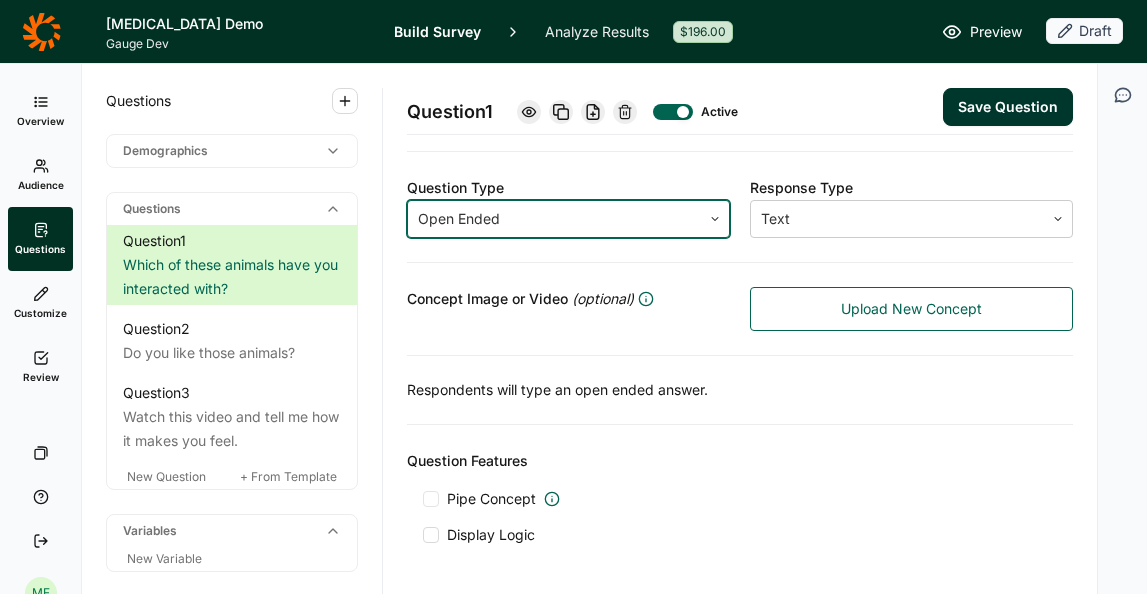 scroll, scrollTop: 311, scrollLeft: 0, axis: vertical 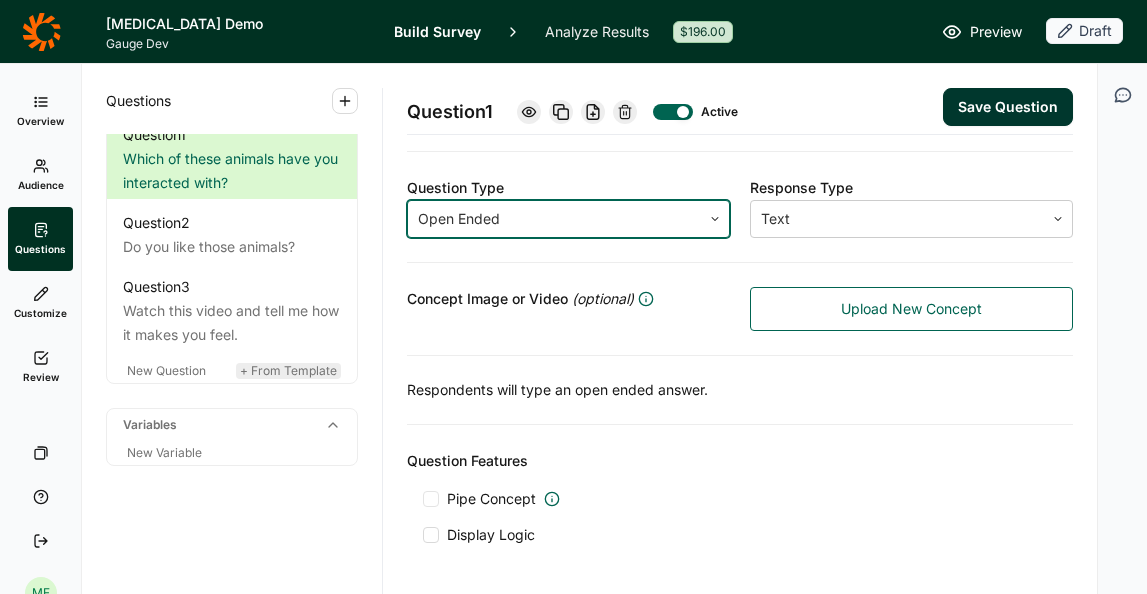 click on "+ From Template" at bounding box center [288, 370] 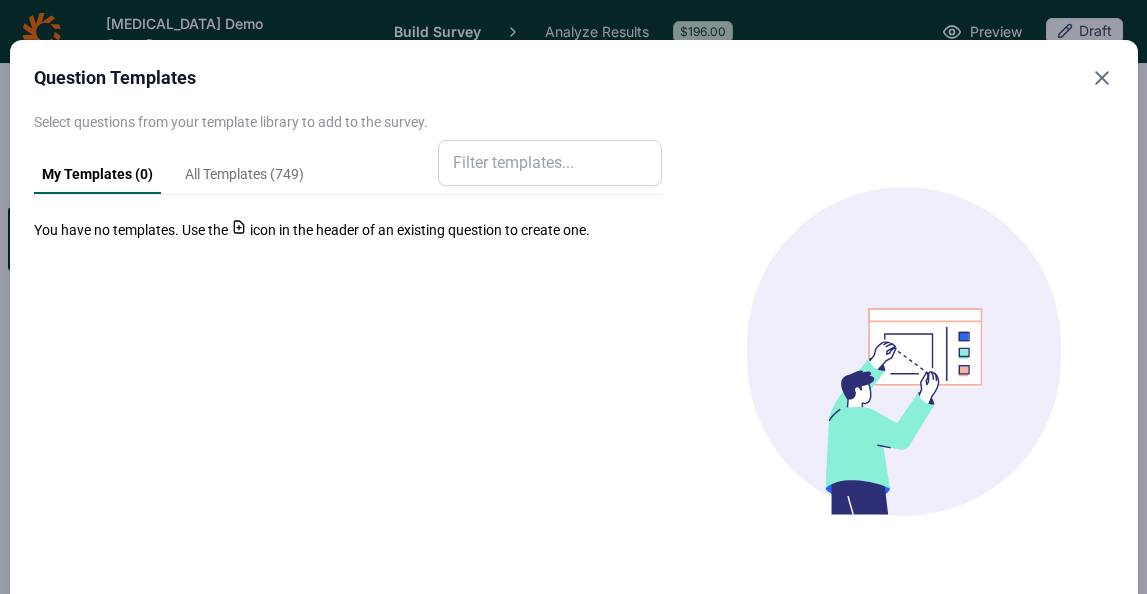 click on "All Templates ( 749 )" at bounding box center [244, 179] 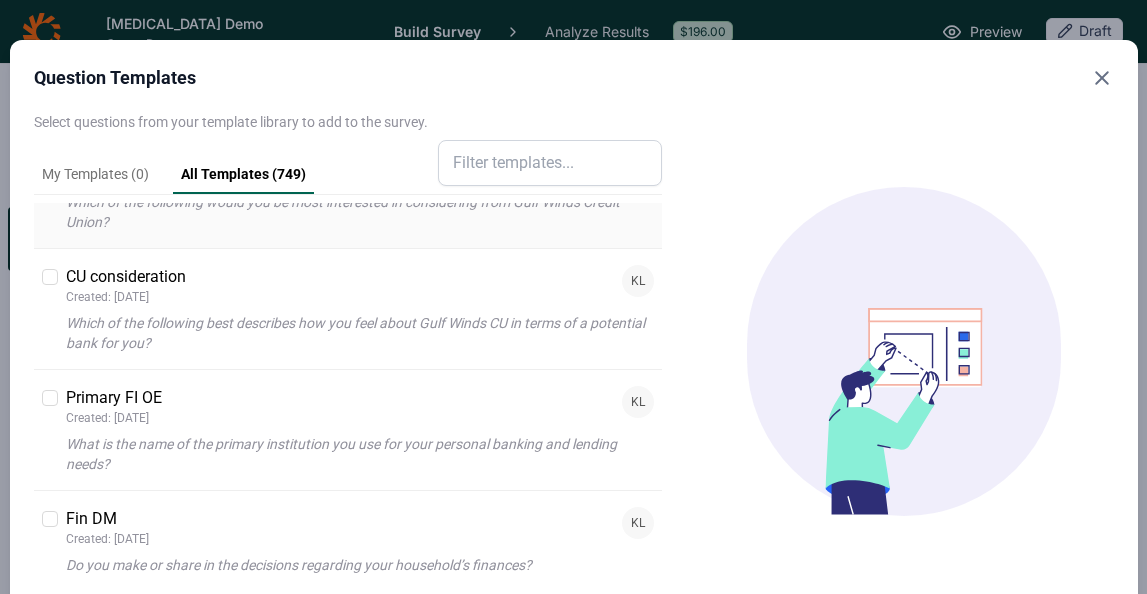 scroll, scrollTop: 0, scrollLeft: 0, axis: both 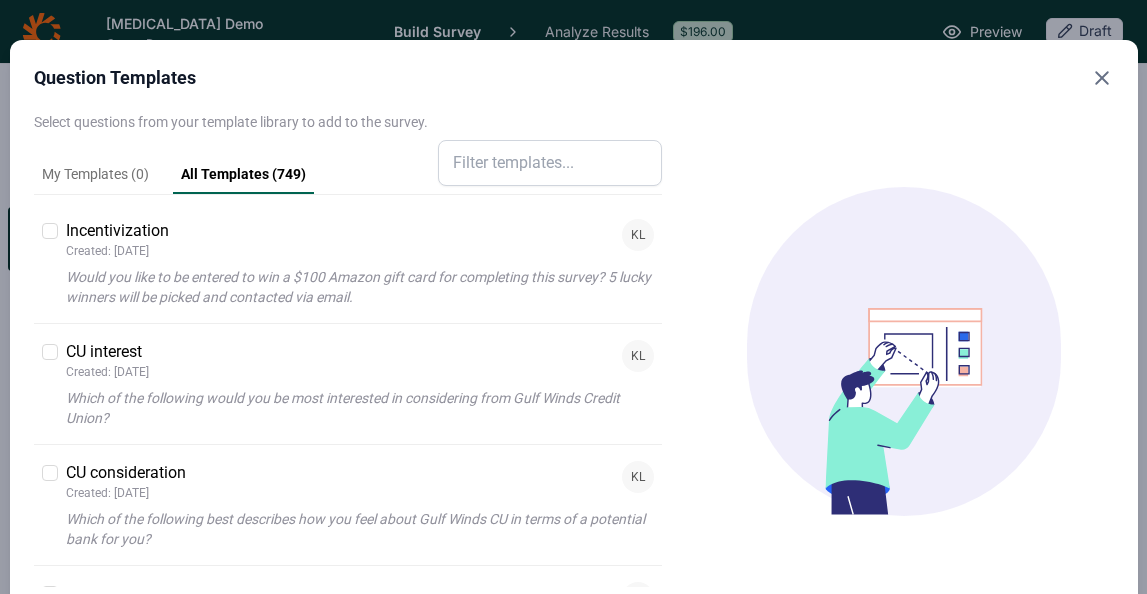 click at bounding box center (550, 163) 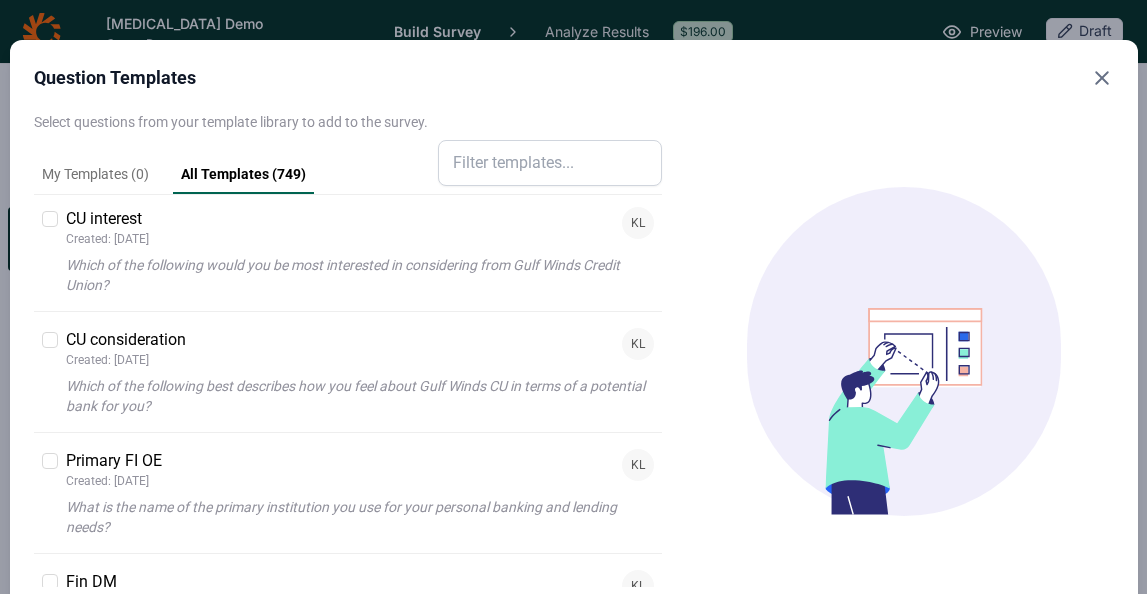 scroll, scrollTop: 131, scrollLeft: 0, axis: vertical 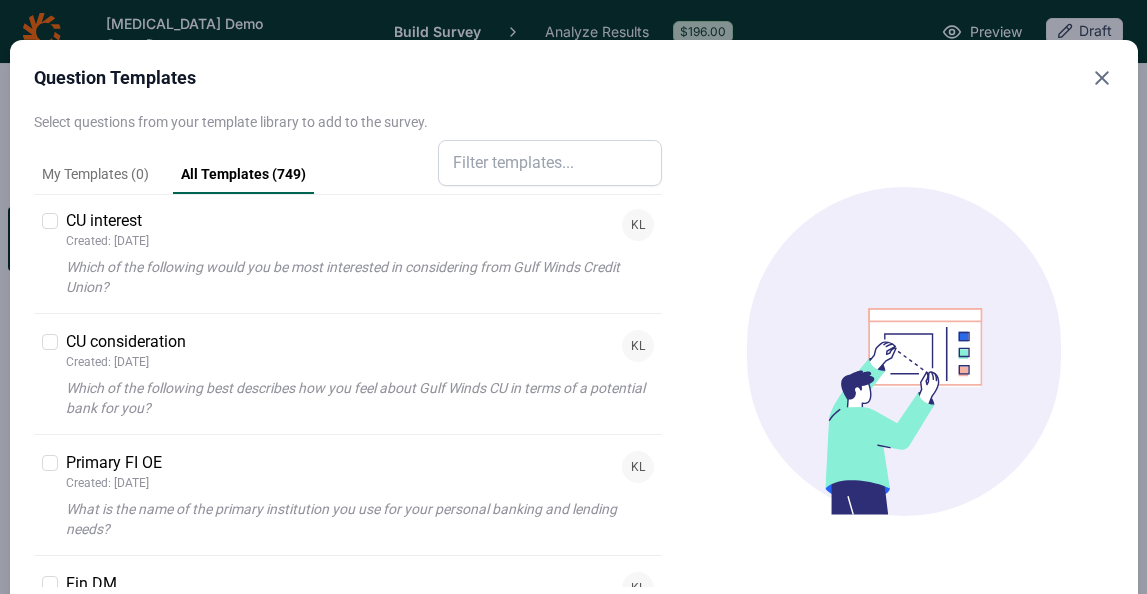 click 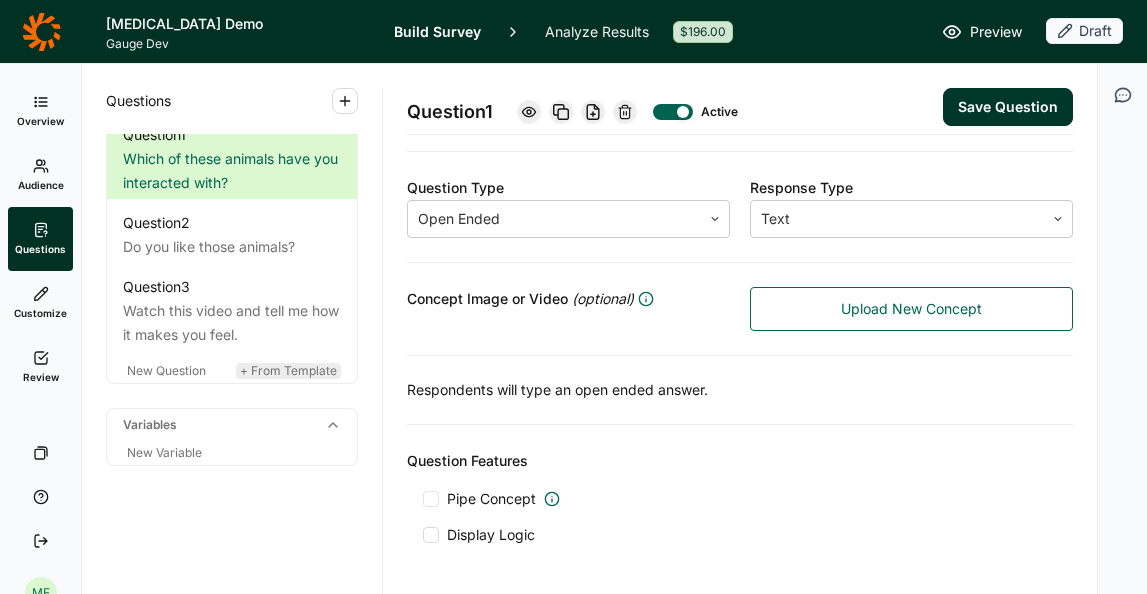 click on "+ From Template" at bounding box center (288, 370) 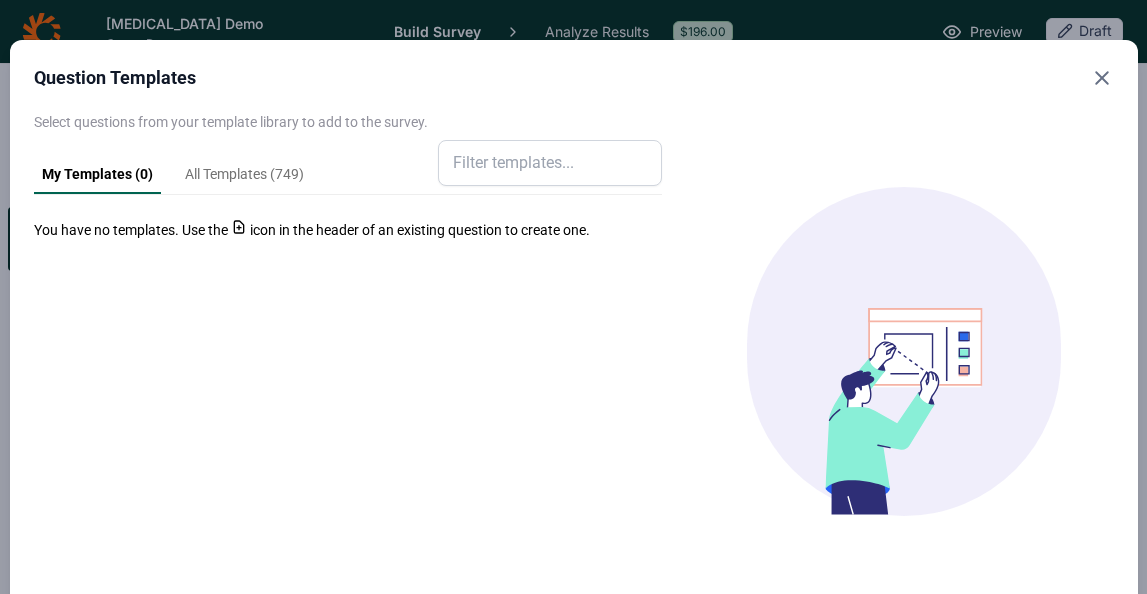 click 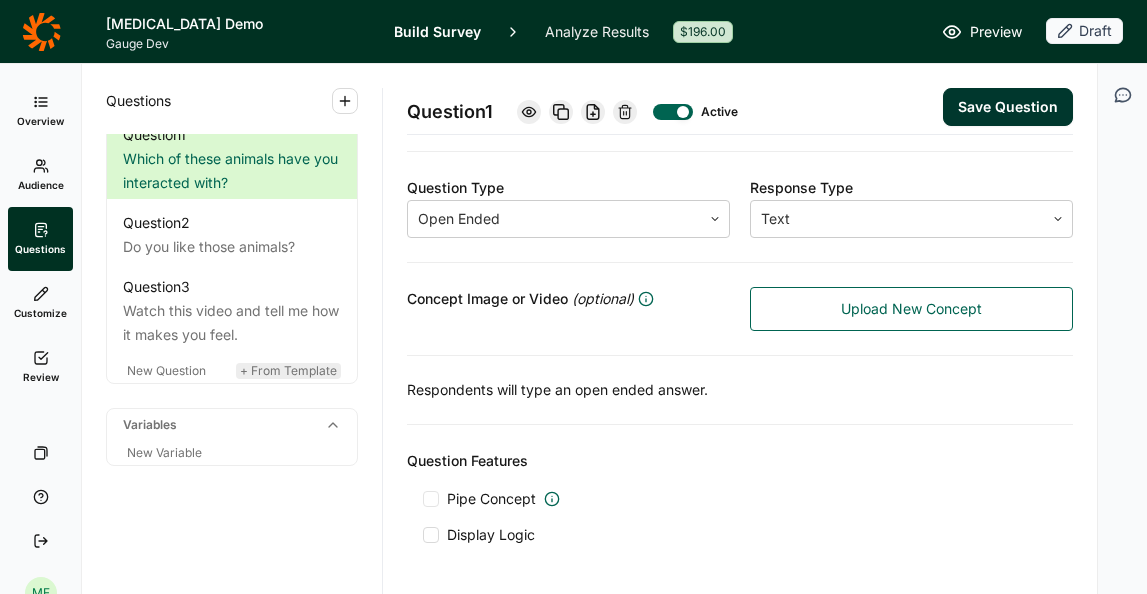 click on "+ From Template" at bounding box center [288, 370] 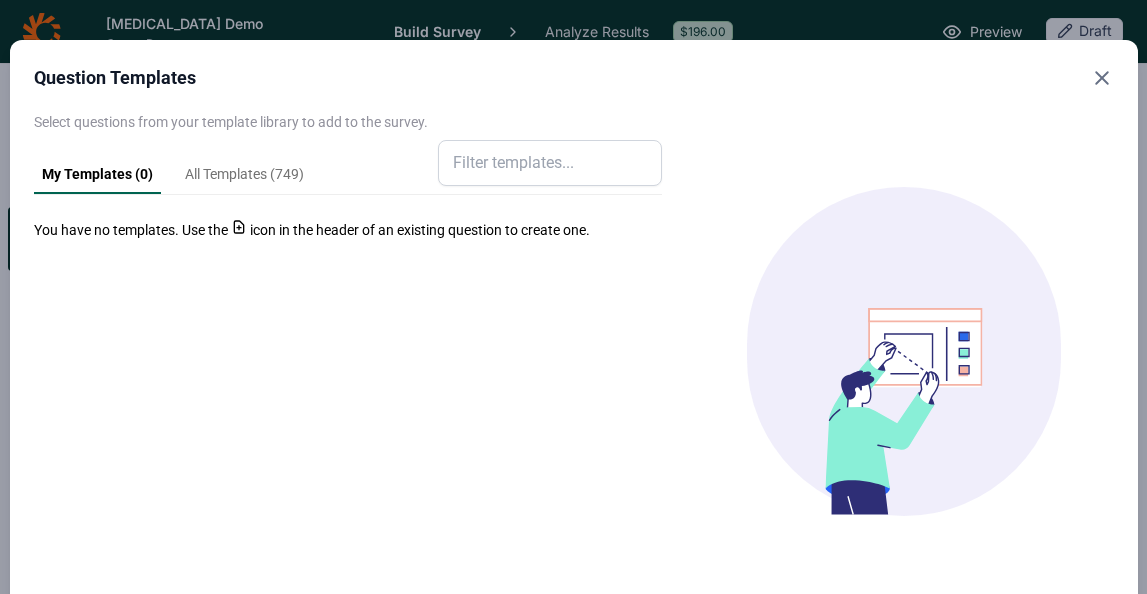 click at bounding box center [550, 163] 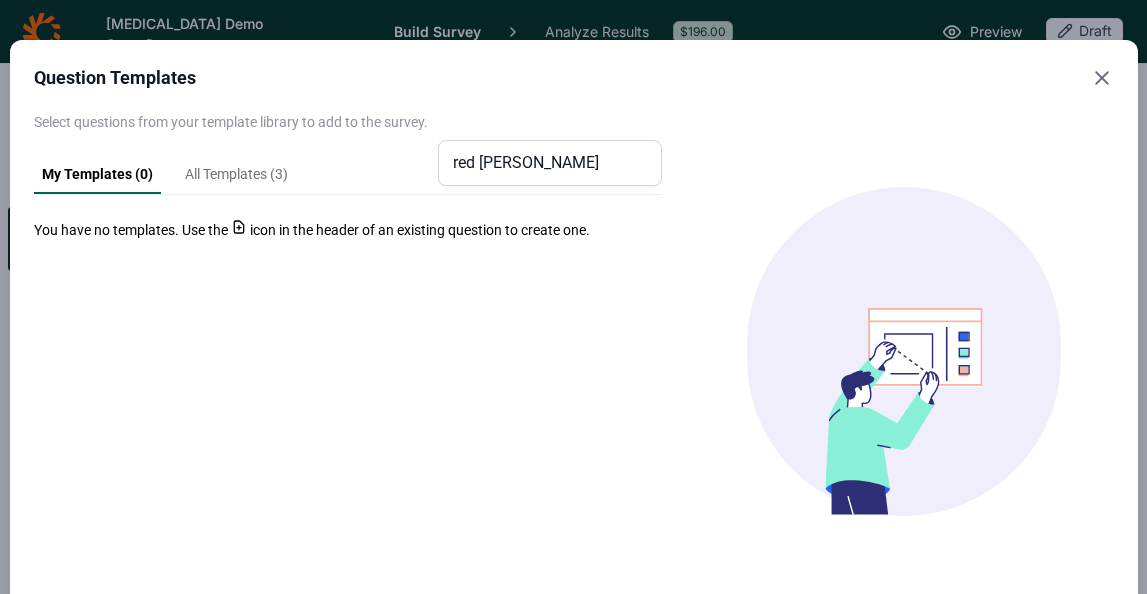type on "red [PERSON_NAME]" 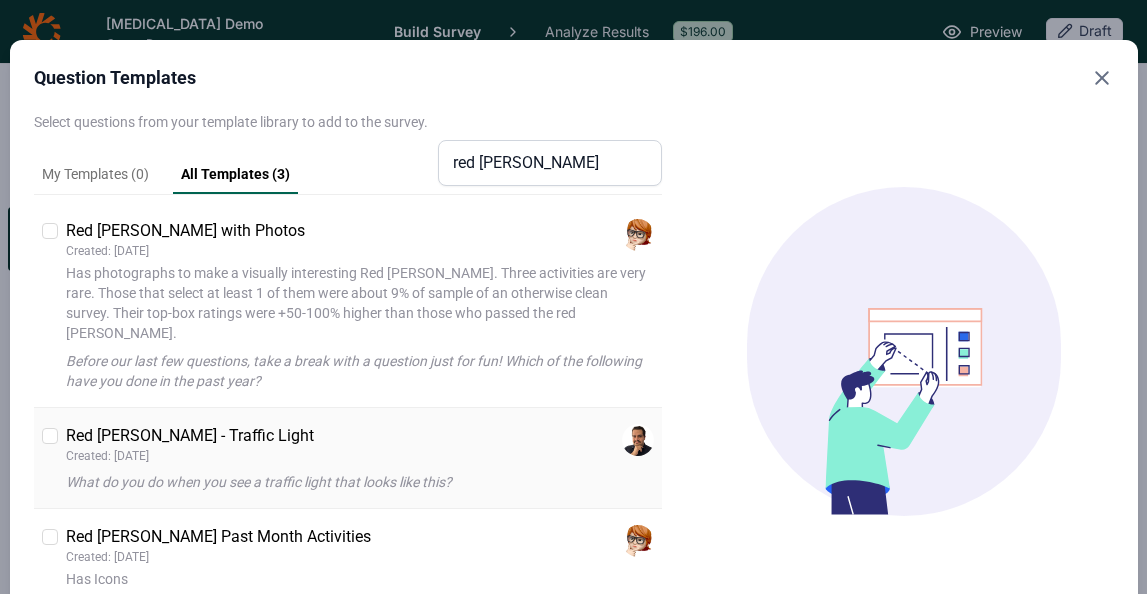 scroll, scrollTop: 46, scrollLeft: 0, axis: vertical 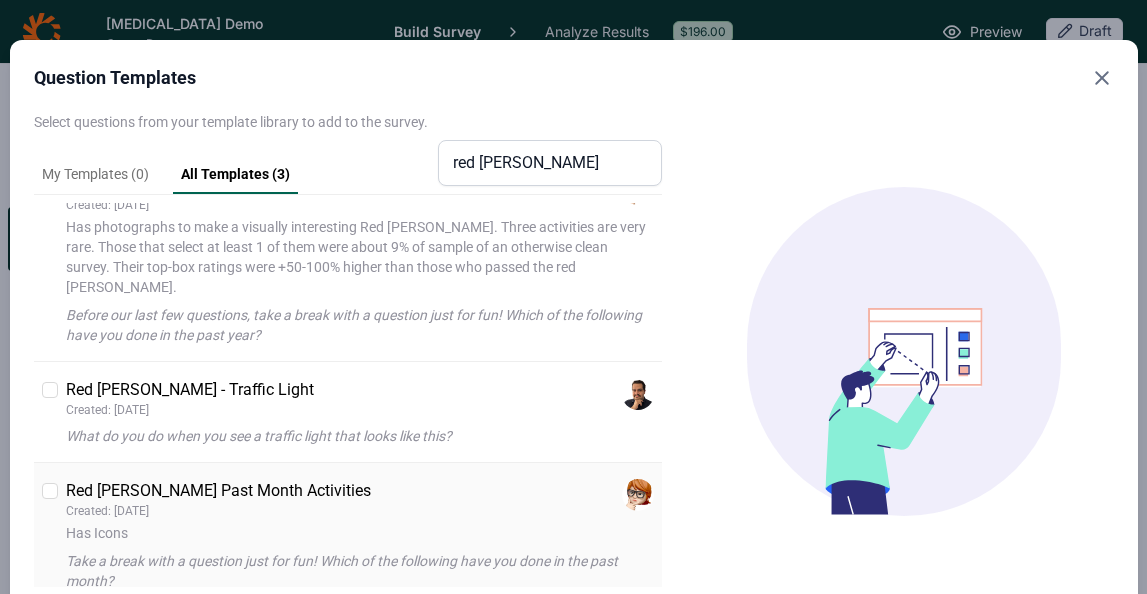 click at bounding box center [50, 491] 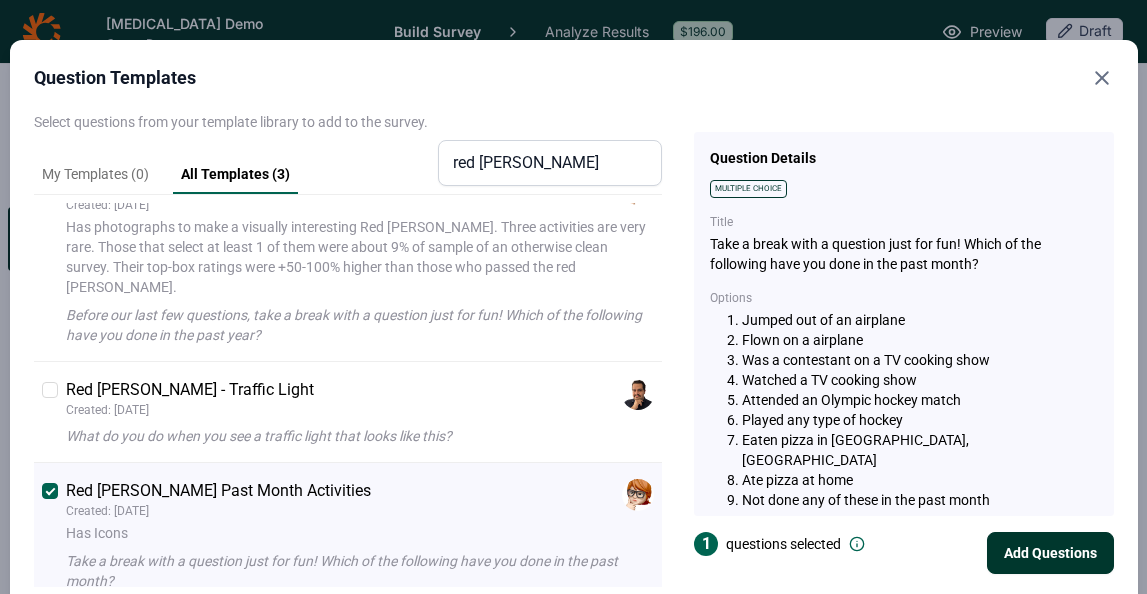 click at bounding box center (50, 491) 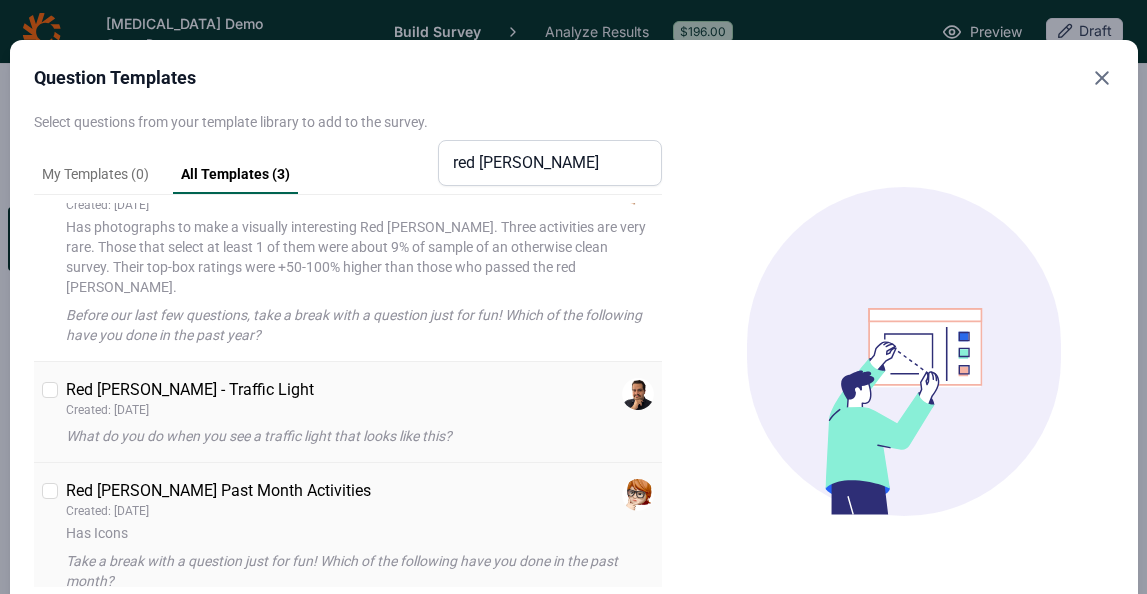 click at bounding box center (50, 390) 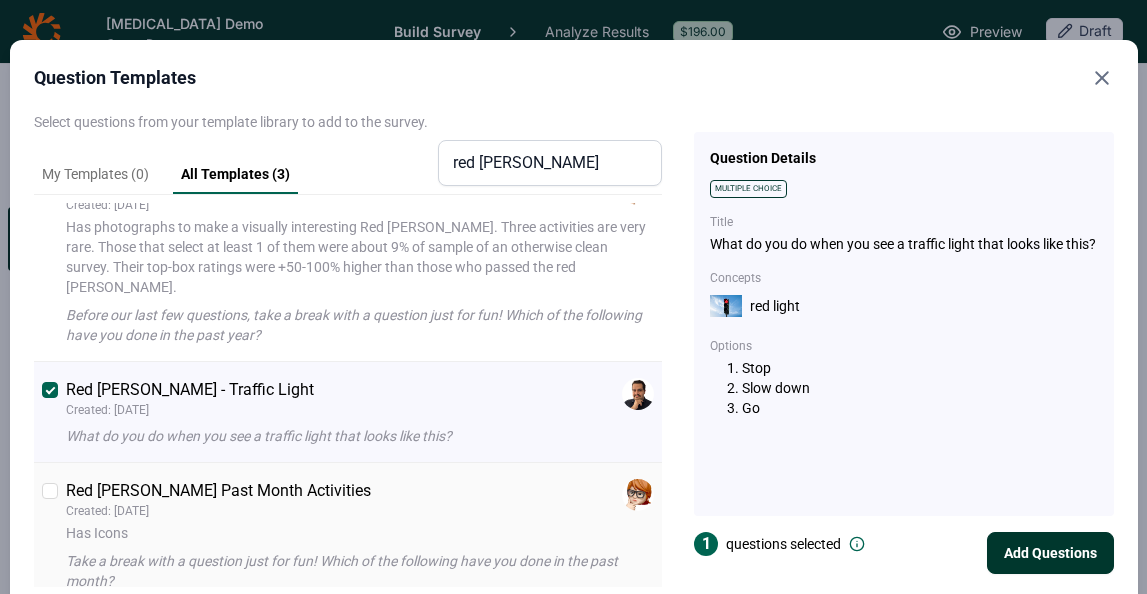 scroll, scrollTop: 0, scrollLeft: 0, axis: both 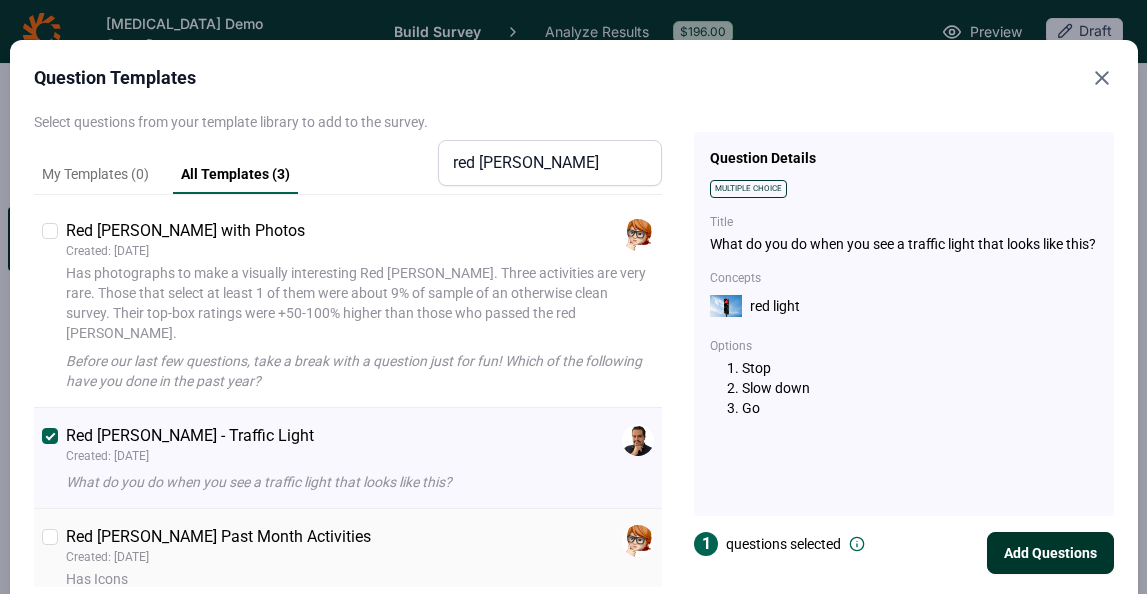 click 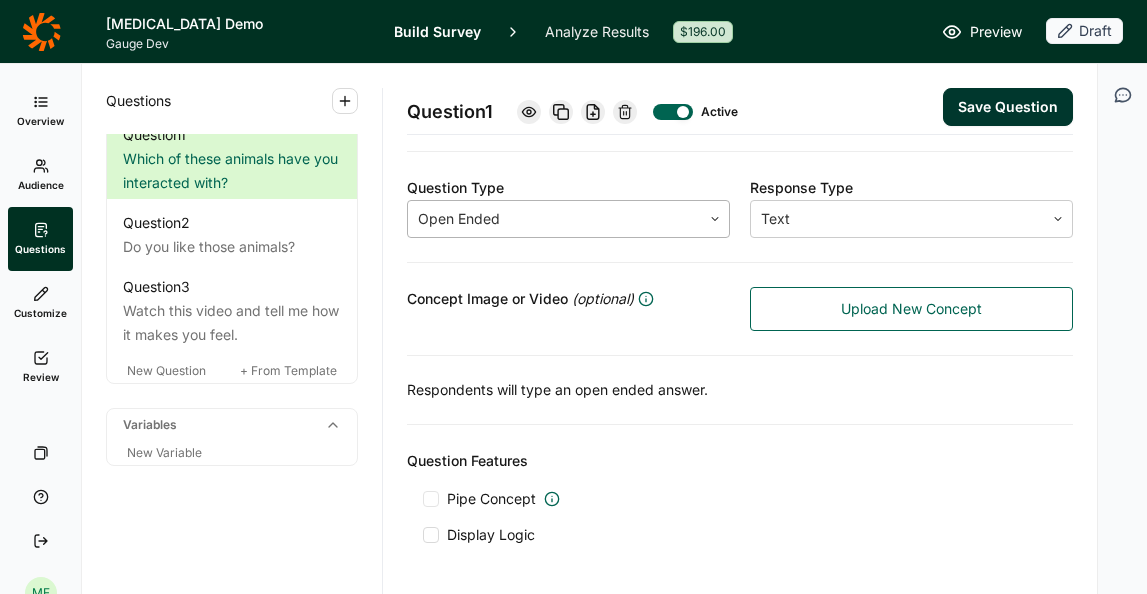 click 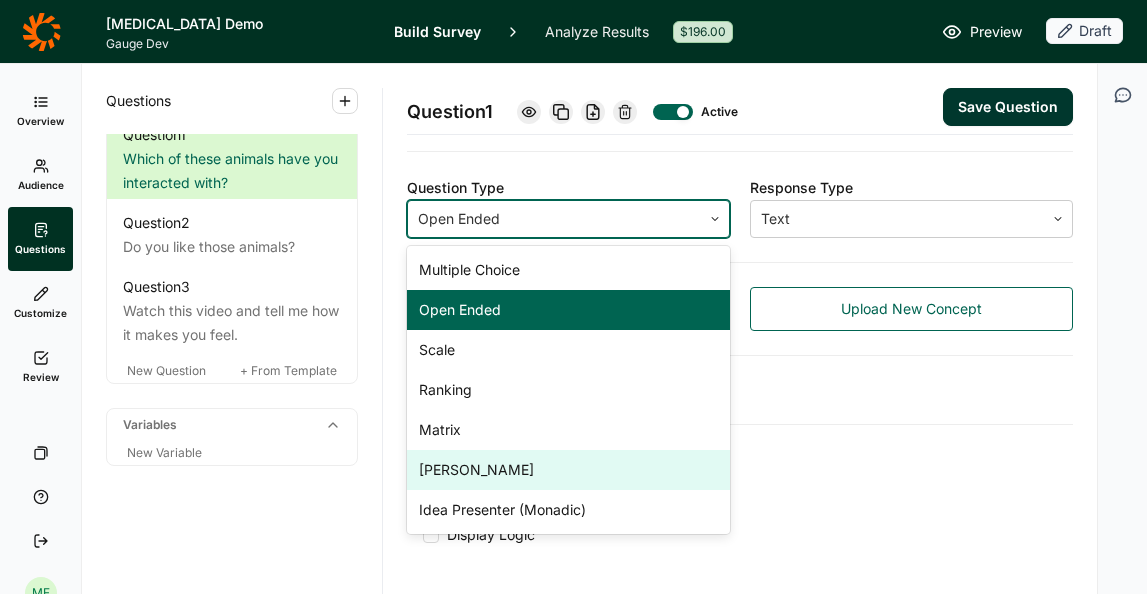 click on "[PERSON_NAME]" at bounding box center [568, 470] 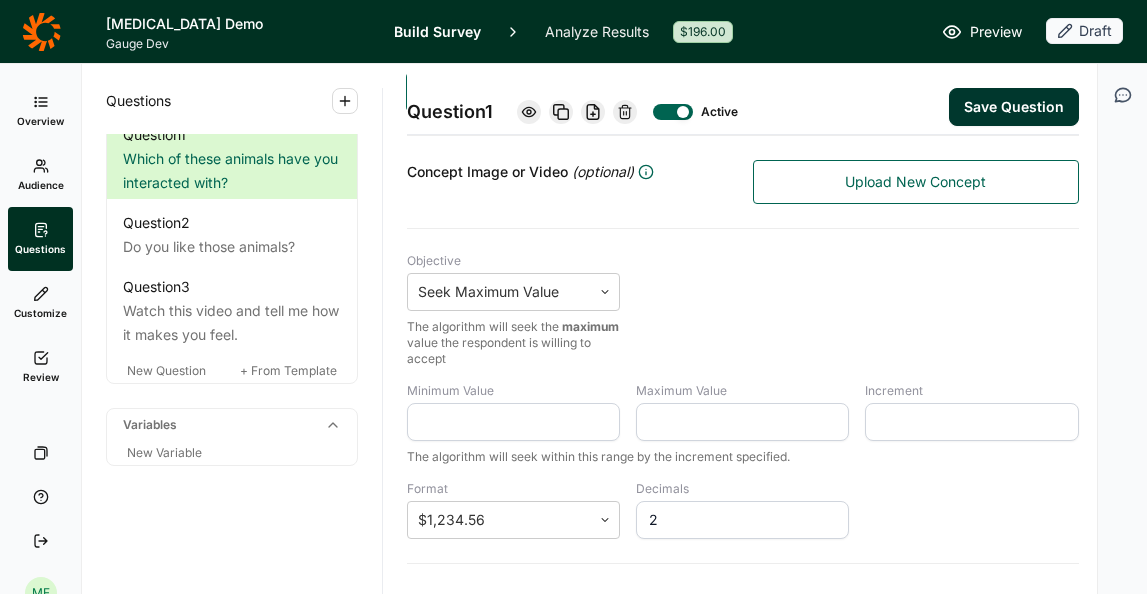 scroll, scrollTop: 507, scrollLeft: 0, axis: vertical 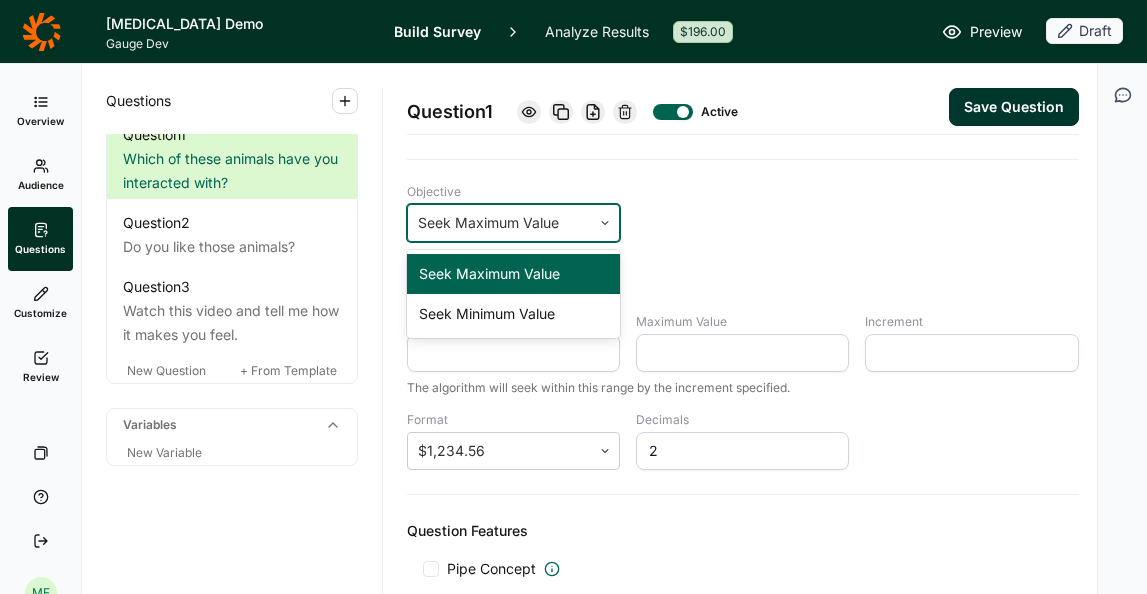 click 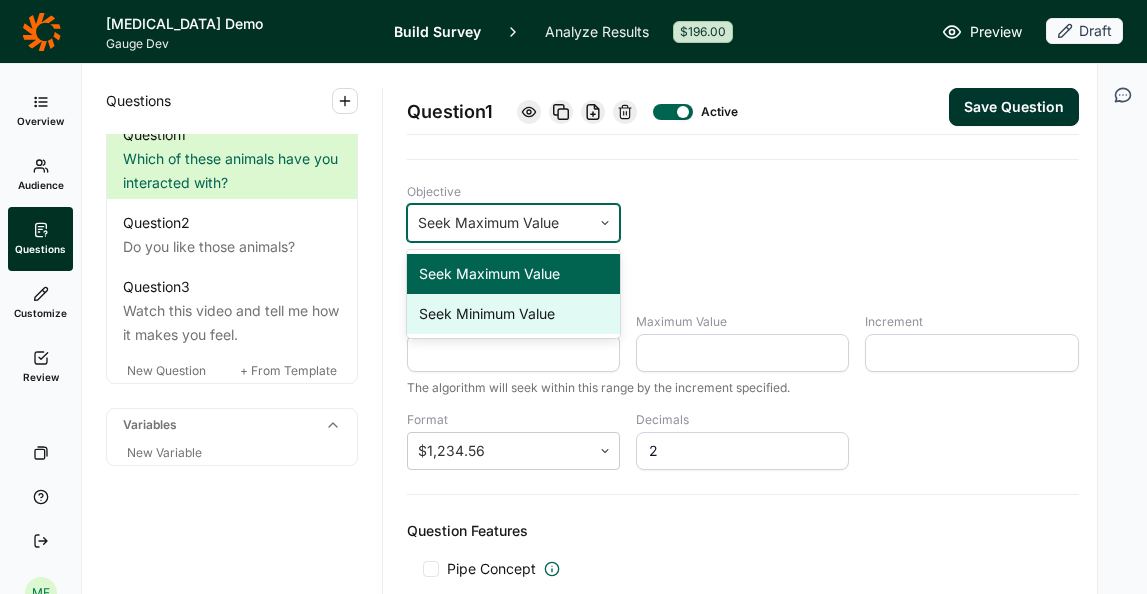 click on "Seek Minimum Value" at bounding box center [513, 314] 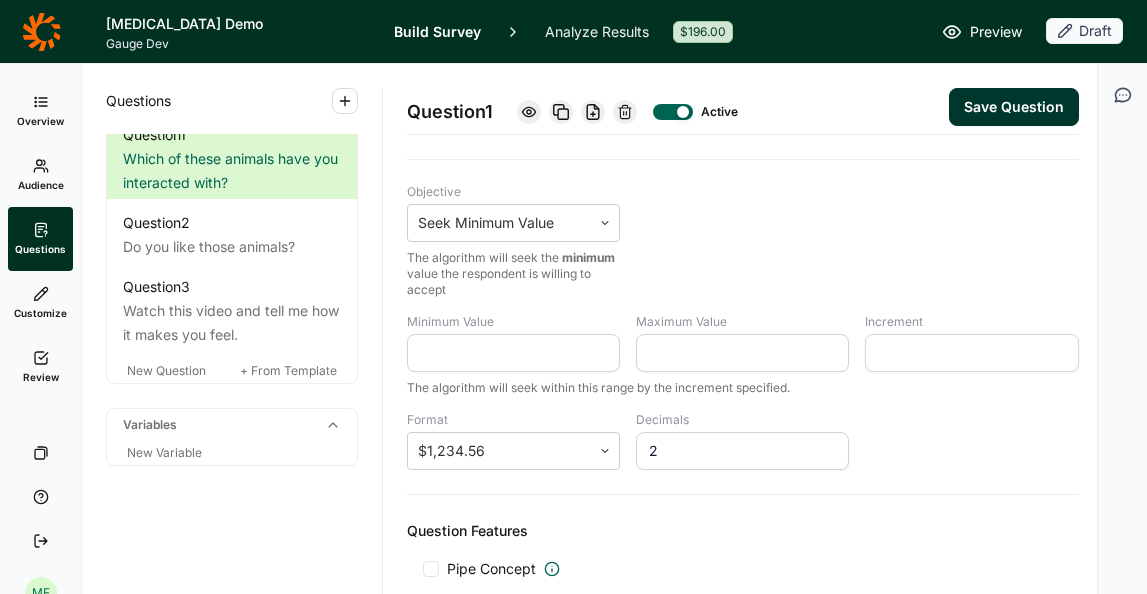 click on "Minimum Value" at bounding box center (513, 353) 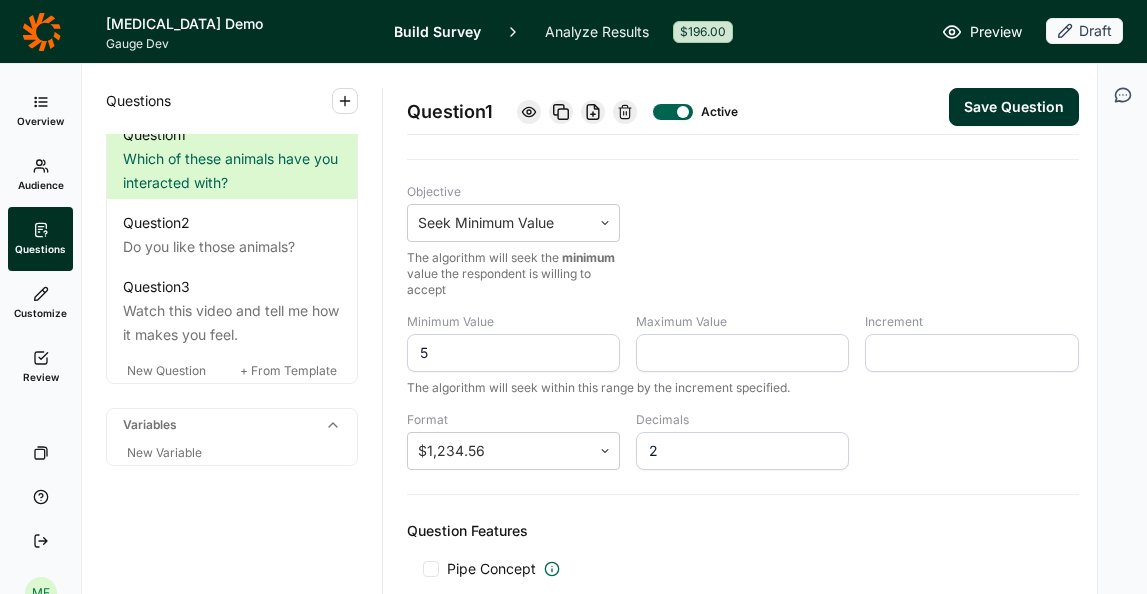 type on "5" 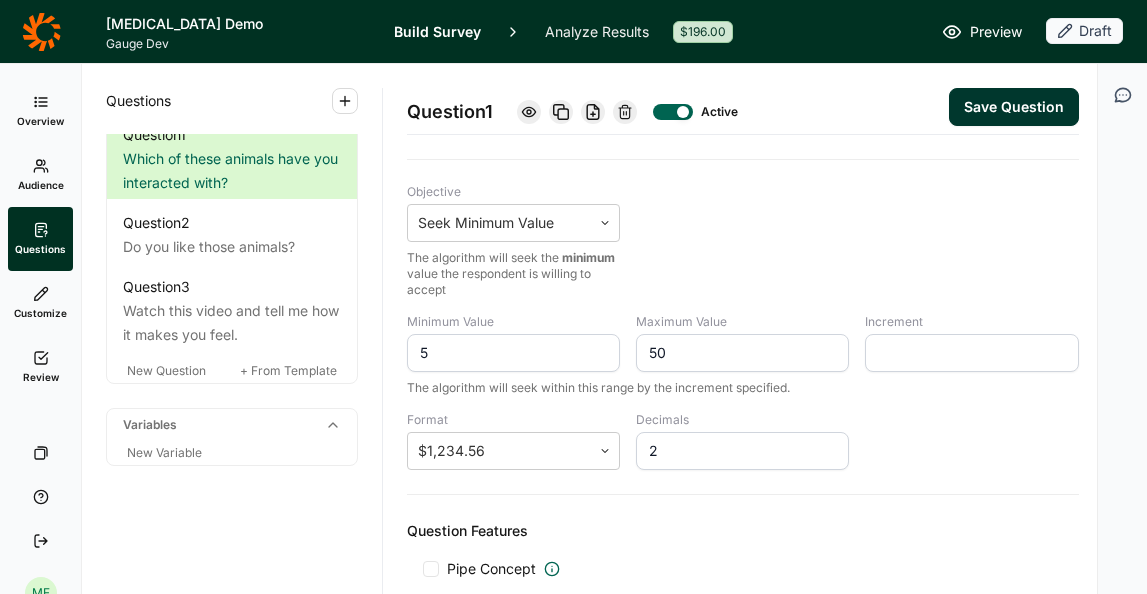 type on "50" 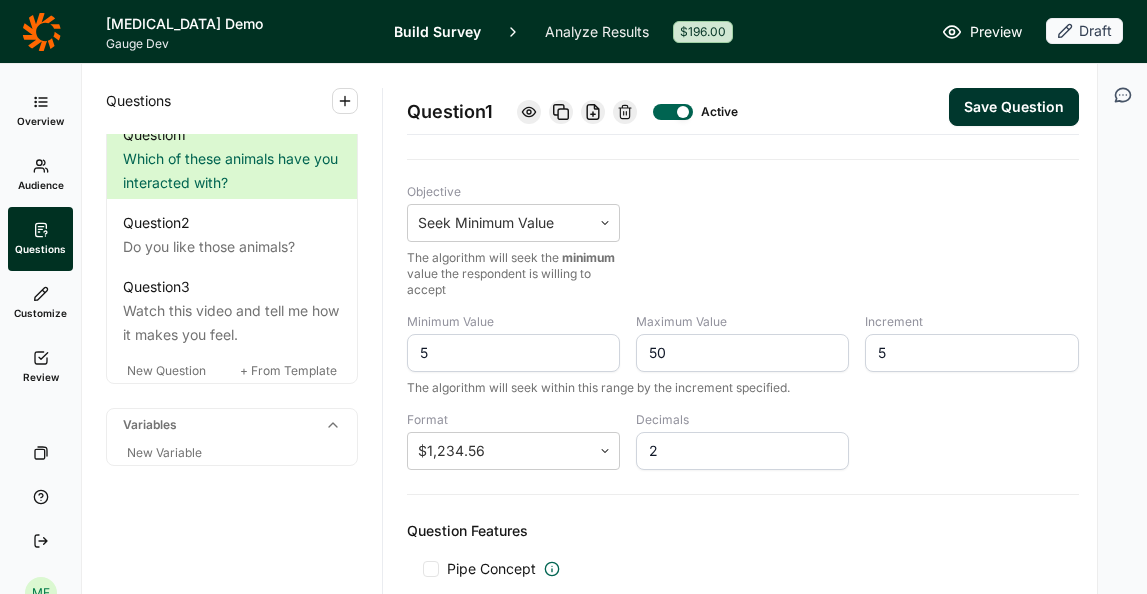 type on "5" 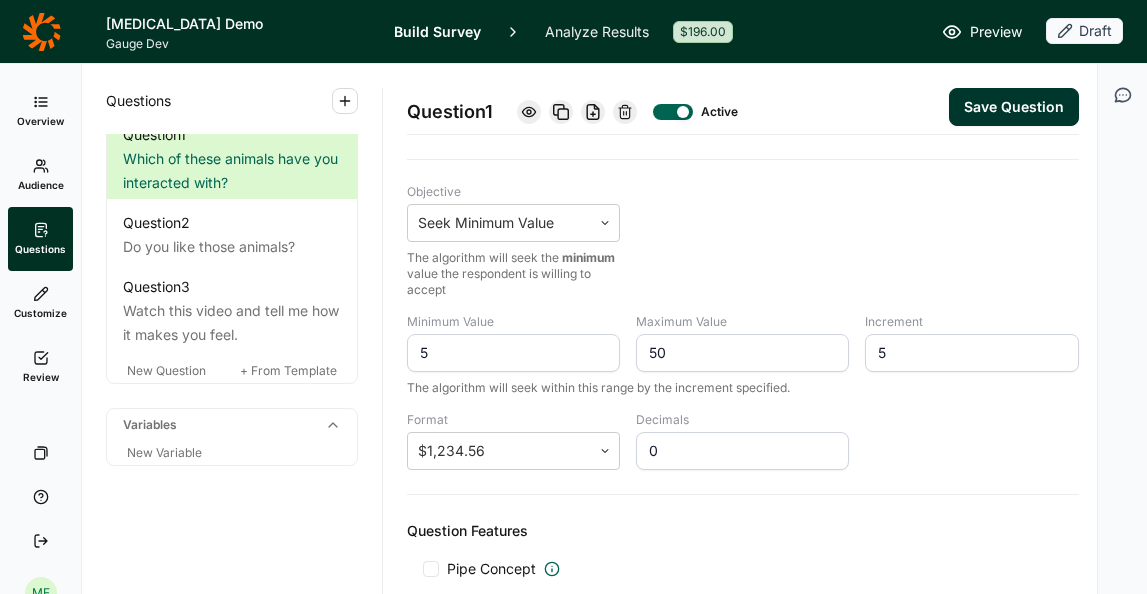 type on "0" 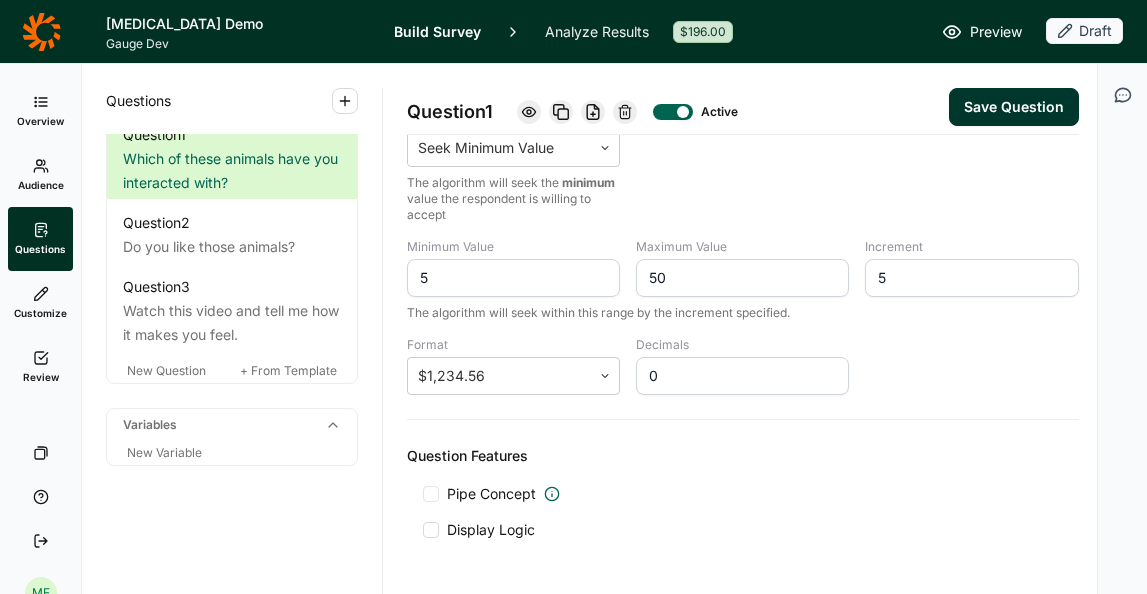 scroll, scrollTop: 572, scrollLeft: 0, axis: vertical 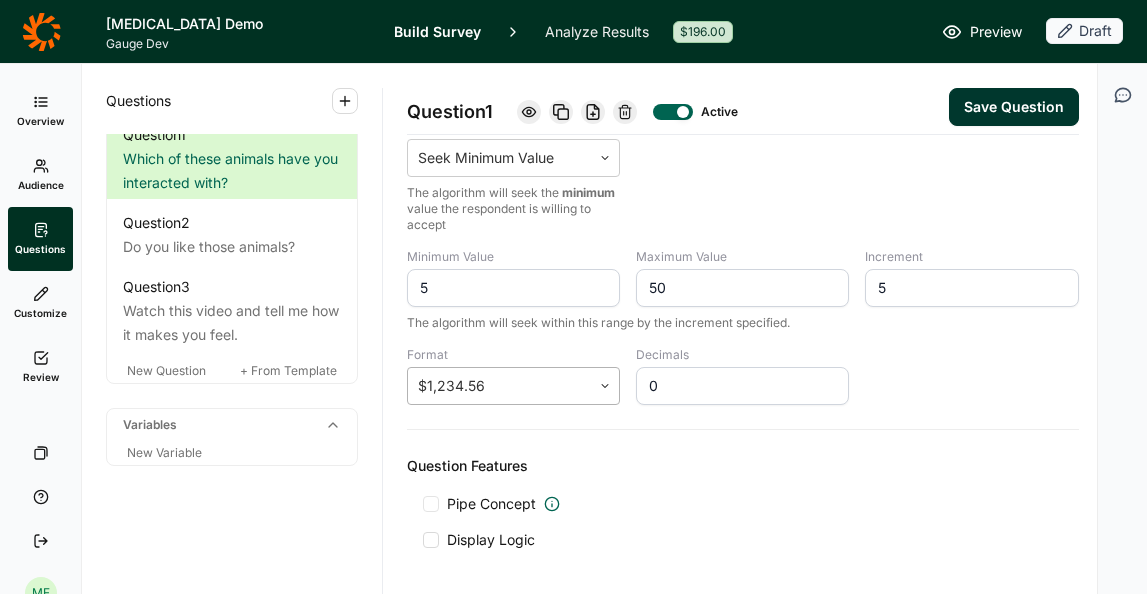 click 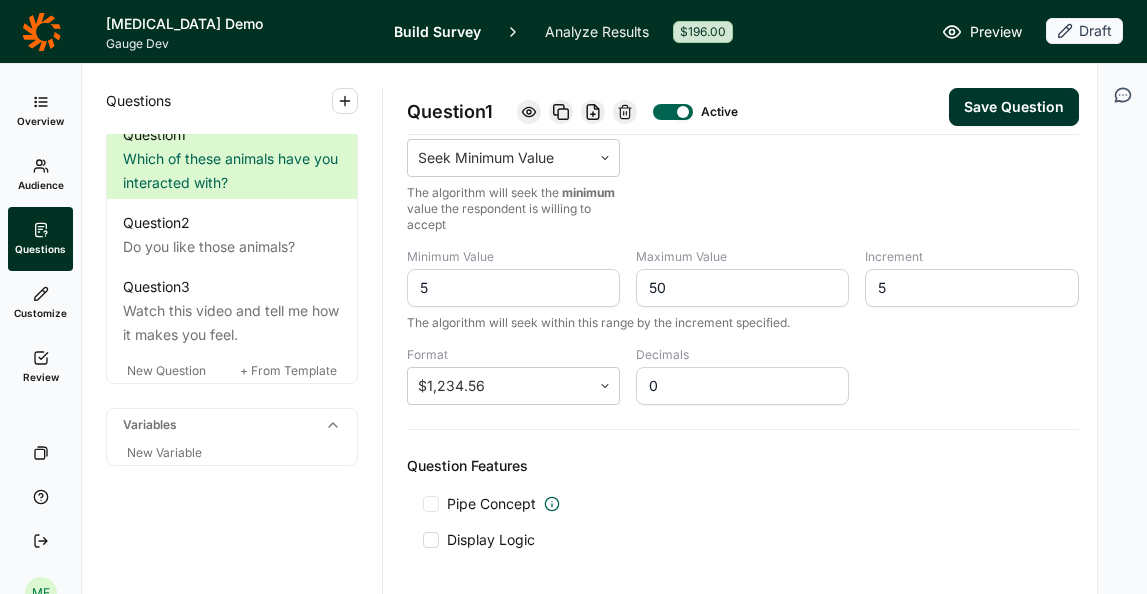 click on "Objective Seek Minimum Value The algorithm will seek the   minimum   value the respondent is willing to accept Minimum Value 5 Maximum Value 50 Increment 5 The algorithm will seek within this range by the increment specified. Format $1,234.56 Decimals 0" at bounding box center [743, 262] 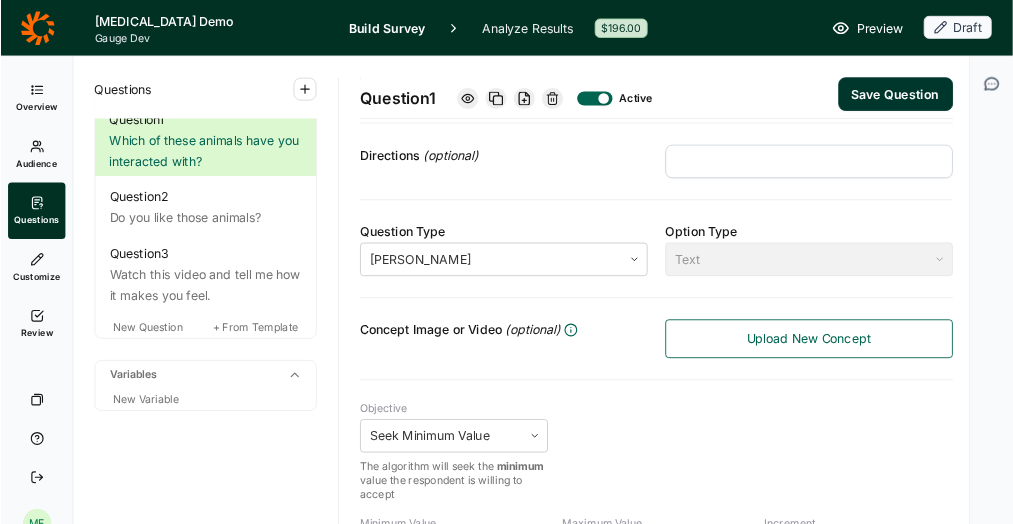 scroll, scrollTop: 0, scrollLeft: 0, axis: both 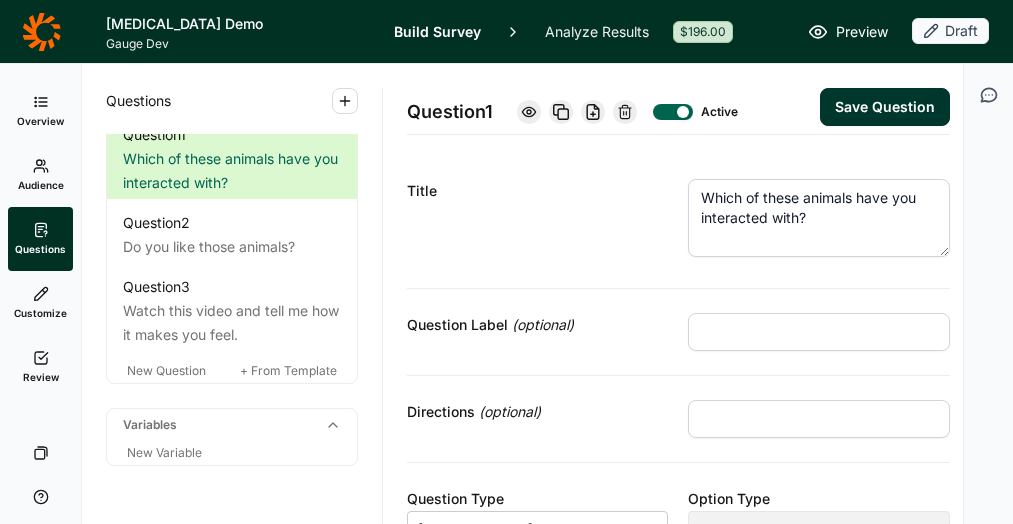 click 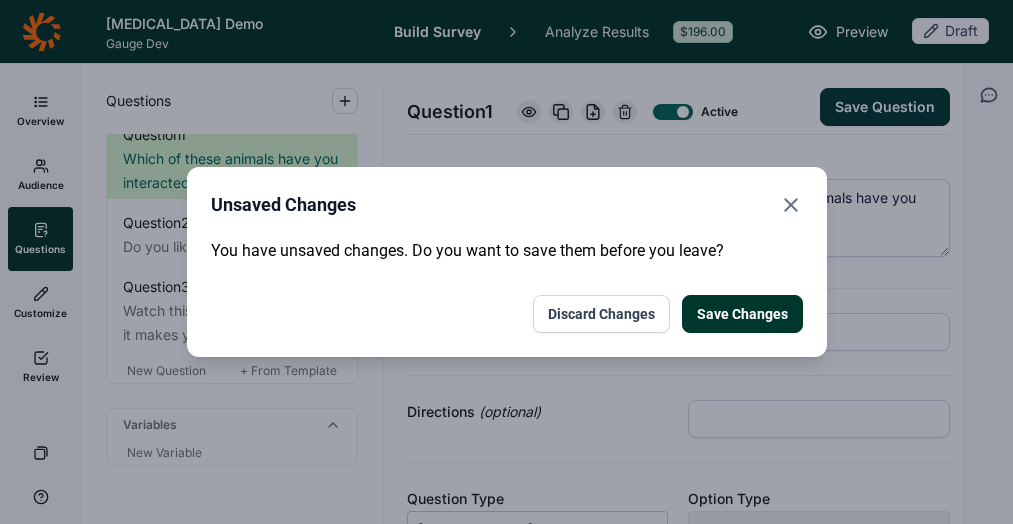 click on "Save Changes" at bounding box center (742, 314) 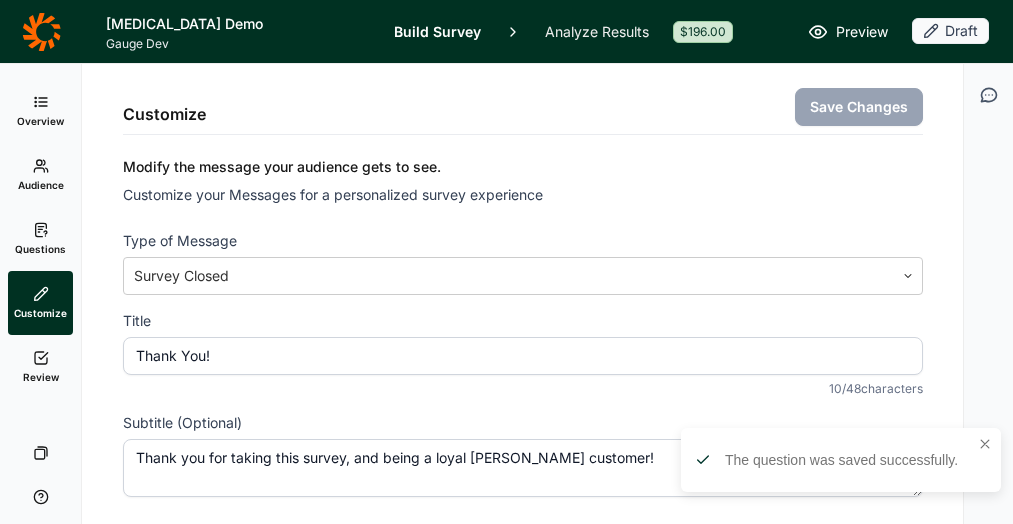 click 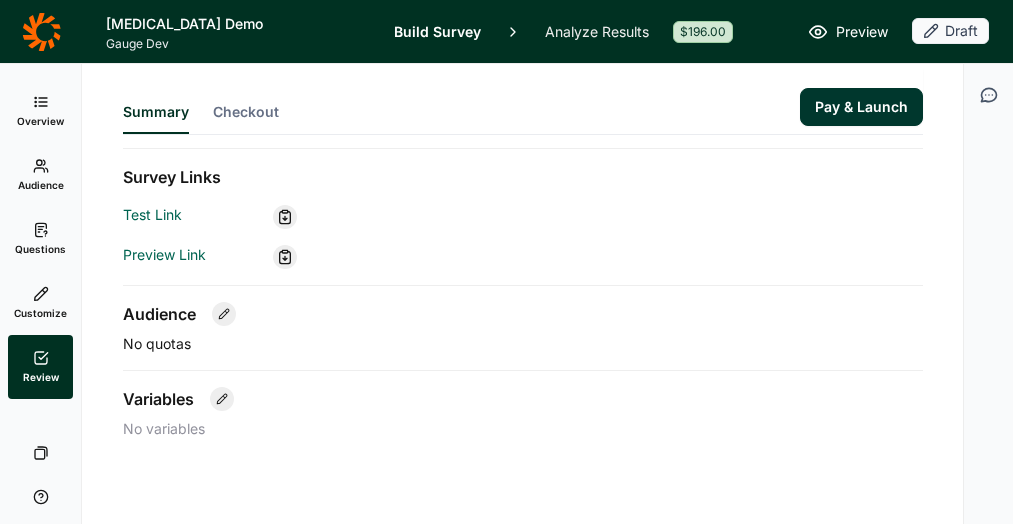 scroll, scrollTop: 334, scrollLeft: 0, axis: vertical 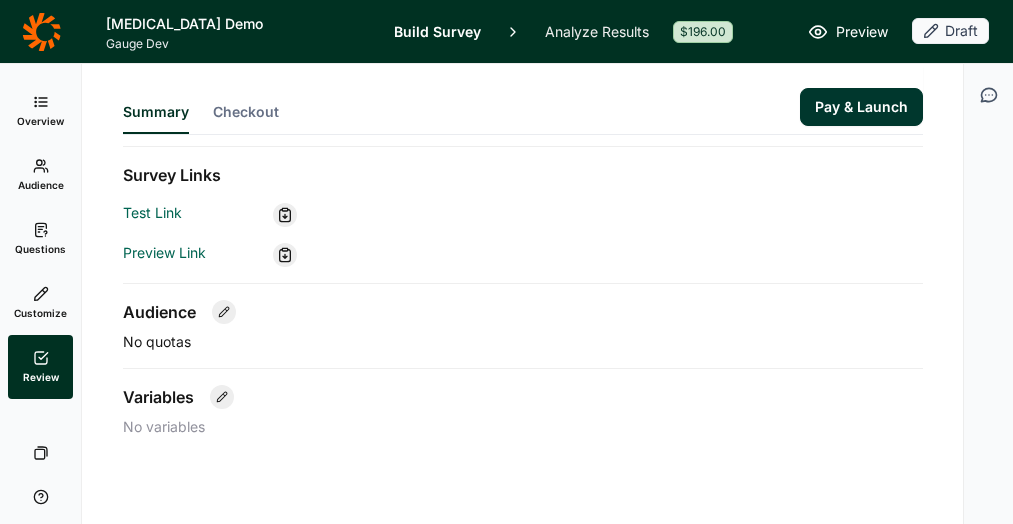 click 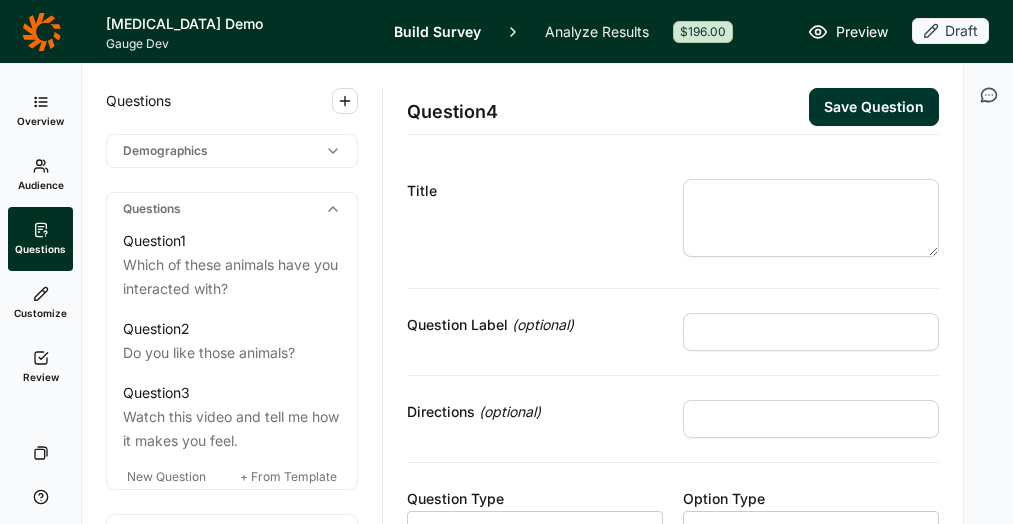 scroll, scrollTop: 146, scrollLeft: 0, axis: vertical 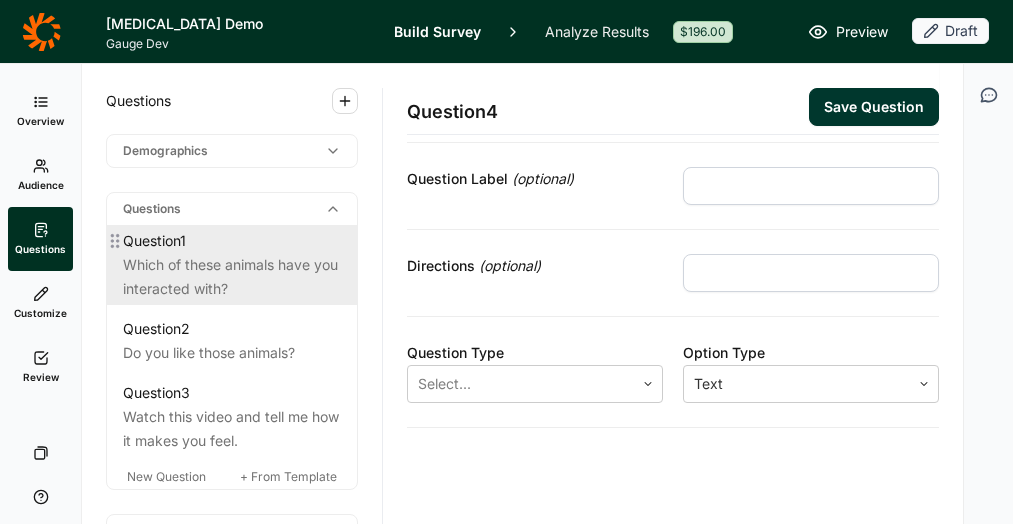 click on "Which of these animals have you interacted with?" at bounding box center (232, 277) 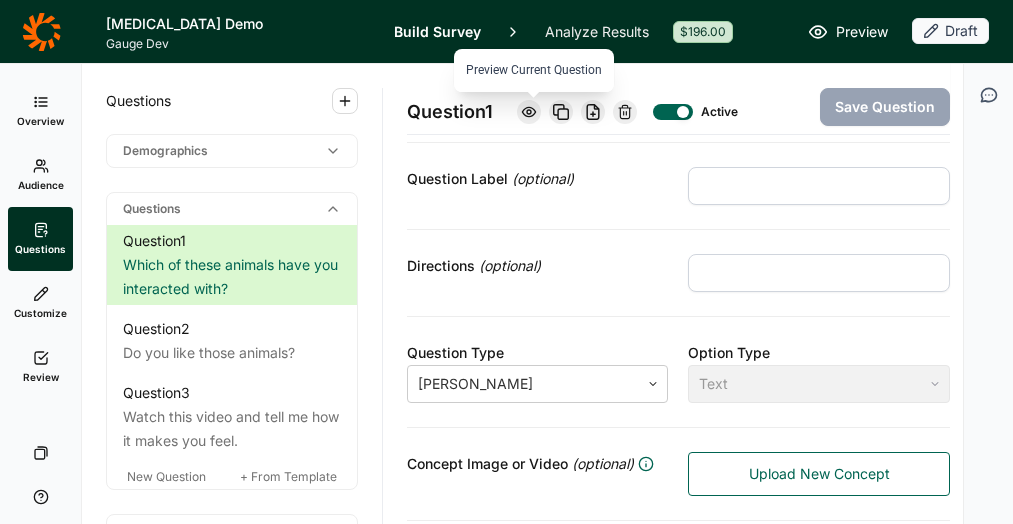 click 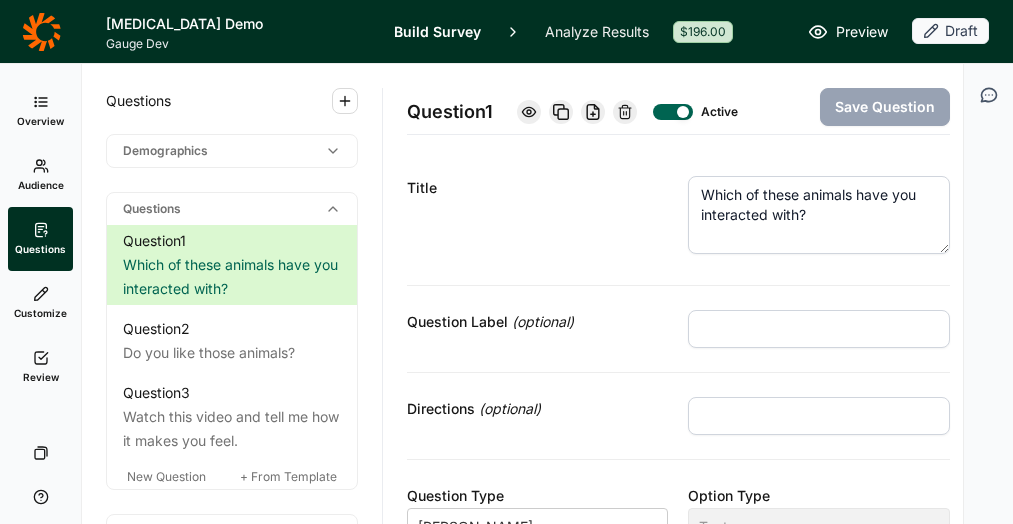 scroll, scrollTop: 0, scrollLeft: 0, axis: both 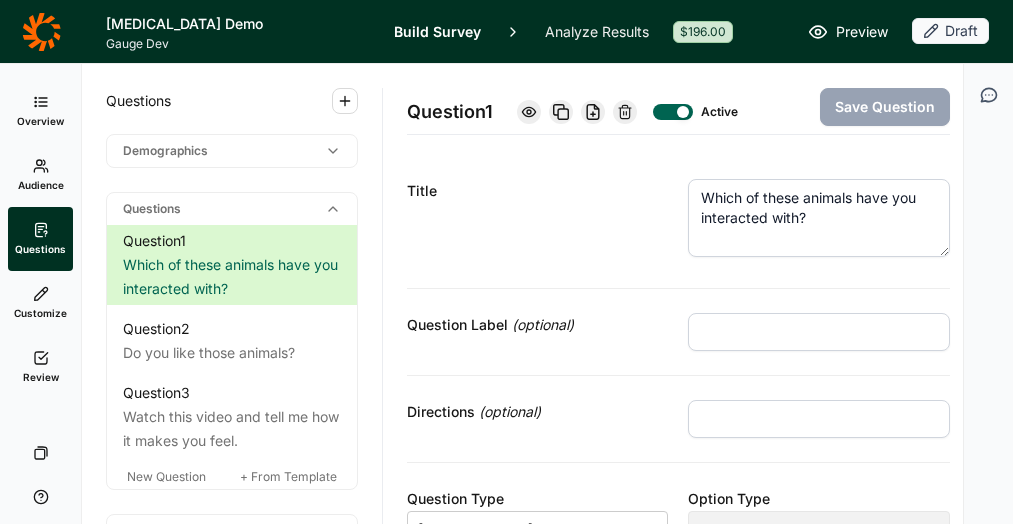 click on "Preview" at bounding box center (862, 32) 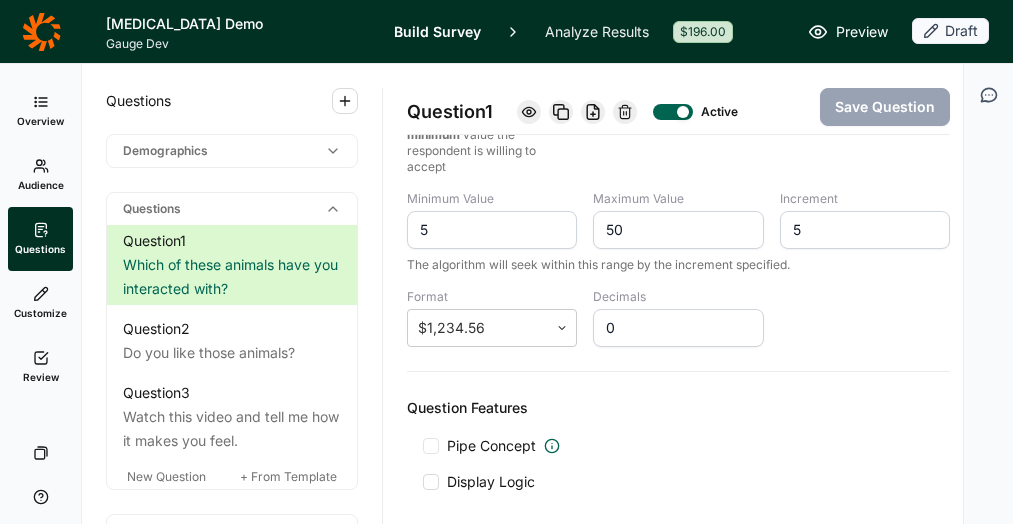 scroll, scrollTop: 734, scrollLeft: 0, axis: vertical 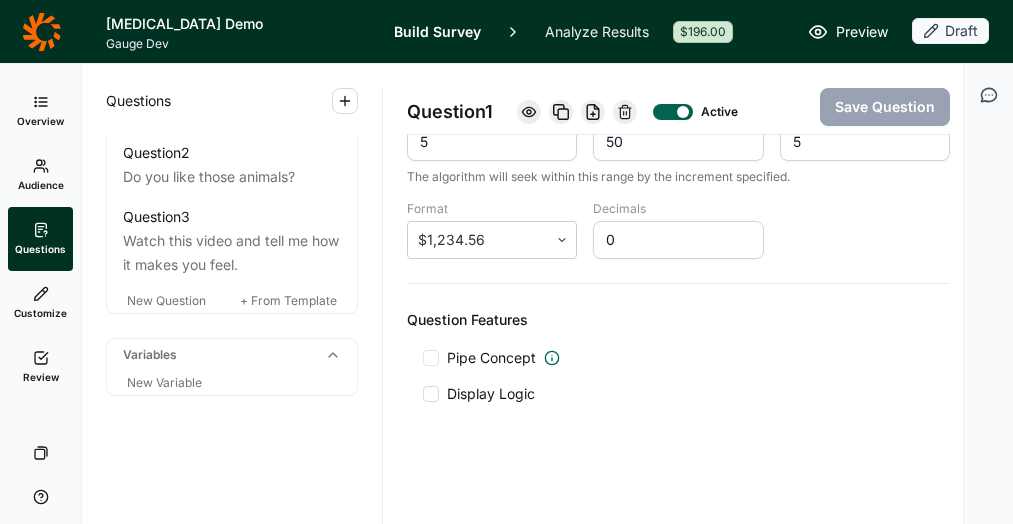 click on "Review" at bounding box center [40, 367] 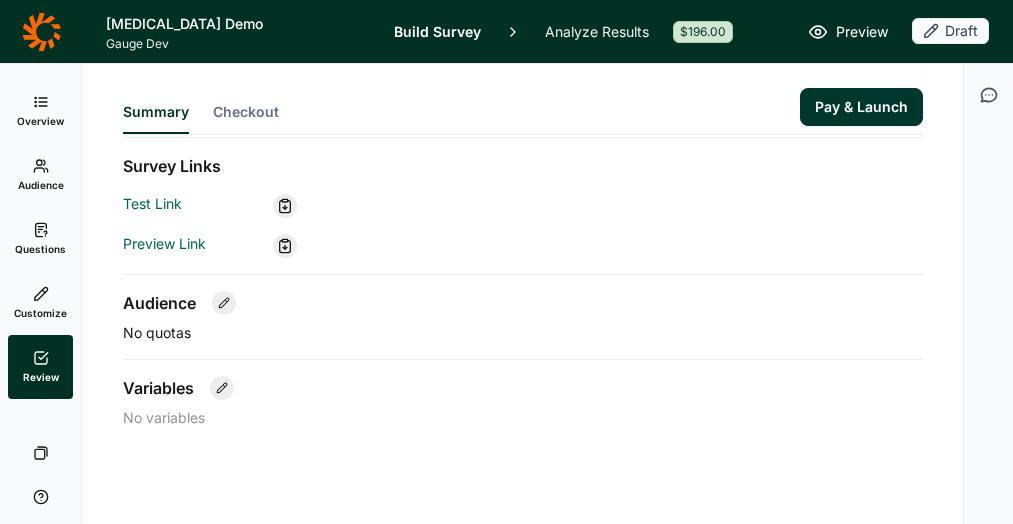 scroll, scrollTop: 343, scrollLeft: 0, axis: vertical 